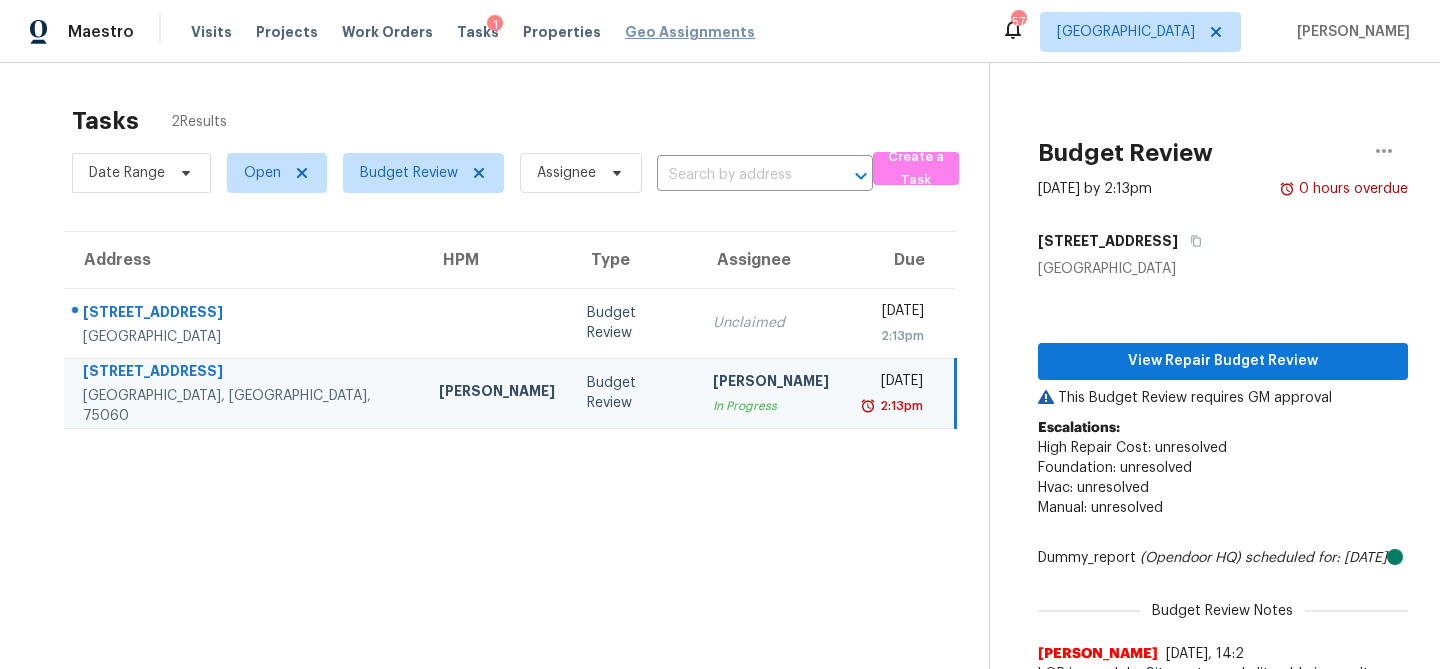 scroll, scrollTop: 0, scrollLeft: 0, axis: both 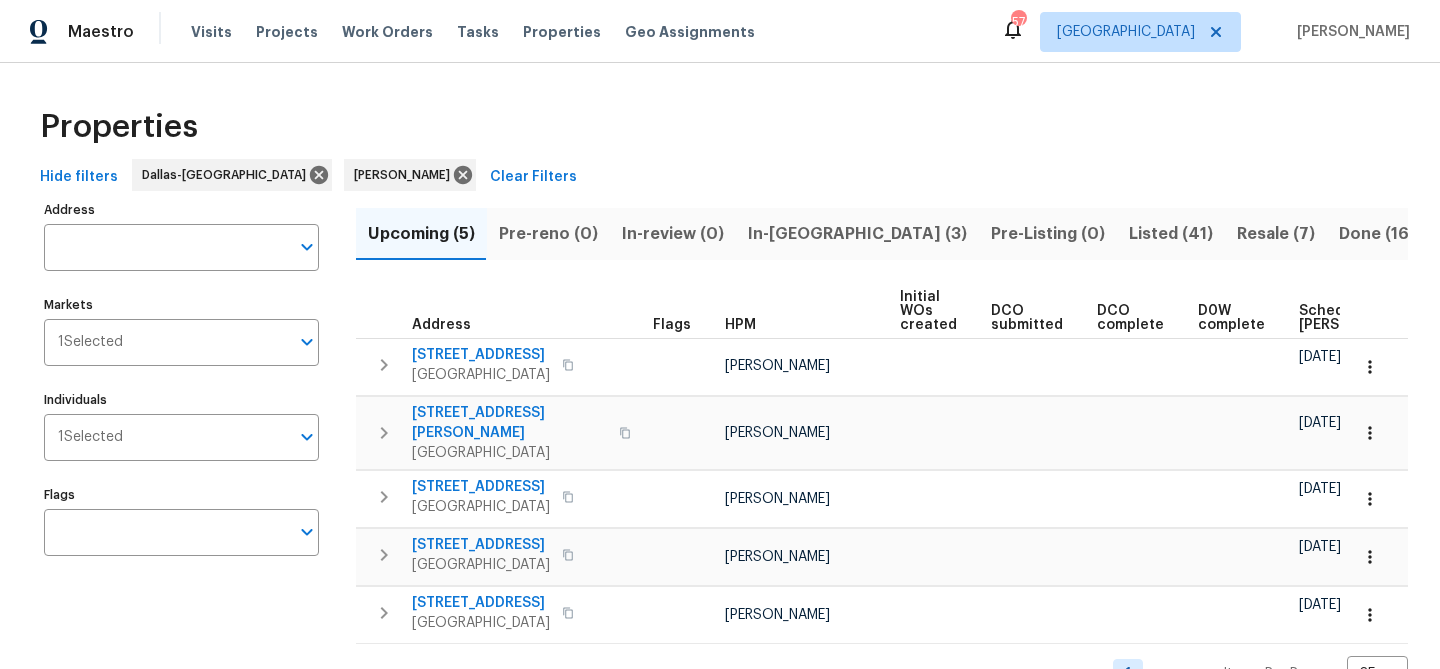 click on "In-reno (3)" at bounding box center [857, 234] 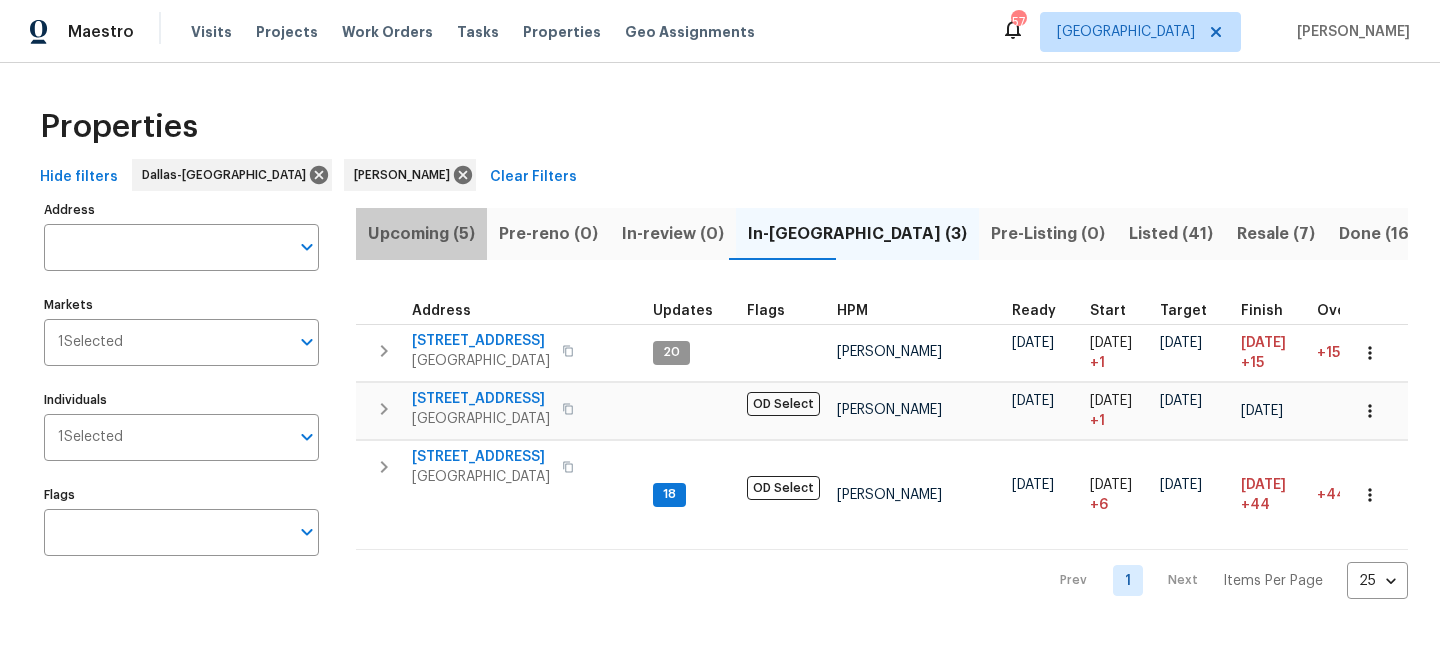 click on "Upcoming (5)" at bounding box center [421, 234] 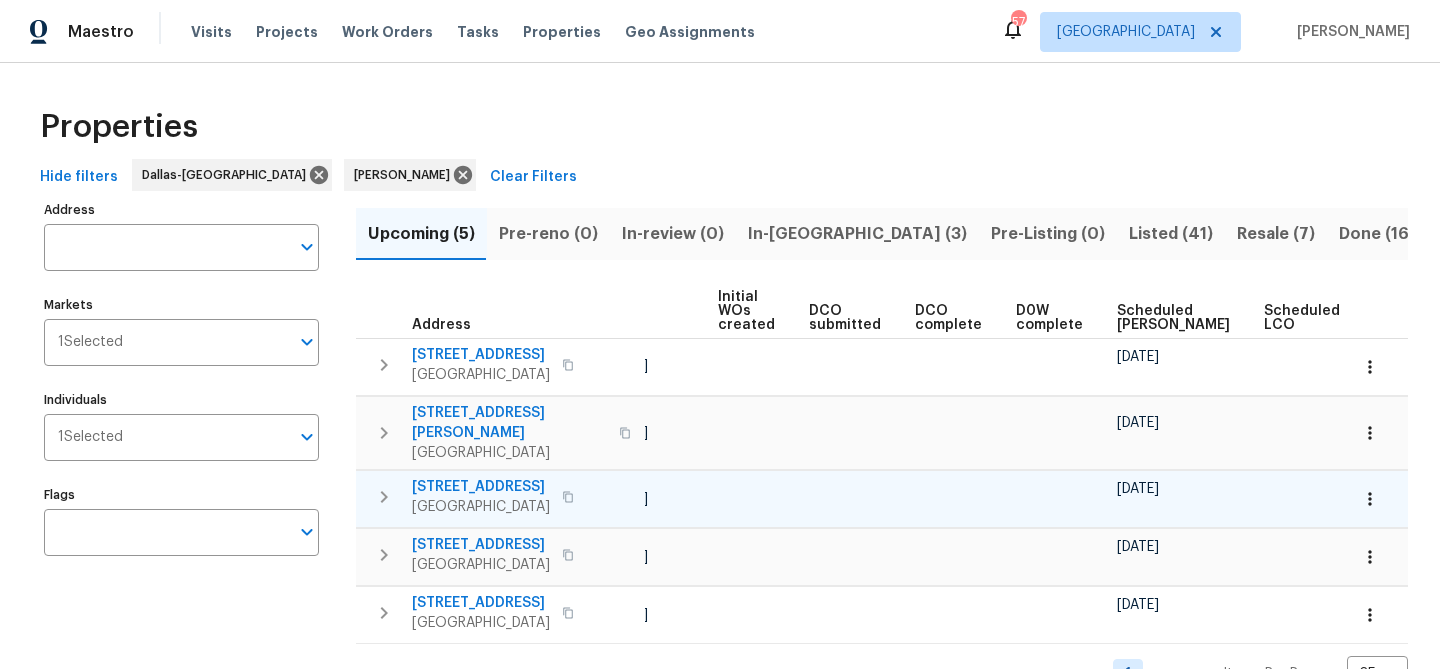 scroll, scrollTop: 0, scrollLeft: 220, axis: horizontal 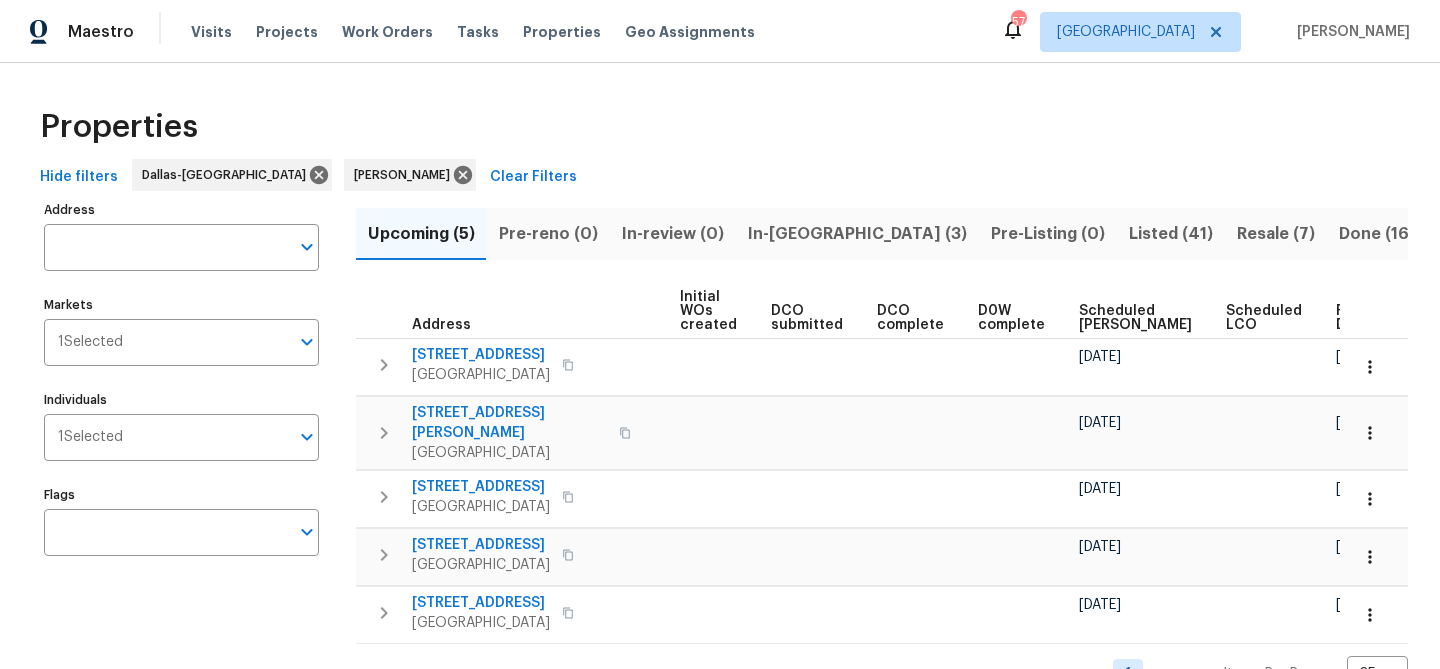 click on "Ready Date" at bounding box center [1367, 318] 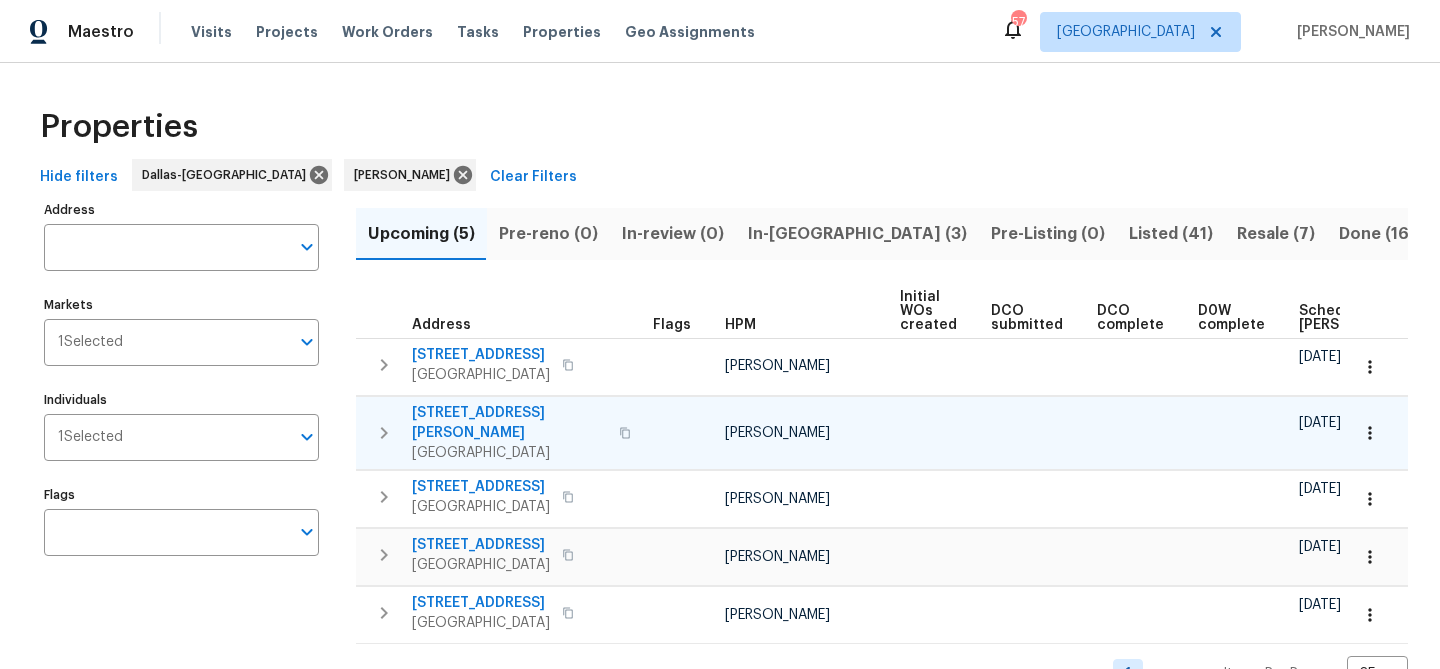 scroll, scrollTop: 0, scrollLeft: 243, axis: horizontal 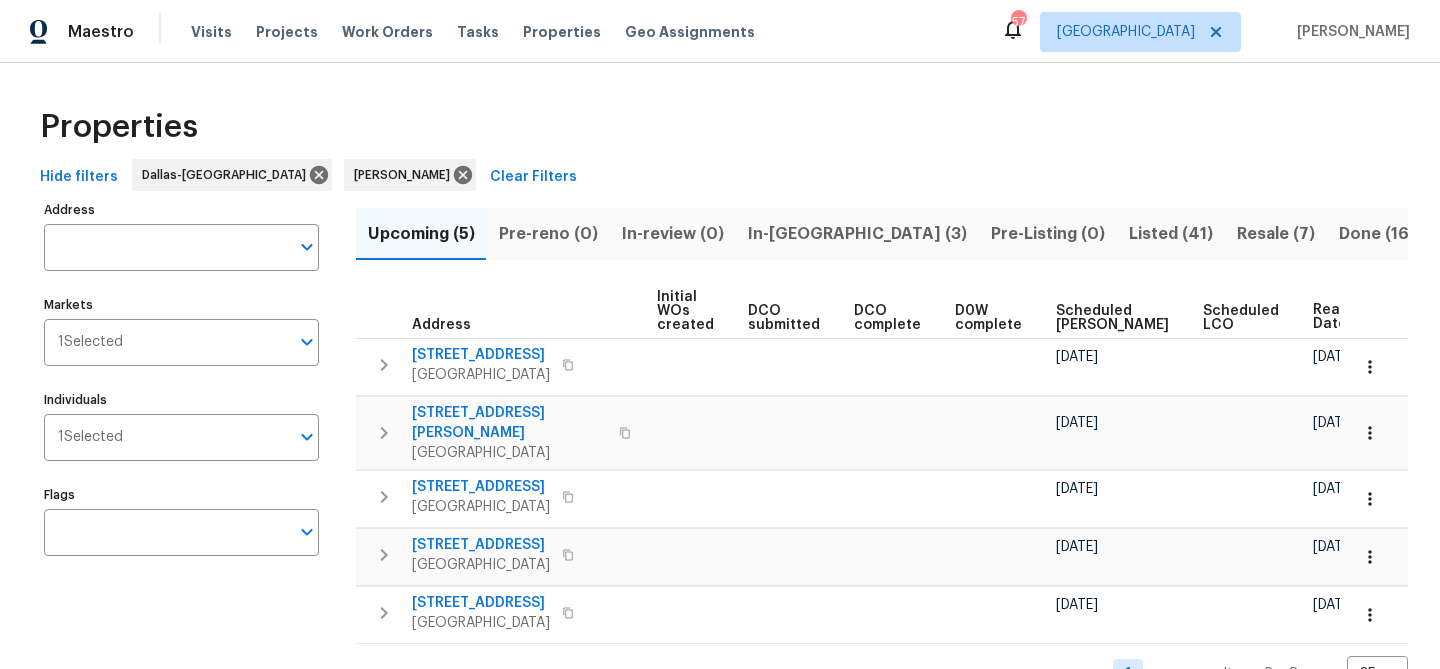 click on "In-reno (3)" at bounding box center (857, 234) 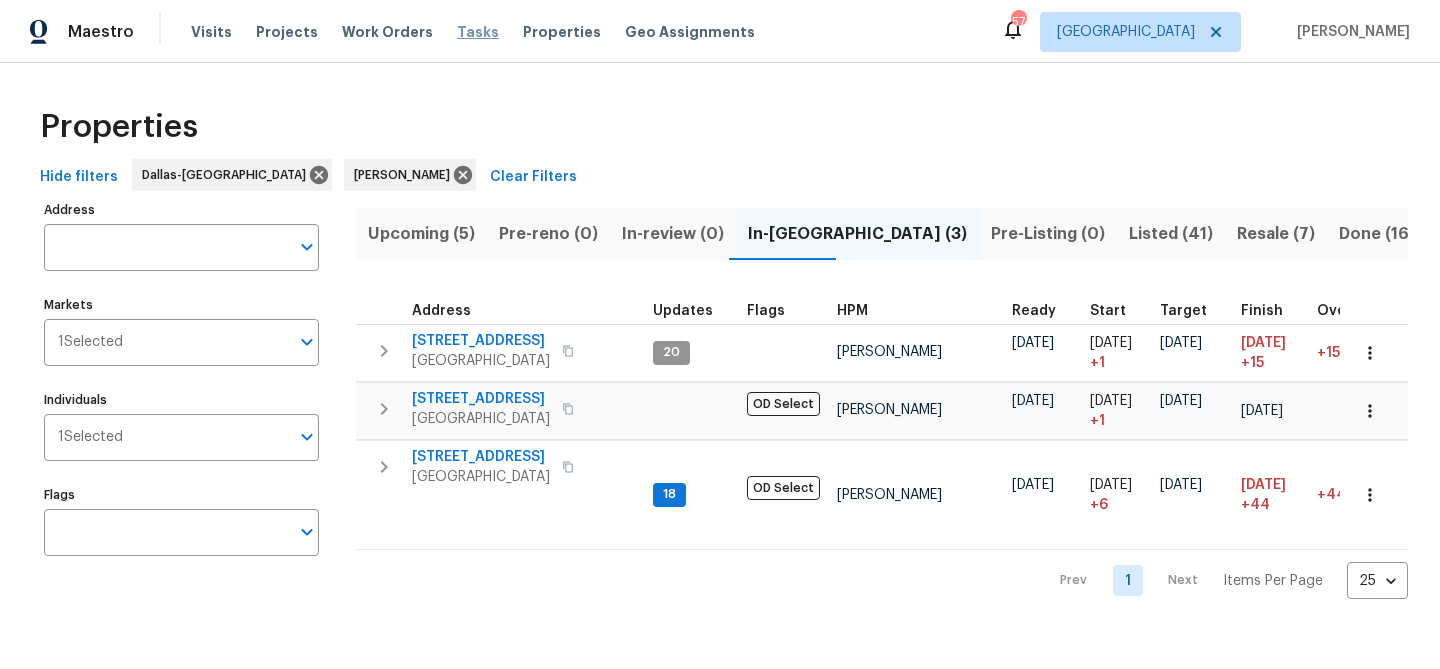 click on "Tasks" at bounding box center [478, 32] 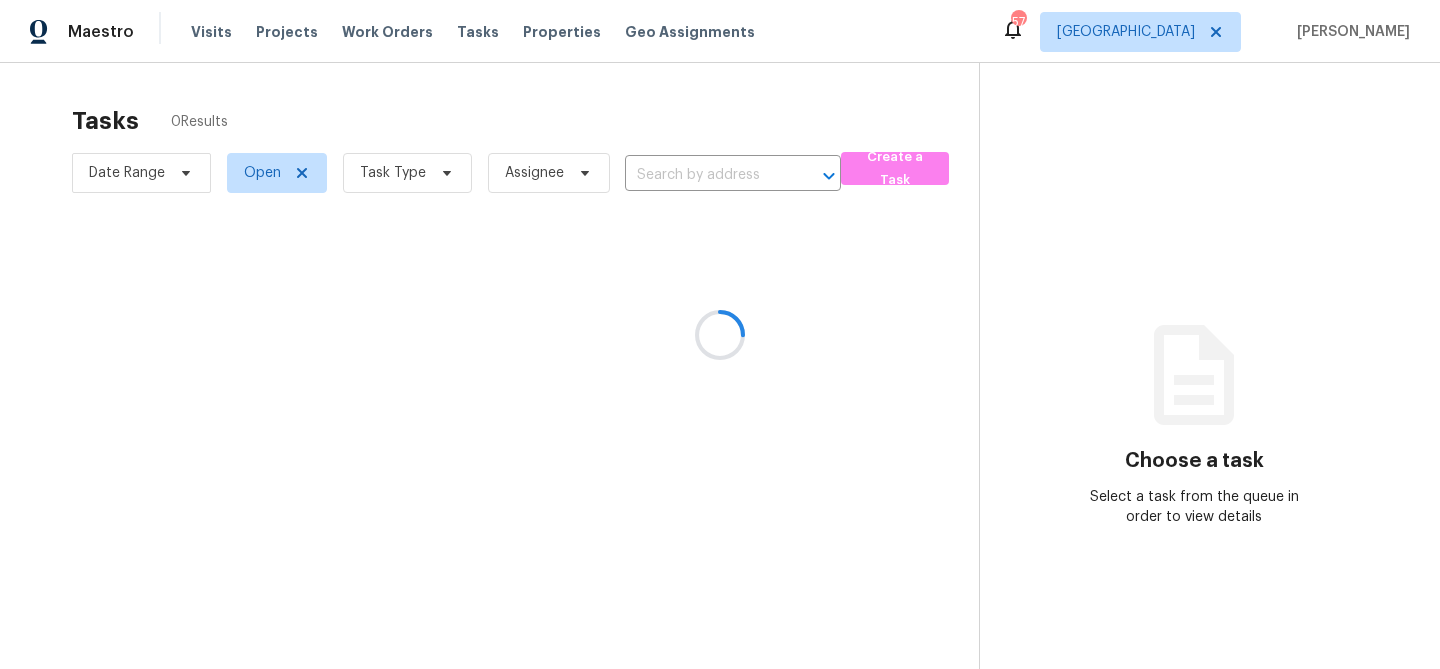 click at bounding box center [720, 334] 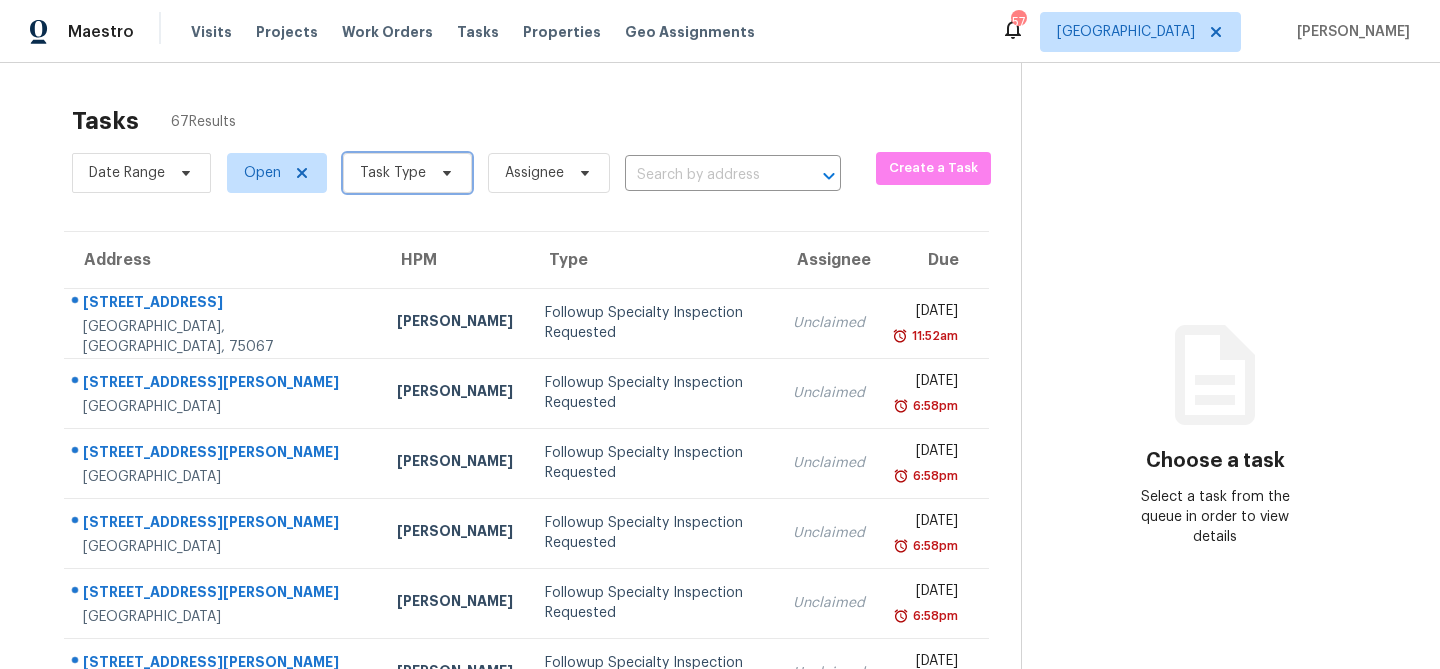 click 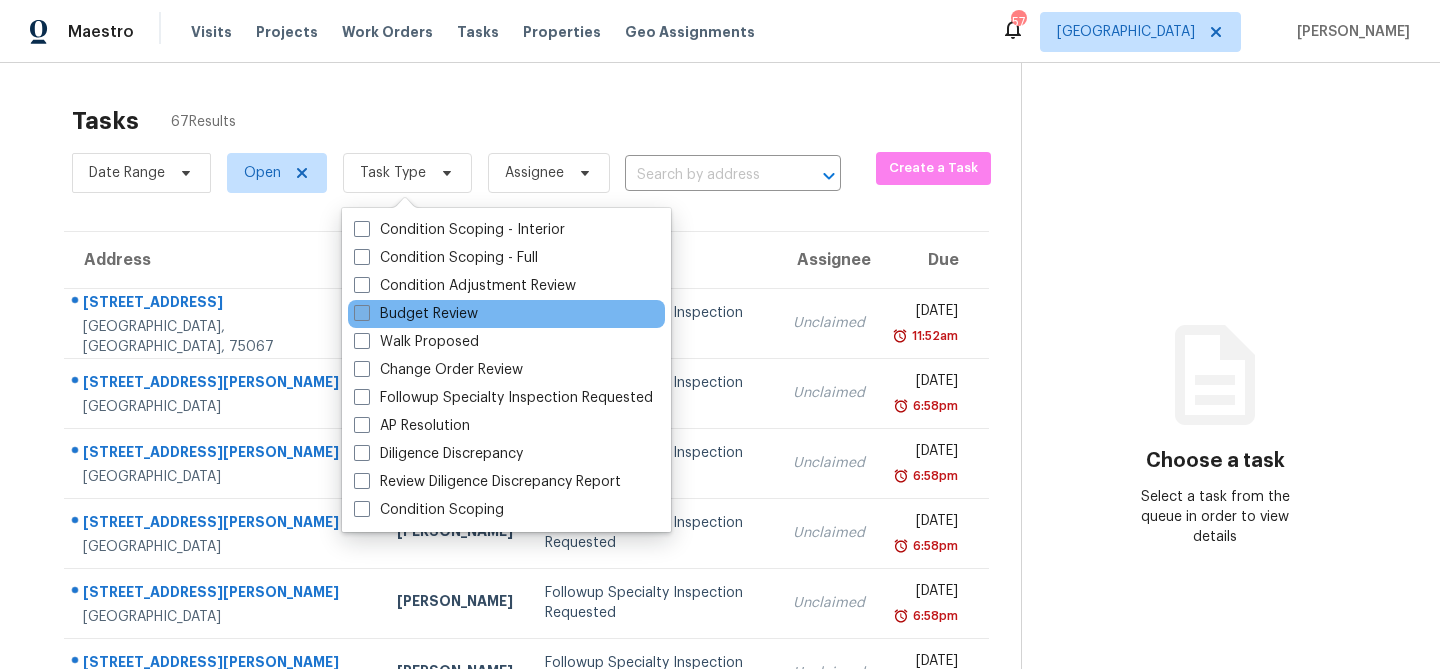 click on "Budget Review" at bounding box center [416, 314] 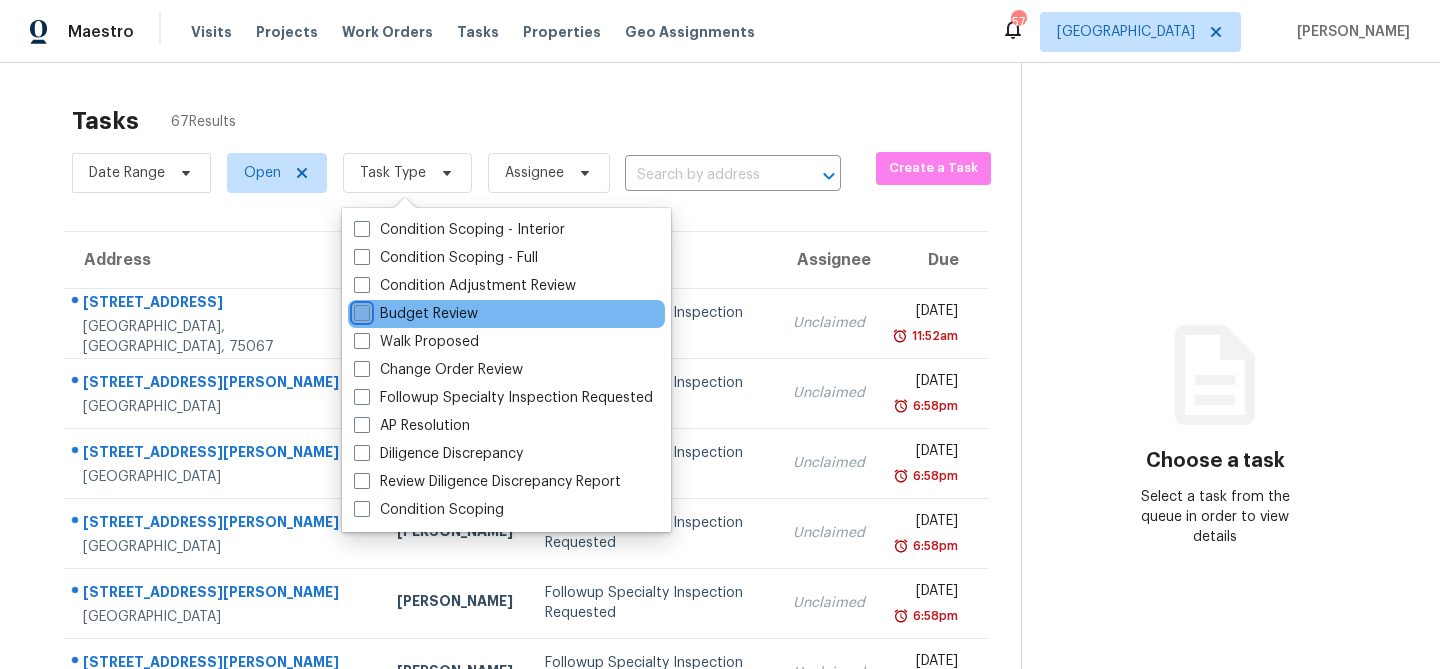 click on "Budget Review" at bounding box center (360, 310) 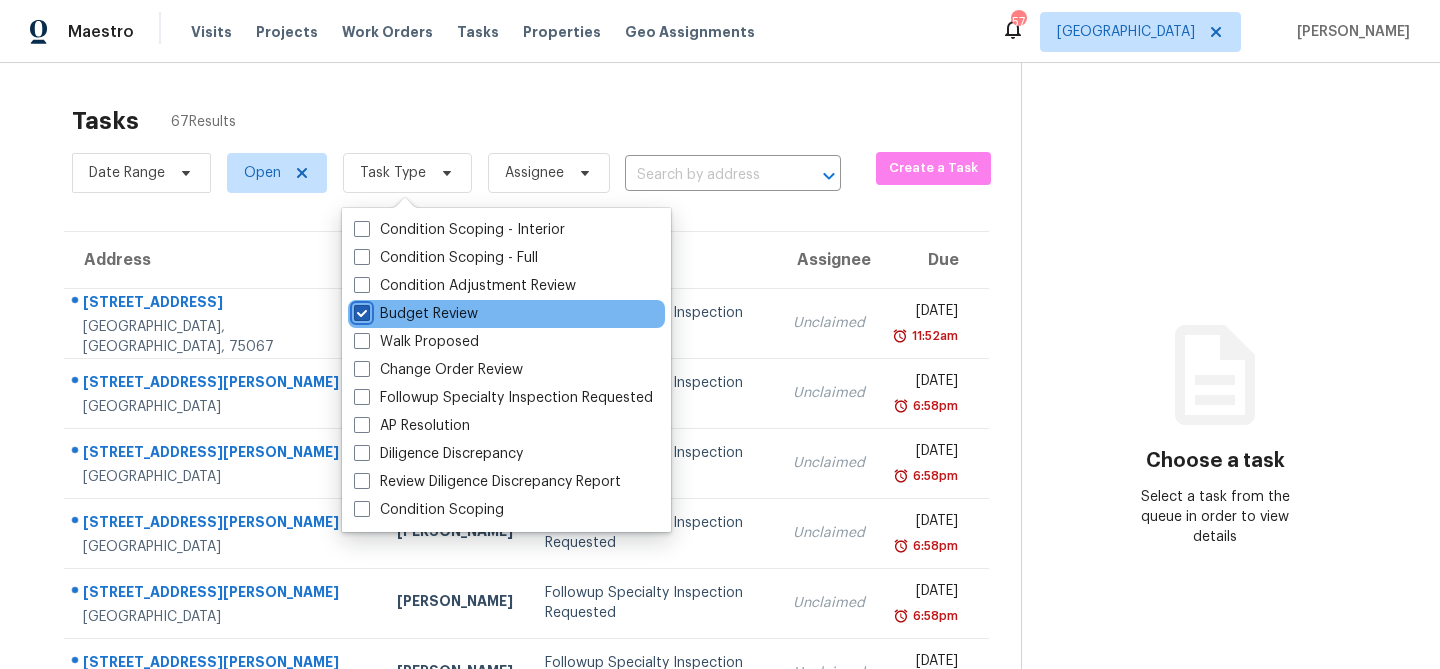 checkbox on "true" 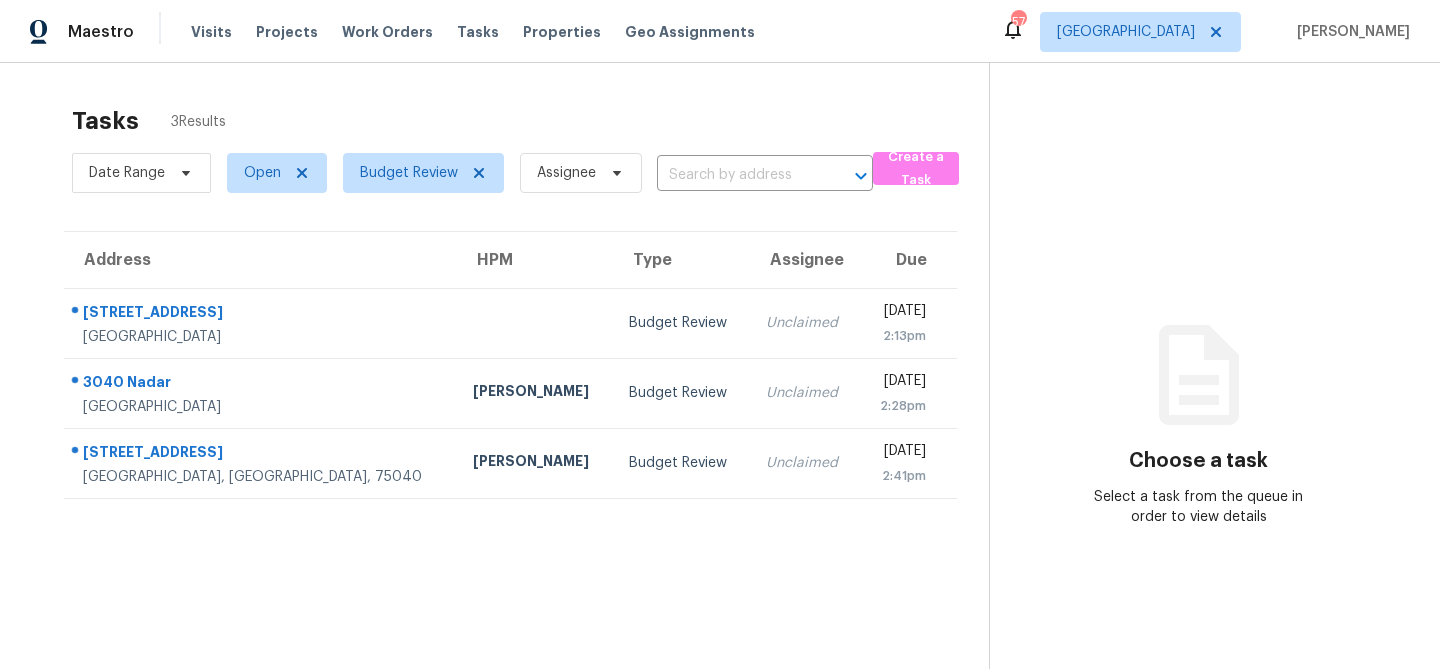 click on "Tasks 3  Results" at bounding box center [530, 121] 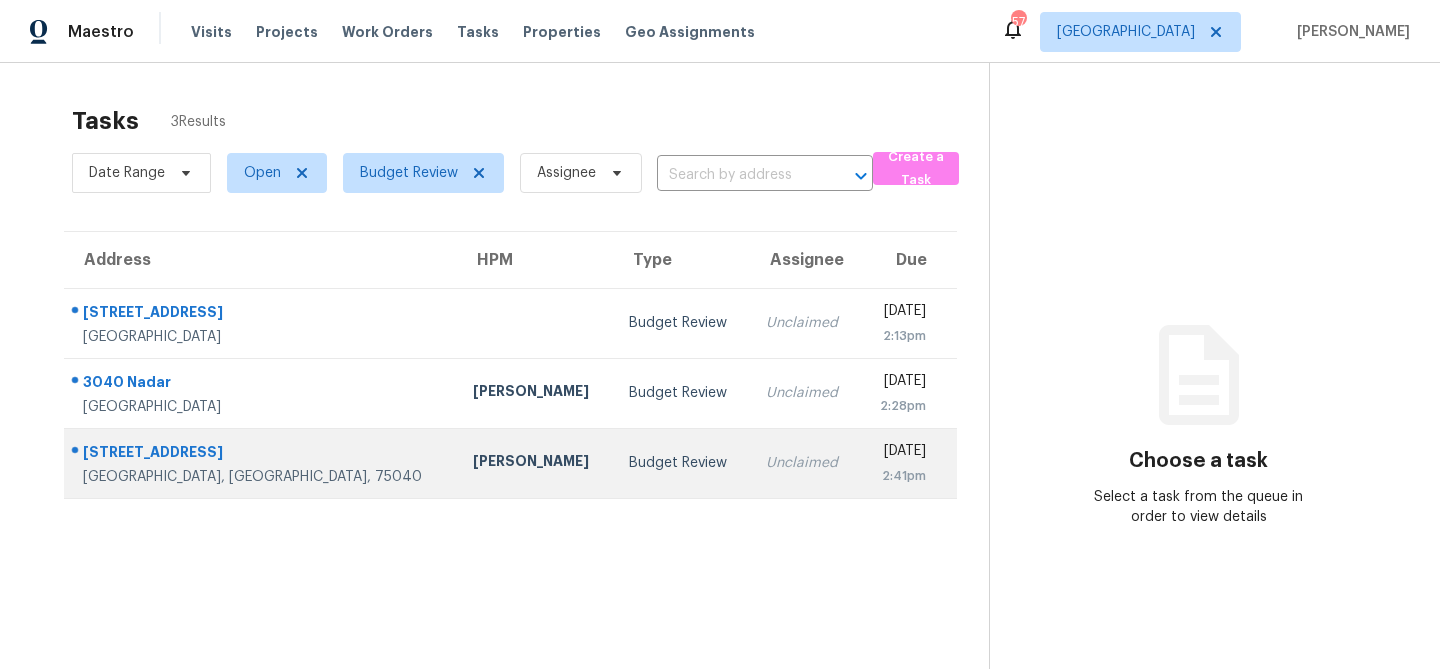 click on "Brad Limes" at bounding box center [535, 463] 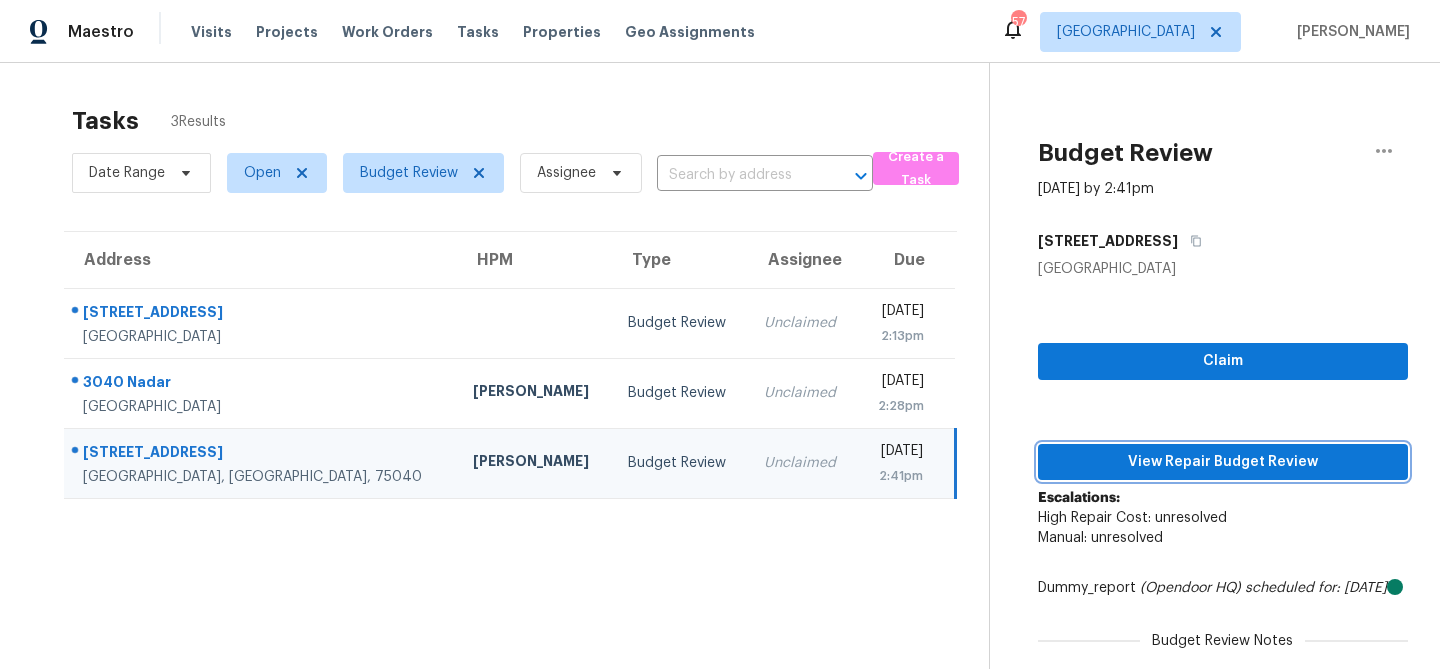 click on "View Repair Budget Review" at bounding box center [1223, 462] 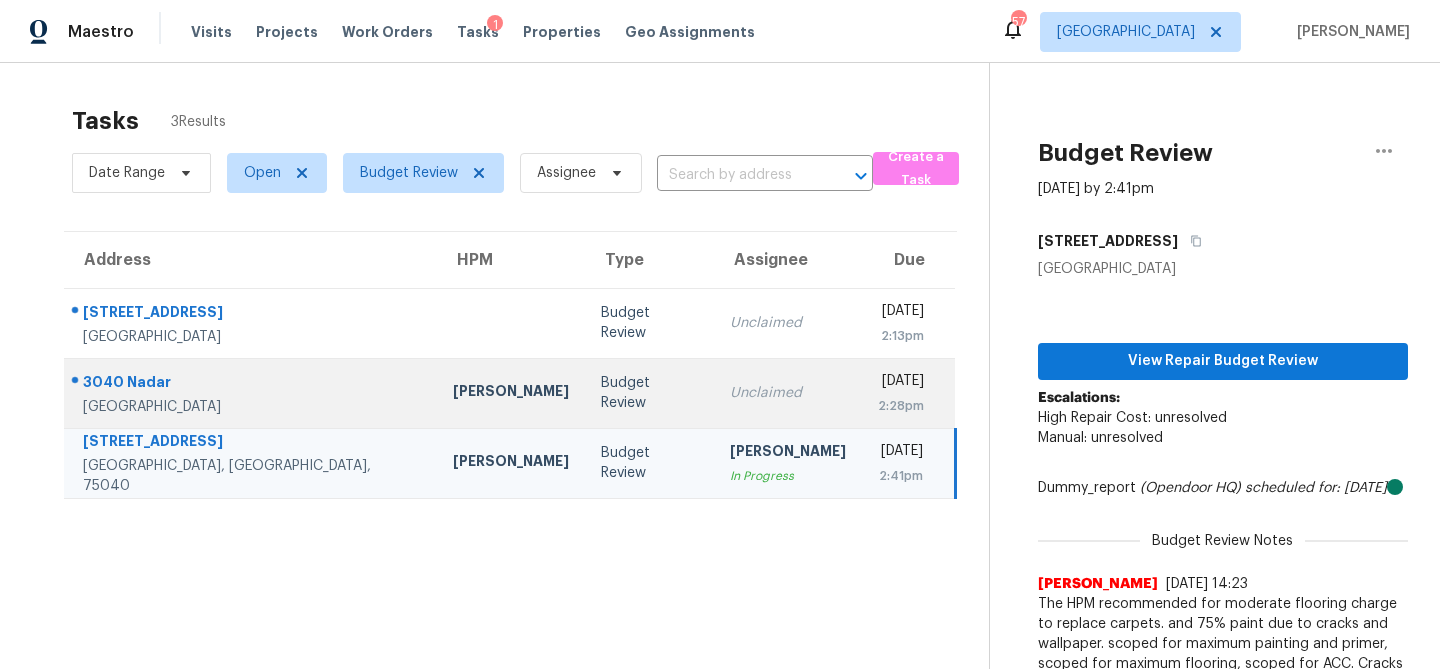 click on "Budget Review" at bounding box center [650, 393] 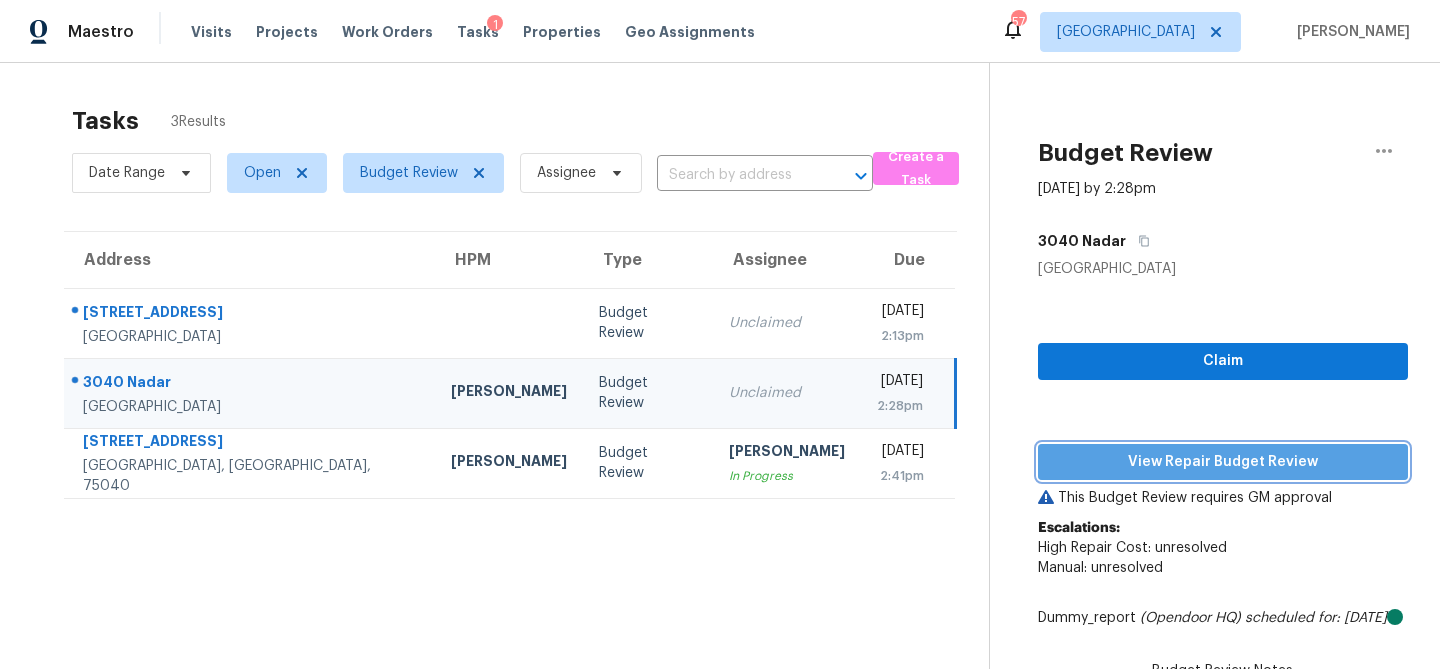 click on "View Repair Budget Review" at bounding box center (1223, 462) 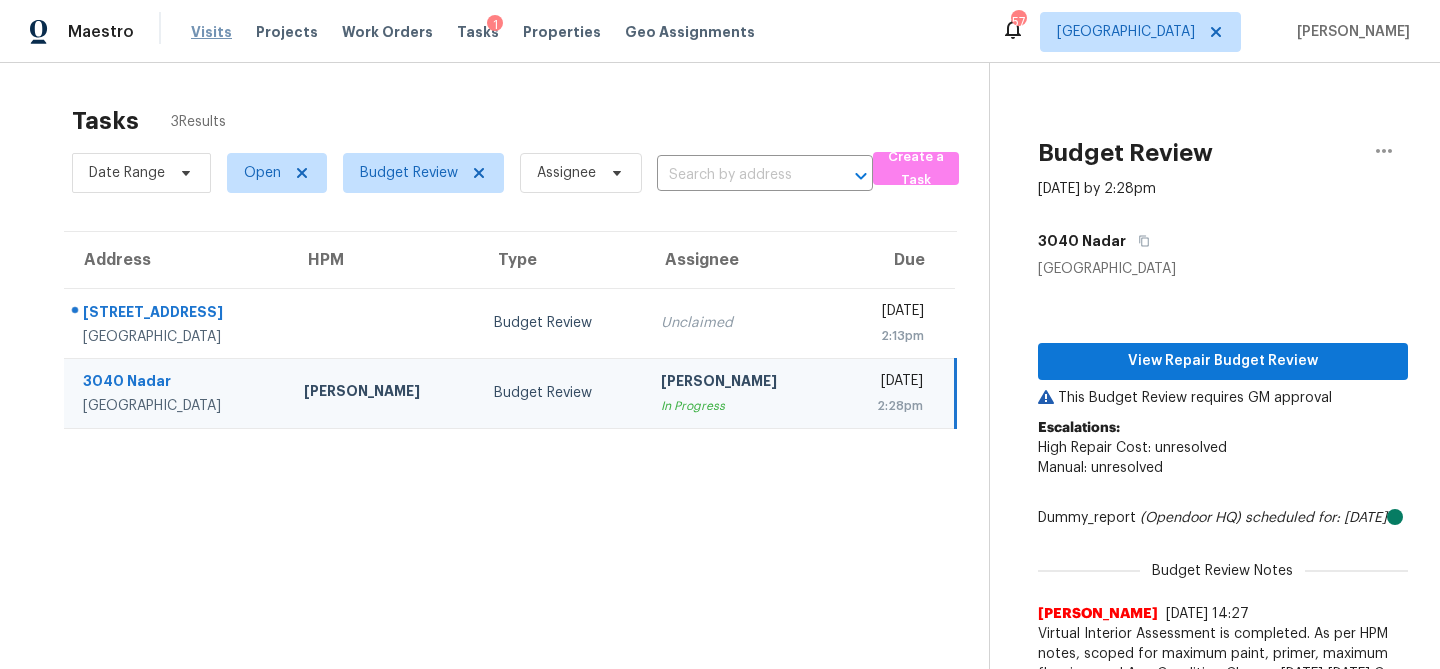 click on "Visits" at bounding box center [211, 32] 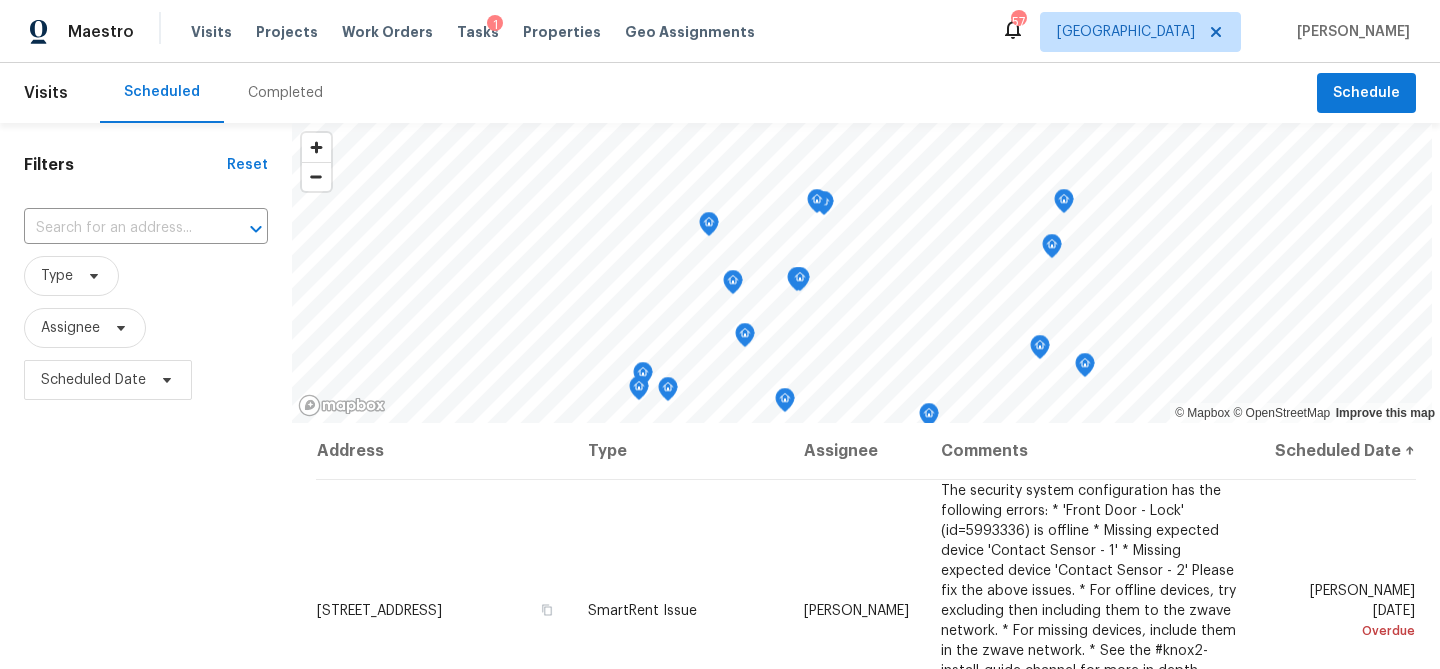 click on "Visits Projects Work Orders Tasks 1 Properties Geo Assignments" at bounding box center [485, 32] 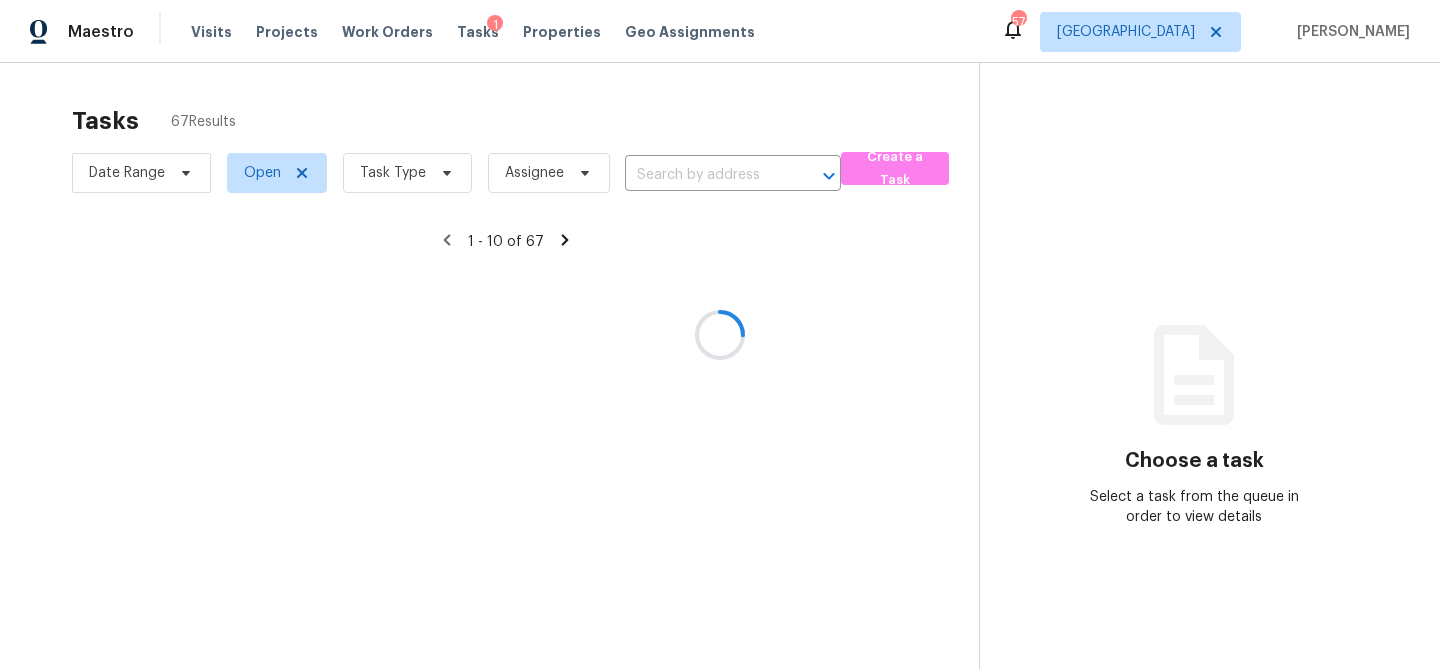click at bounding box center (720, 334) 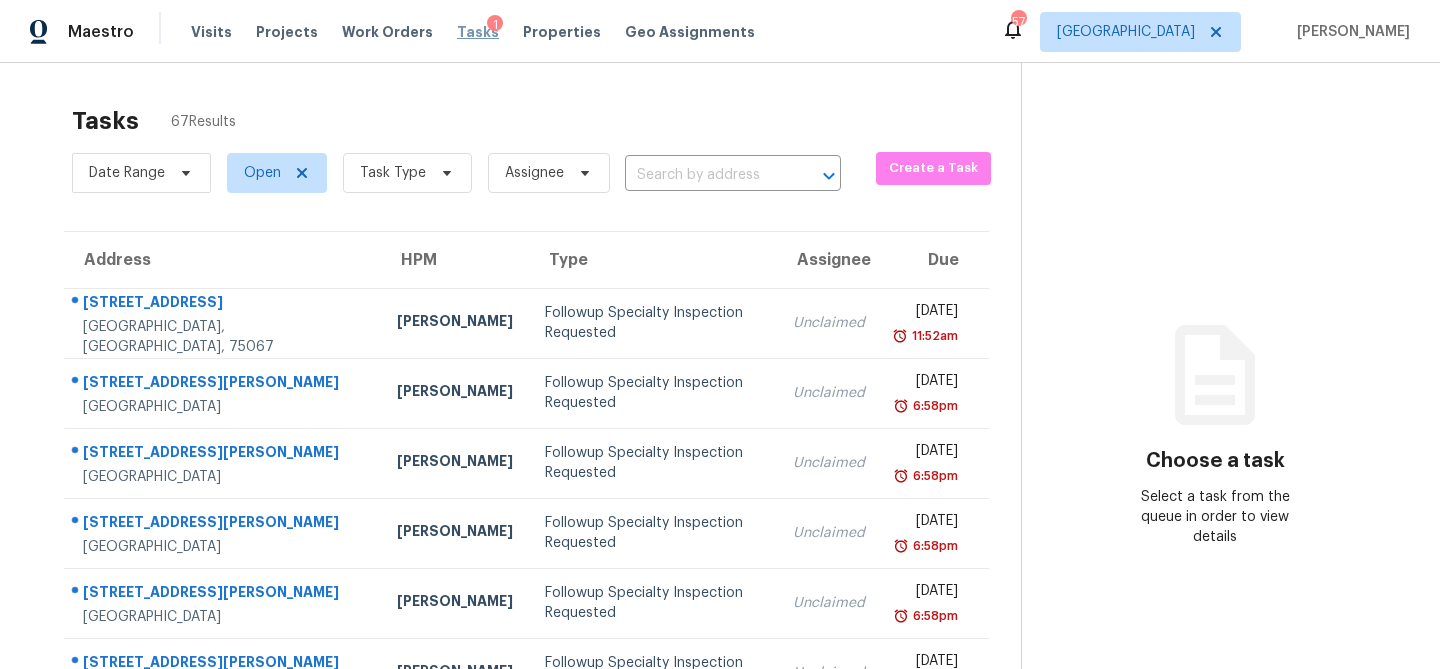 click on "Tasks" at bounding box center (478, 32) 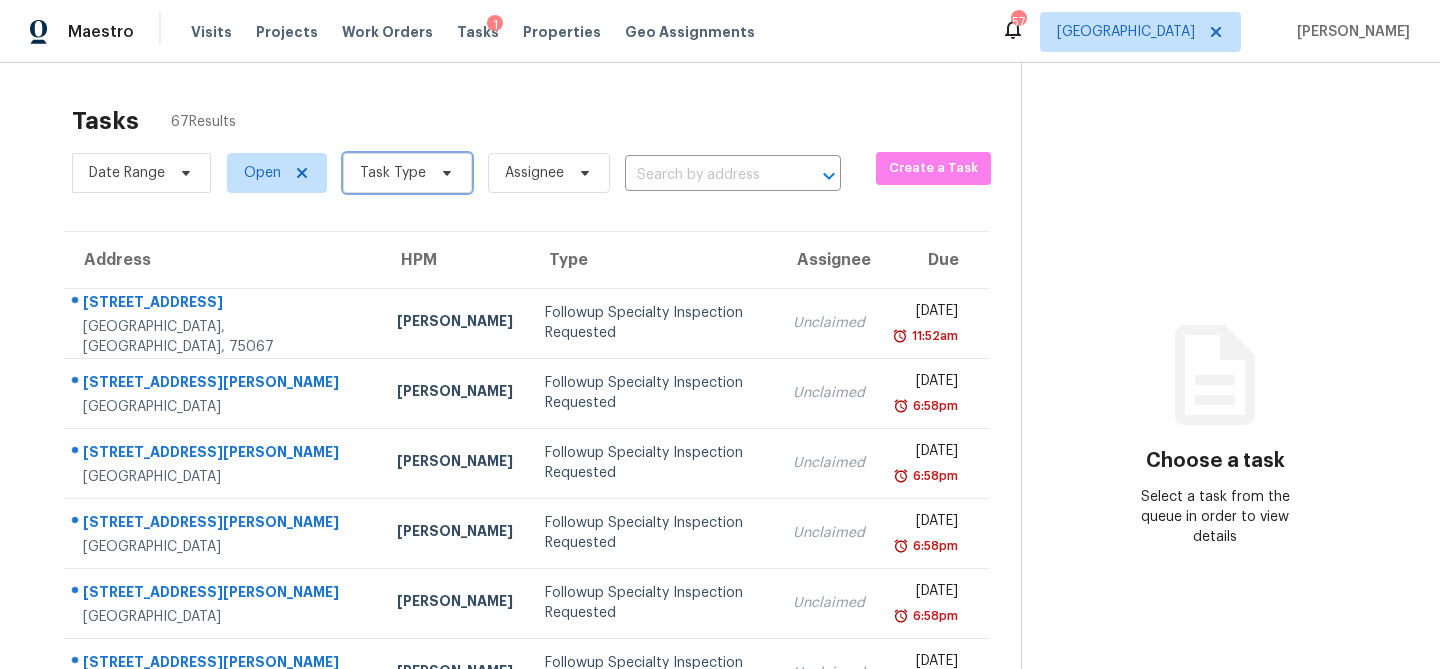 click 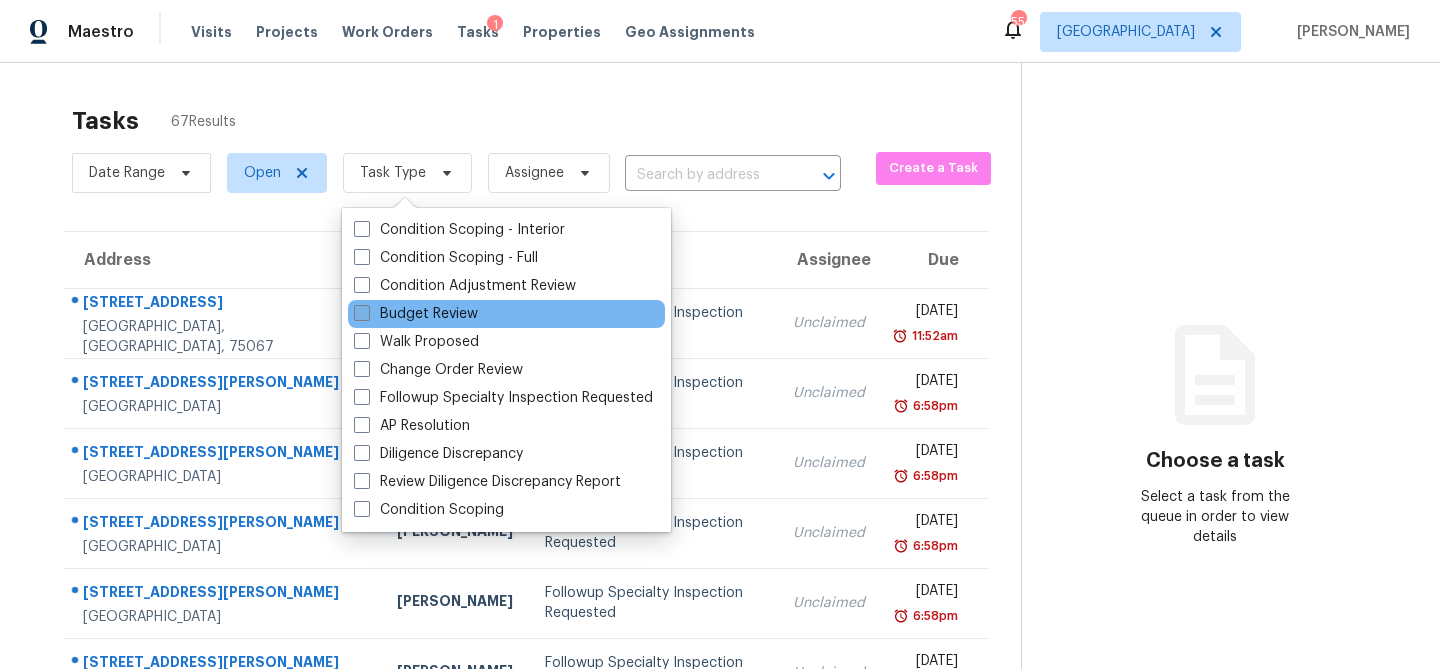 click on "Budget Review" at bounding box center (416, 314) 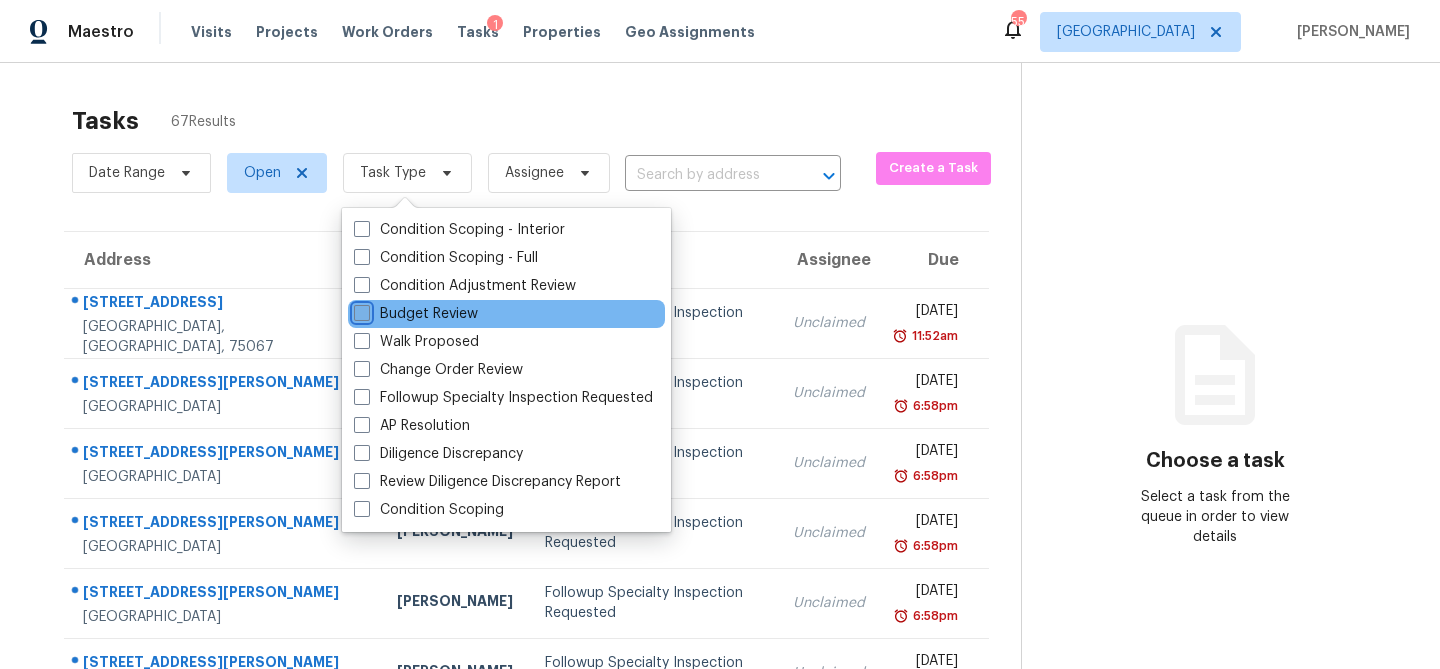 click on "Budget Review" at bounding box center (360, 310) 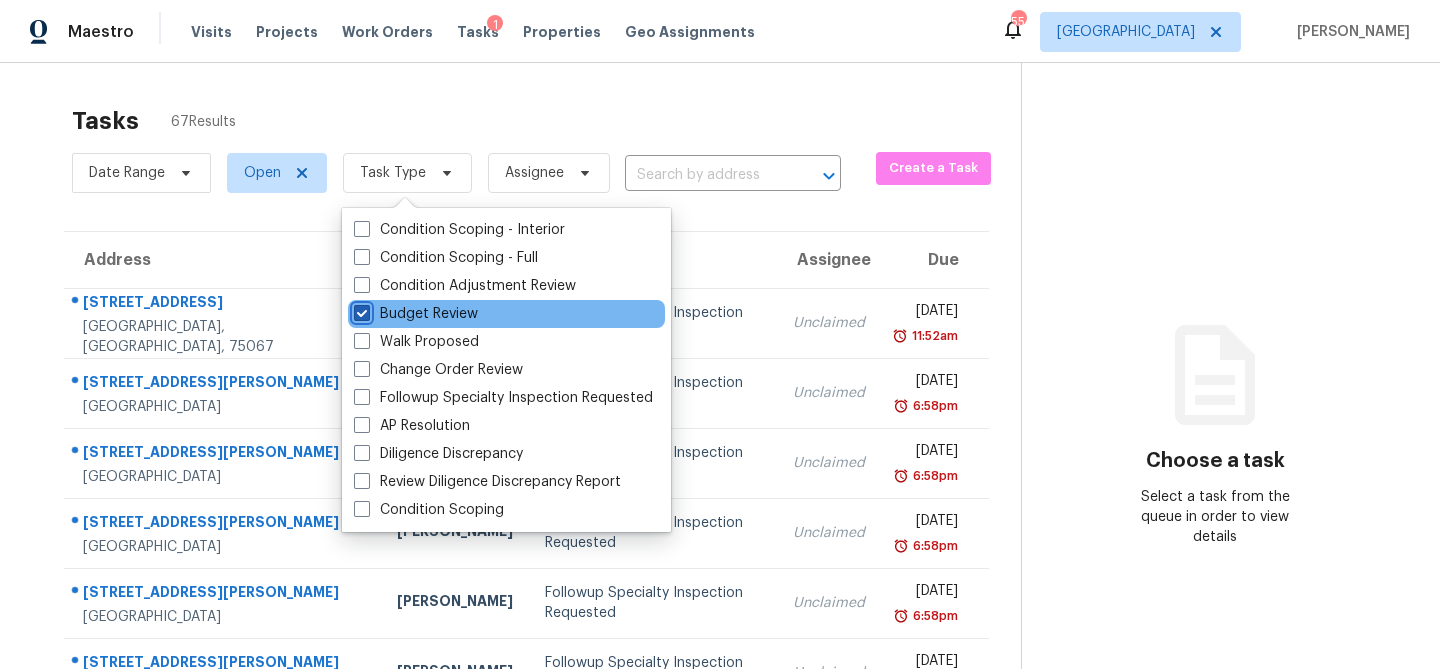 checkbox on "true" 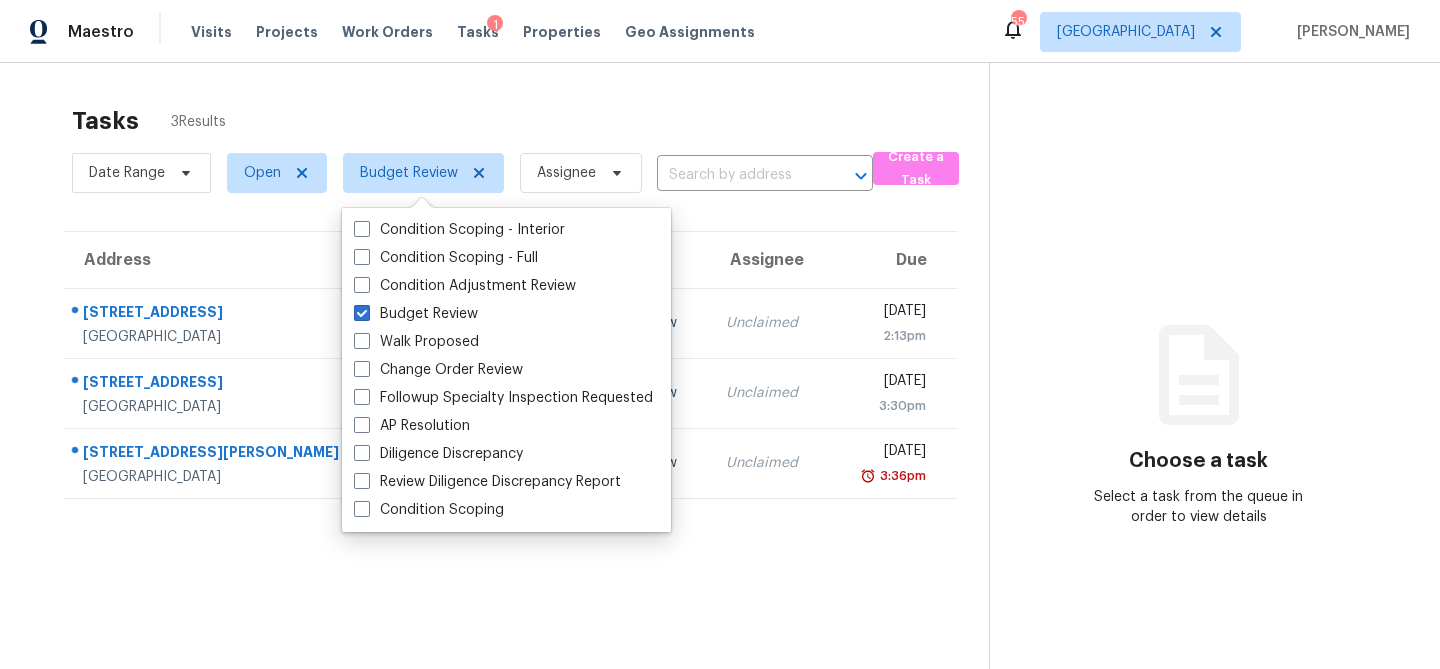 click on "Tasks 3  Results" at bounding box center [530, 121] 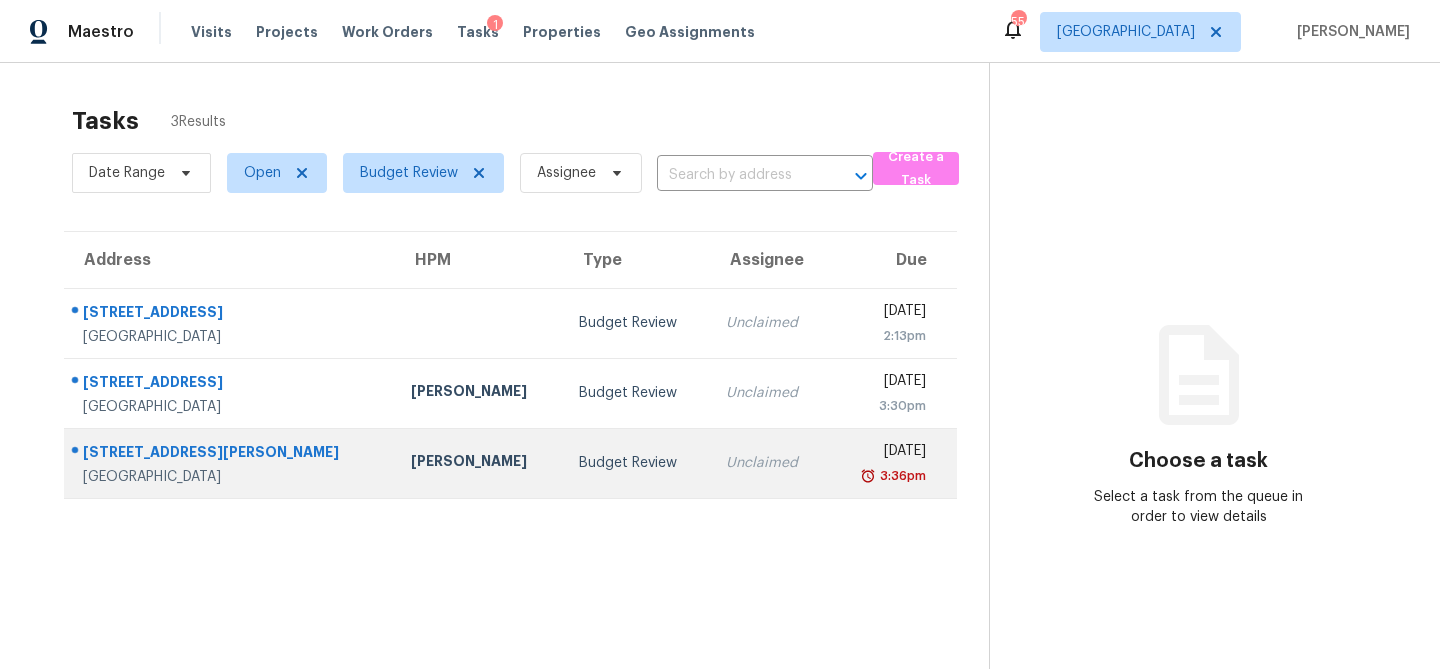 click on "Spencer Kleintop" at bounding box center (479, 463) 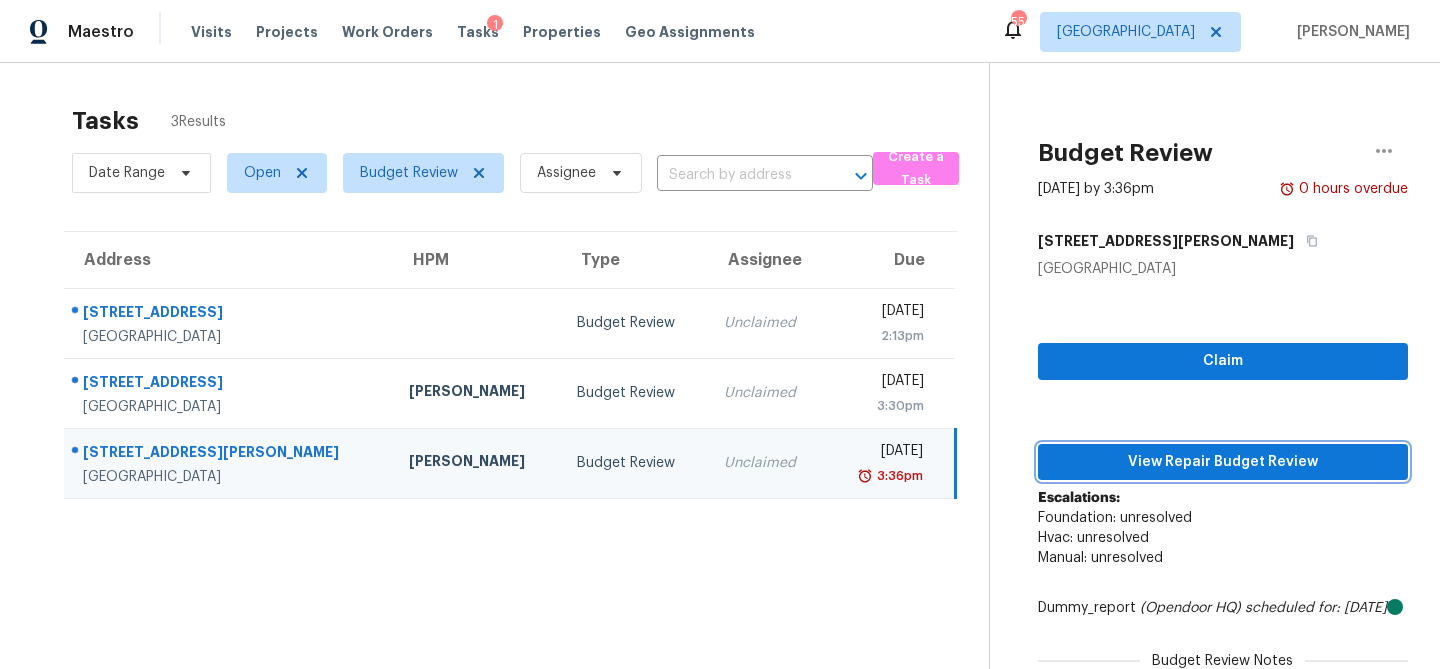 click on "View Repair Budget Review" at bounding box center [1223, 462] 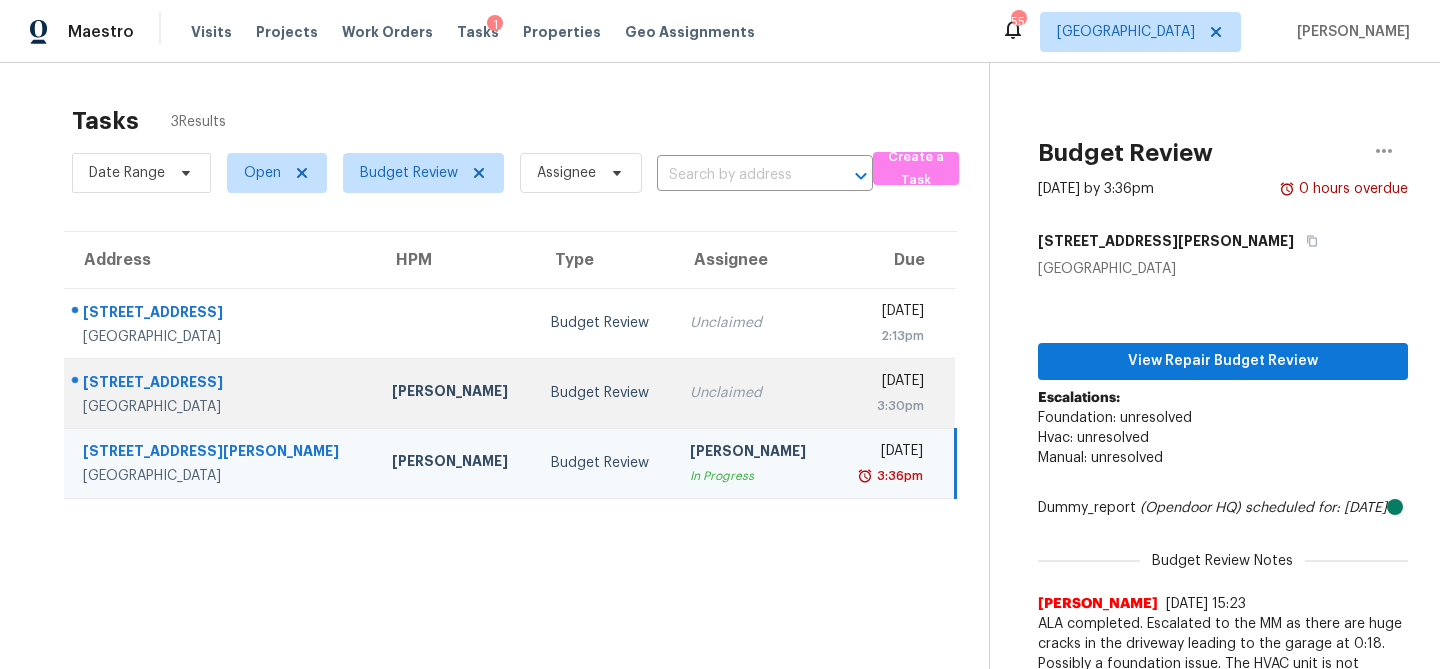 click on "Unclaimed" at bounding box center (753, 393) 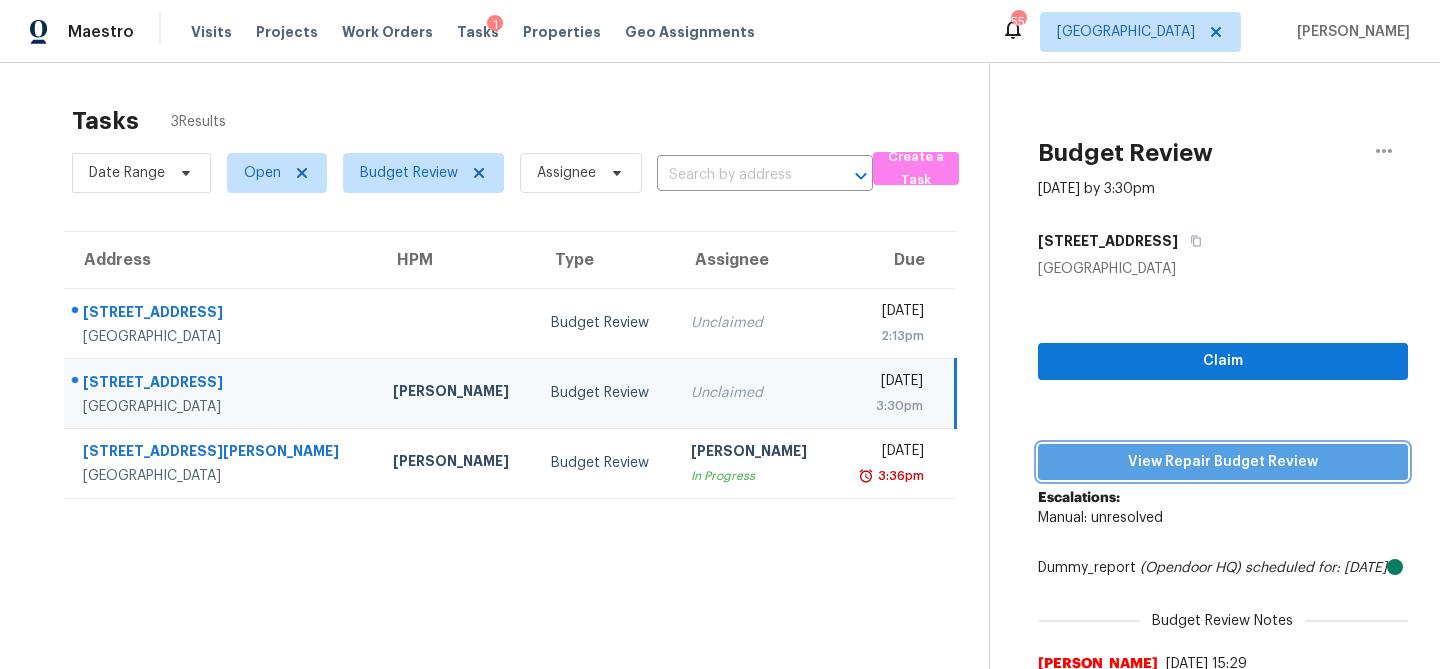 click on "View Repair Budget Review" at bounding box center (1223, 462) 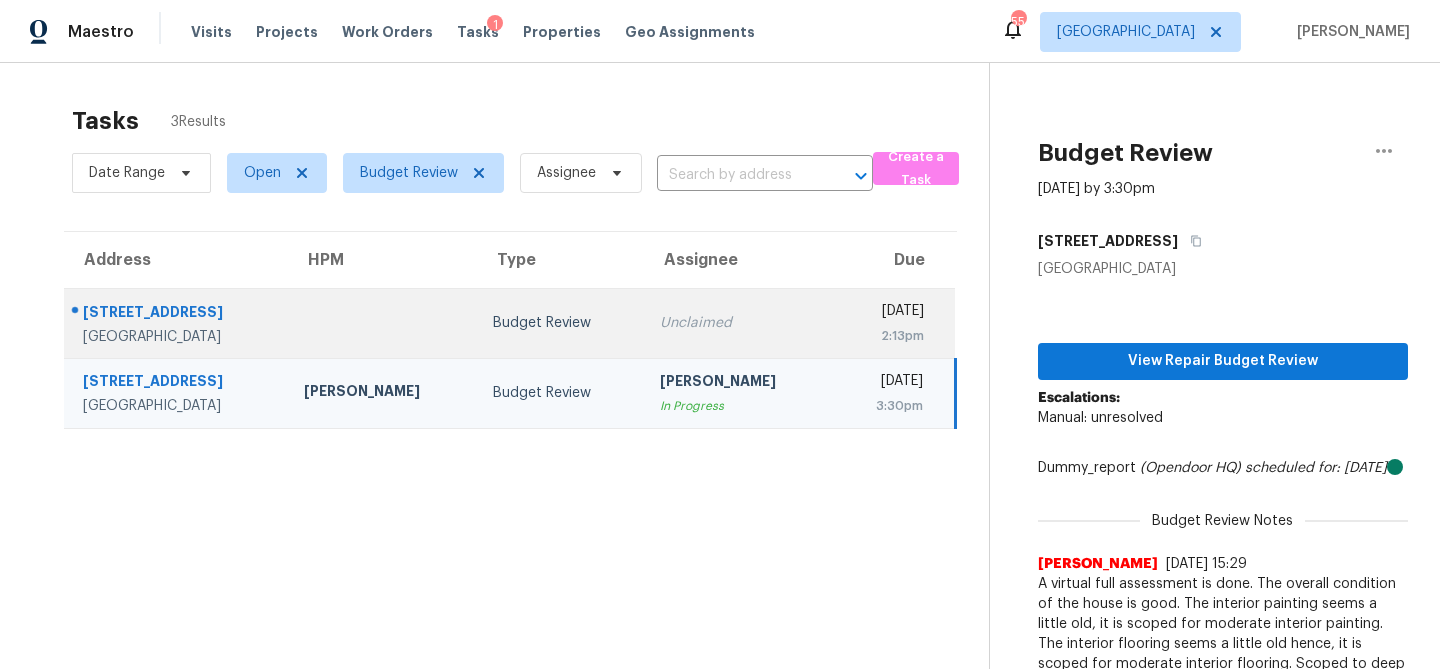 click at bounding box center [382, 323] 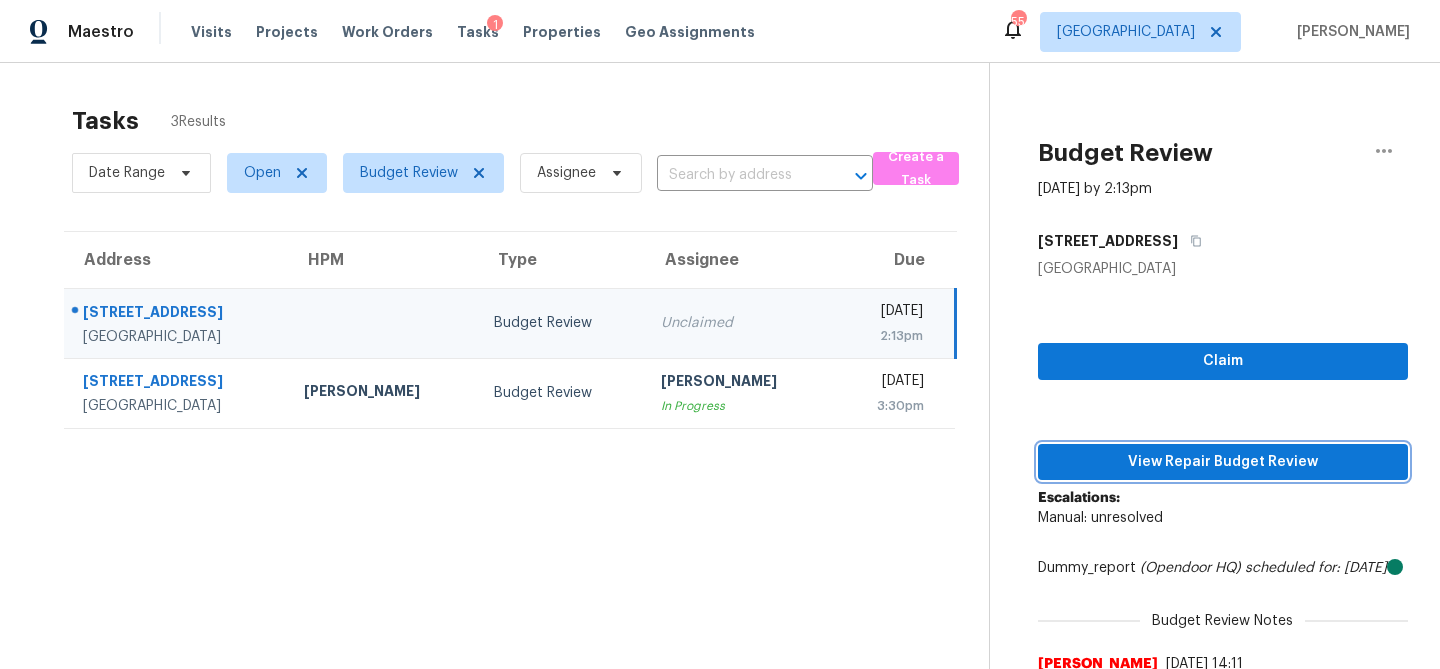 click on "View Repair Budget Review" at bounding box center [1223, 462] 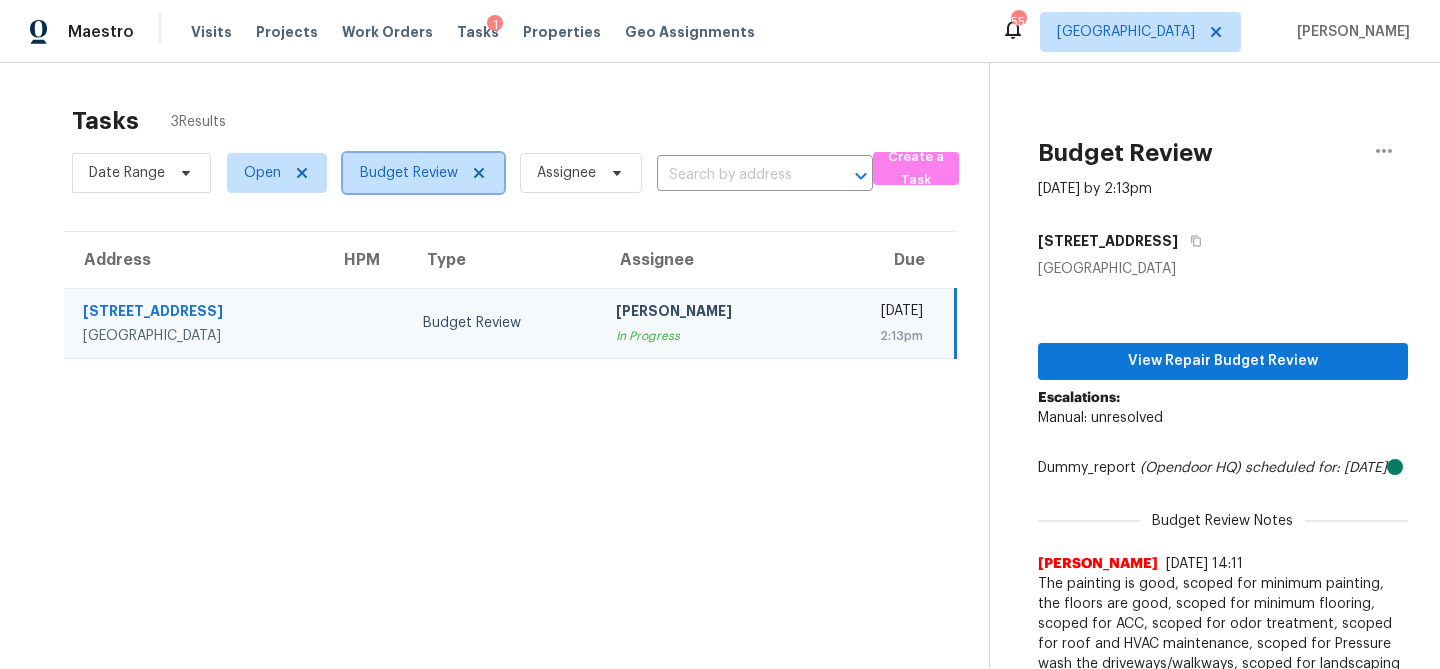 click 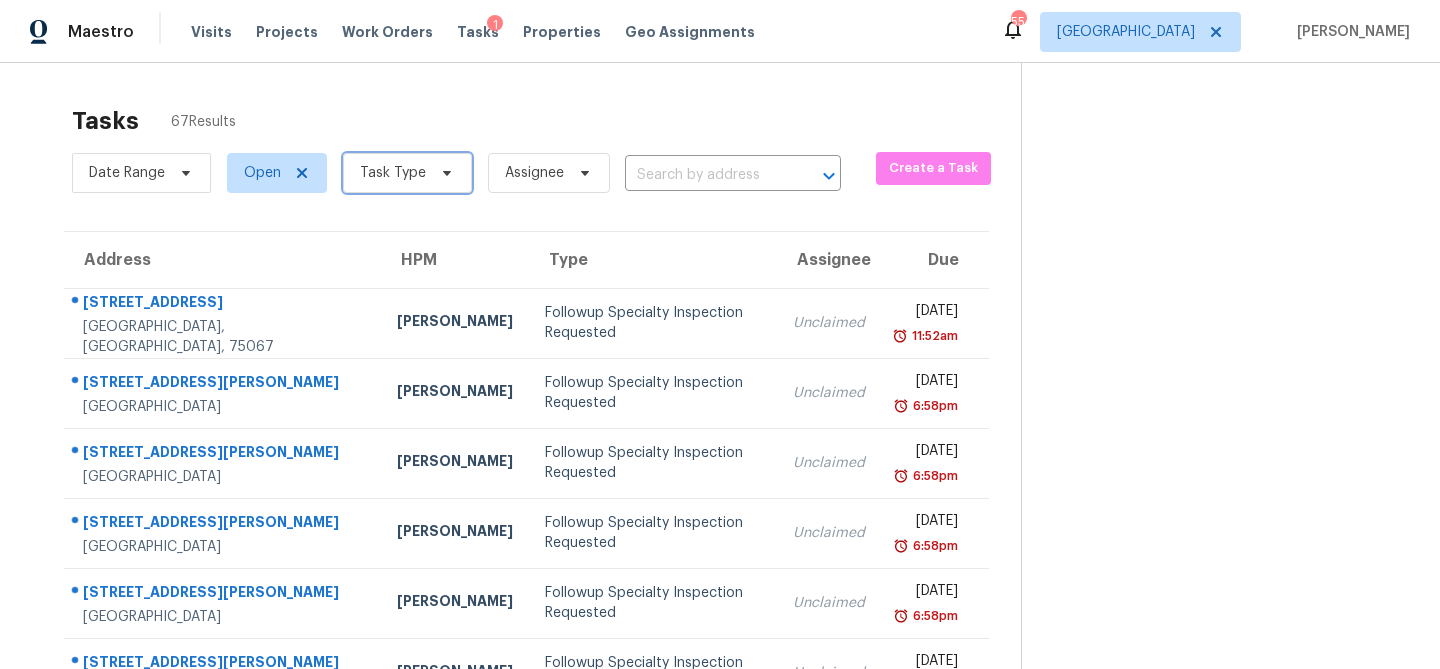 click 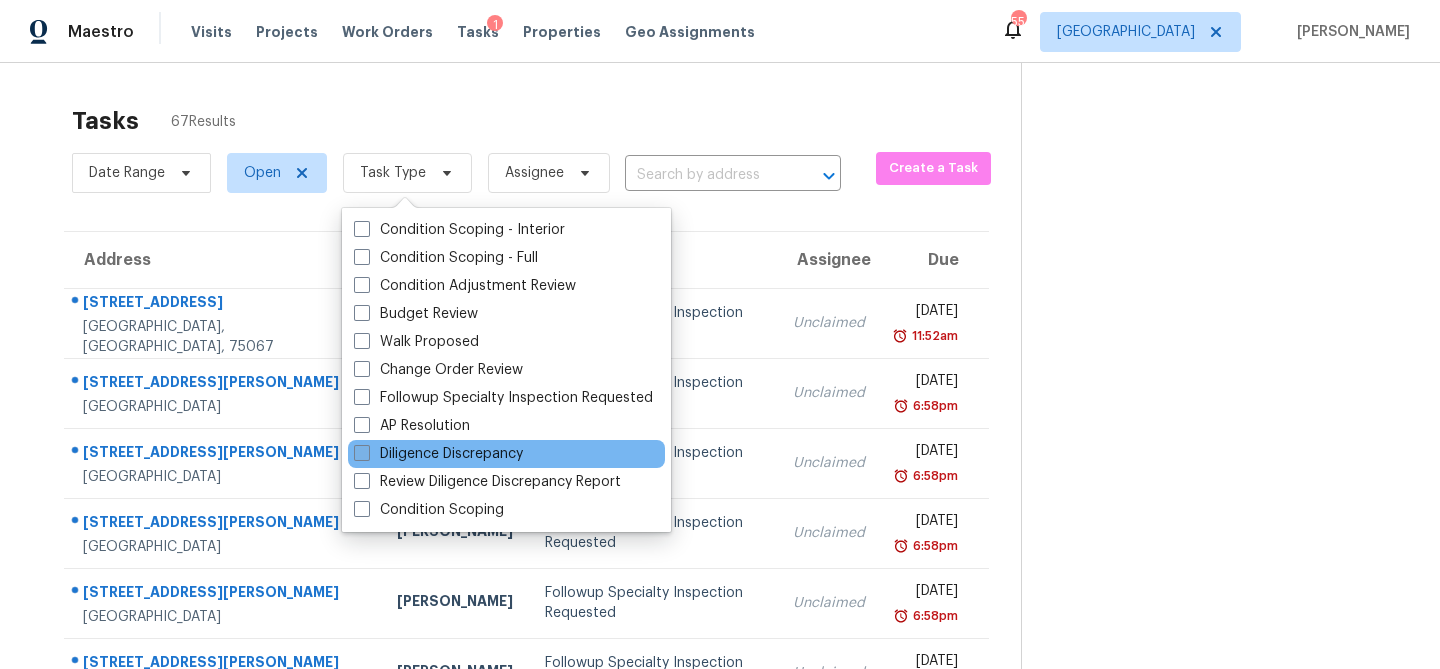 click on "Diligence Discrepancy" at bounding box center (438, 454) 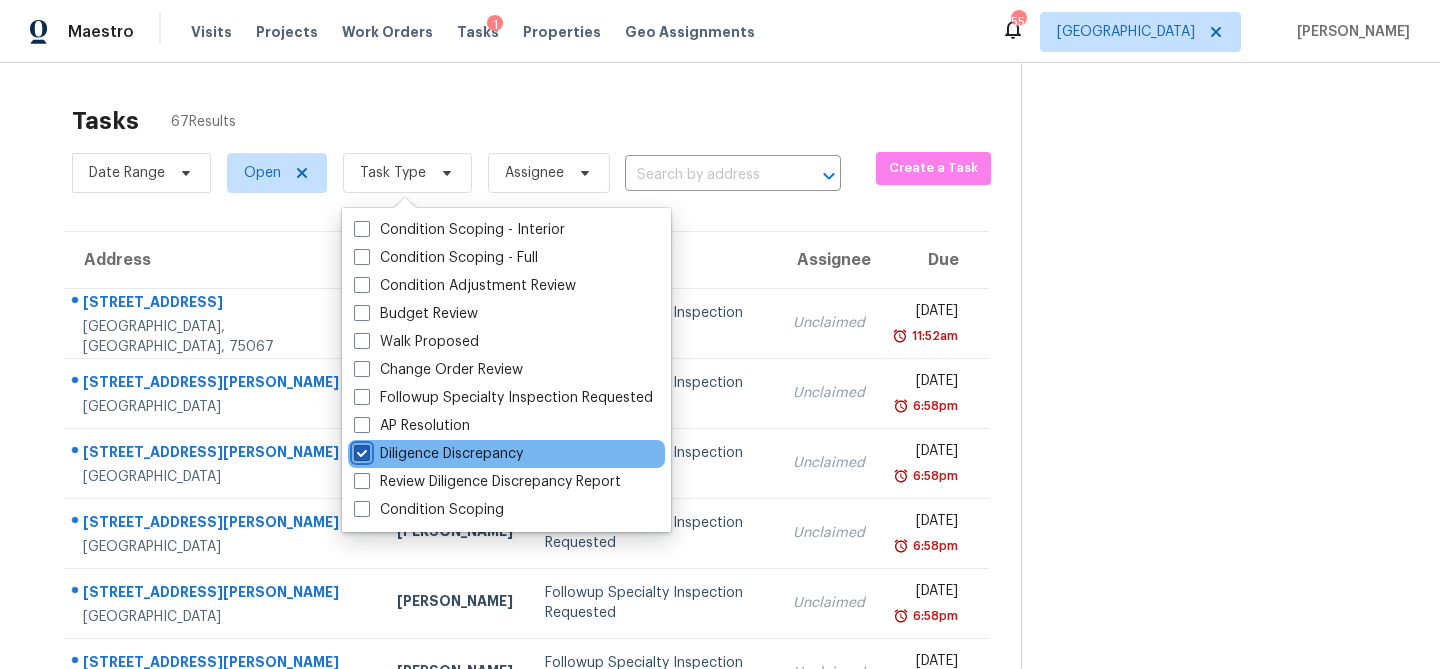 checkbox on "true" 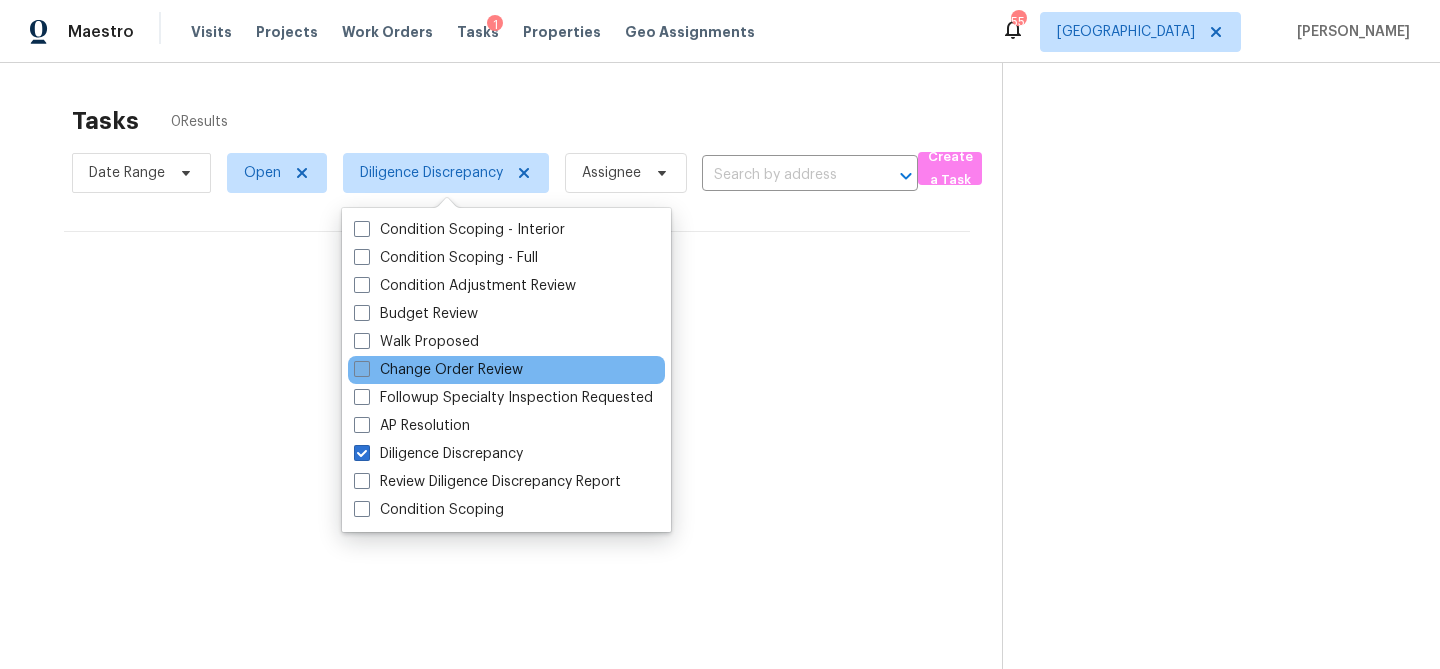 click on "Change Order Review" at bounding box center (438, 370) 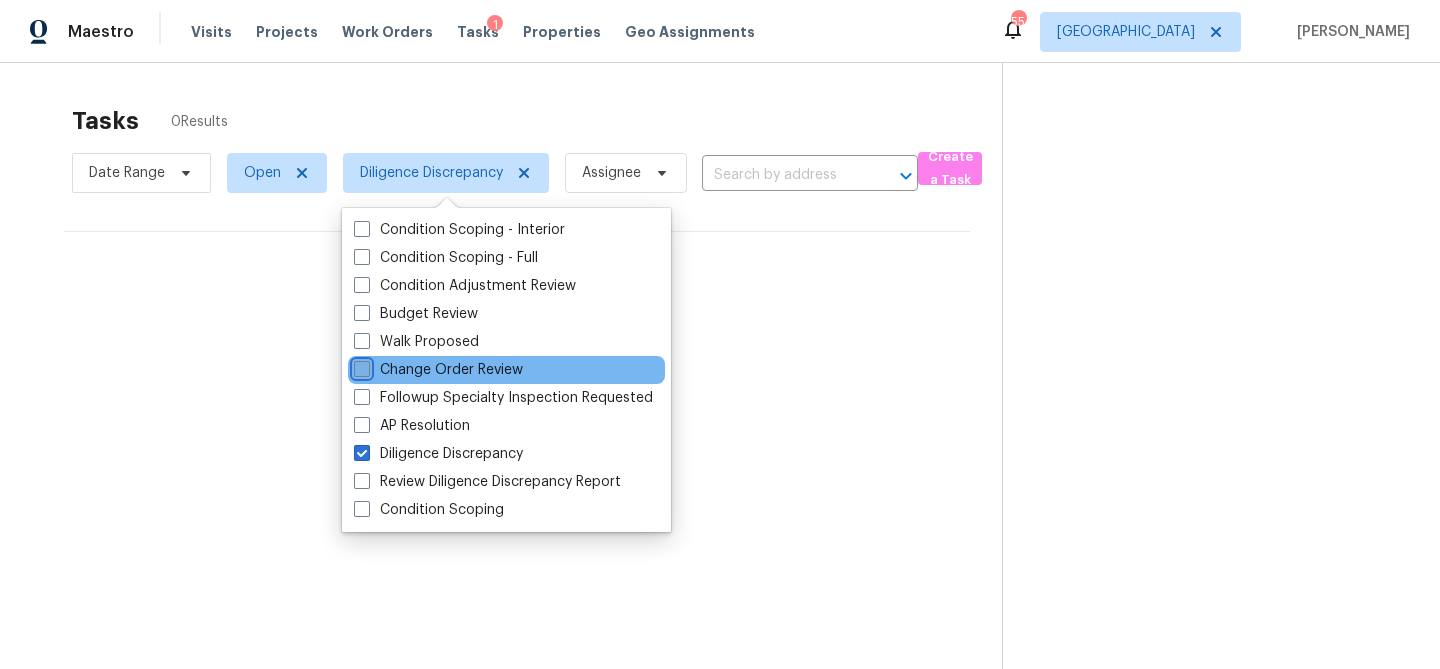 click on "Change Order Review" at bounding box center (360, 366) 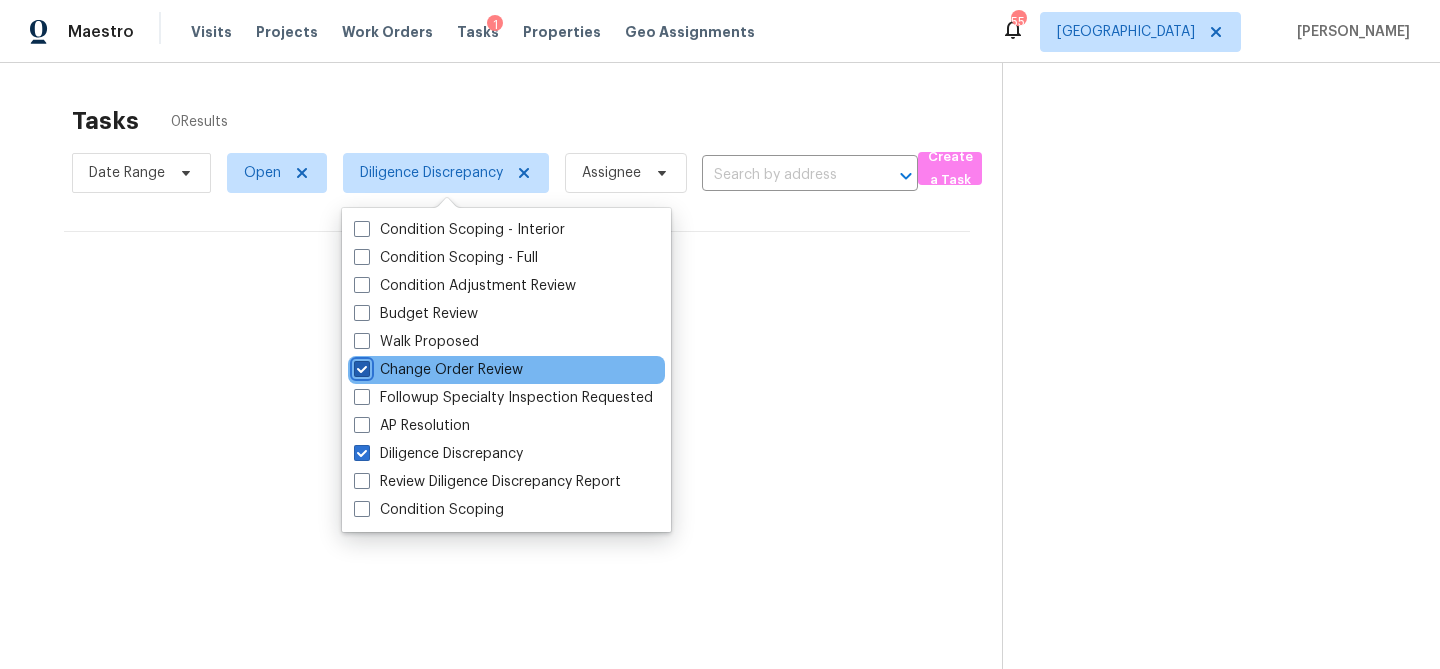 checkbox on "true" 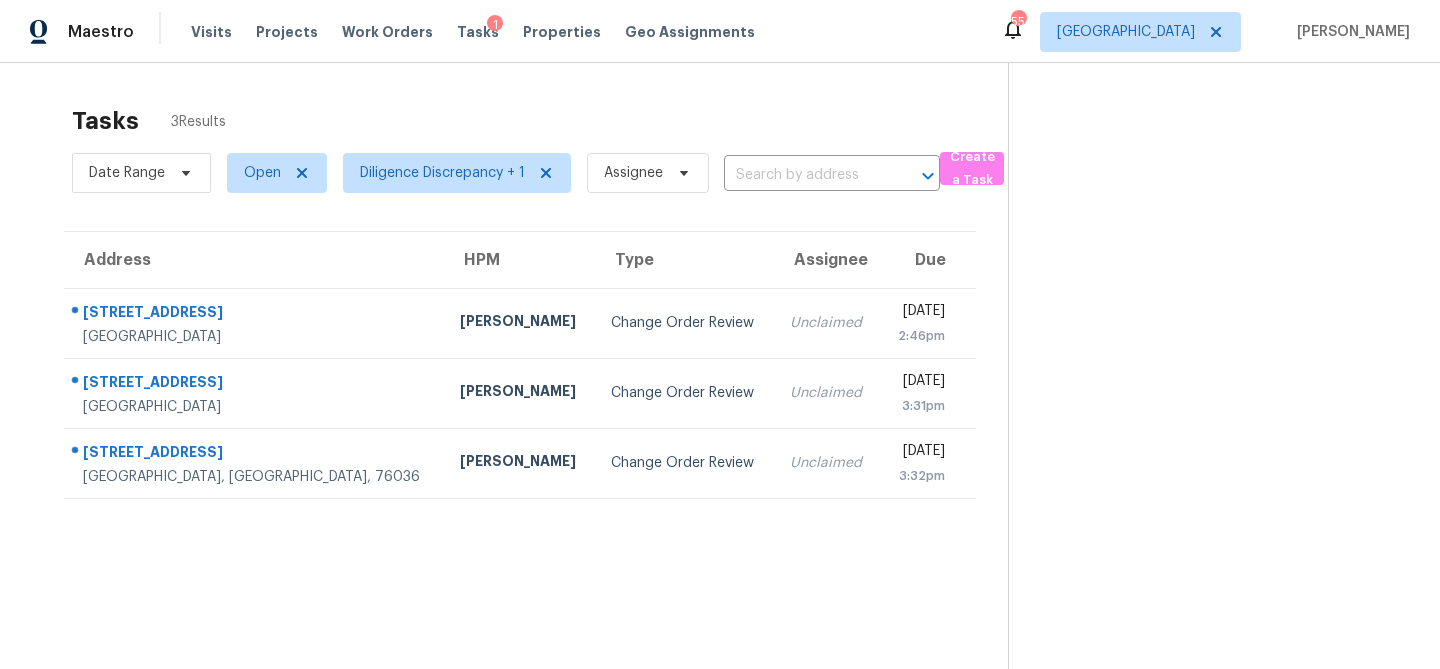 click on "Tasks 3  Results Date Range Open Diligence Discrepancy + 1 Assignee ​ Create a Task Address HPM Type Assignee Due 5200 New Castleton Ct   Fort Worth, TX, 76135 Spencer Kleintop Change Order Review Unclaimed Tue, Jul 22nd 2025 2:46pm 545 Gristmill Ln   Fort Worth, TX, 76140 Jason Fletcher Change Order Review Unclaimed Tue, Jul 22nd 2025 3:31pm 674 Horn St   Crowley, TX, 76036 Jason Fletcher Change Order Review Unclaimed Tue, Jul 22nd 2025 3:32pm" at bounding box center (720, 397) 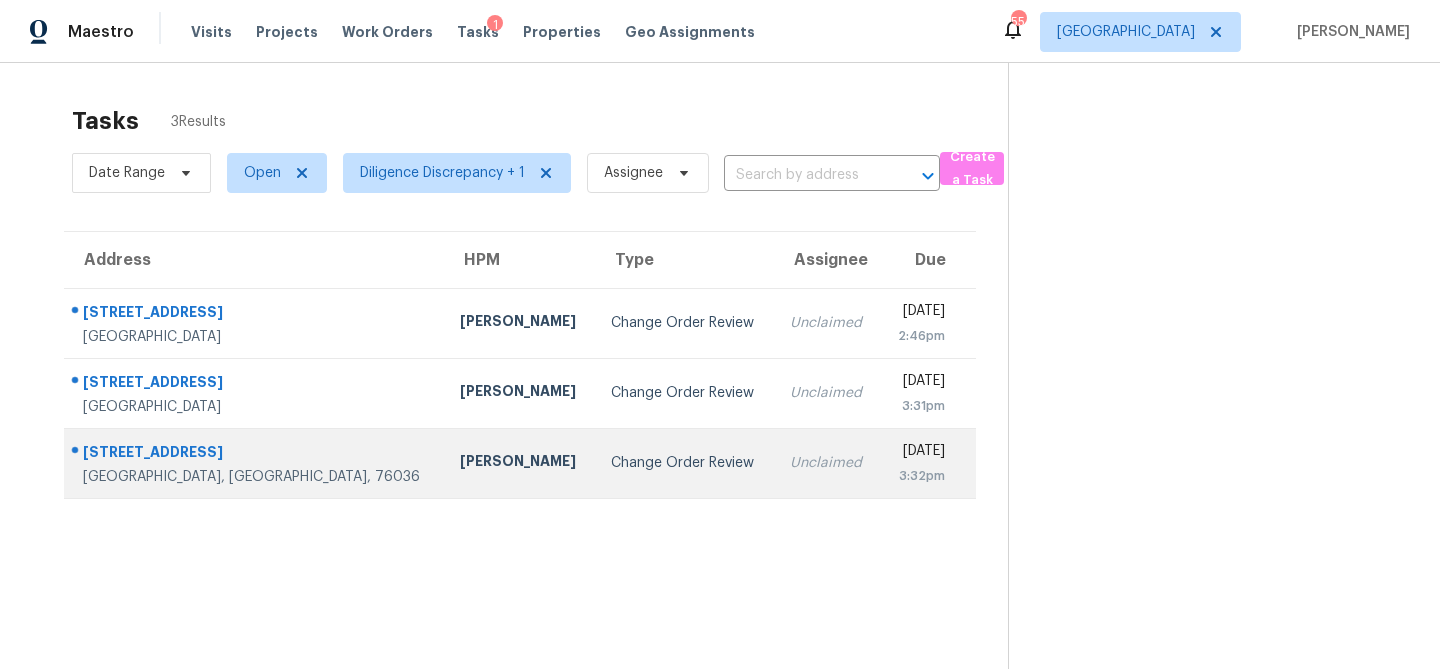 click on "[PERSON_NAME]" at bounding box center (519, 463) 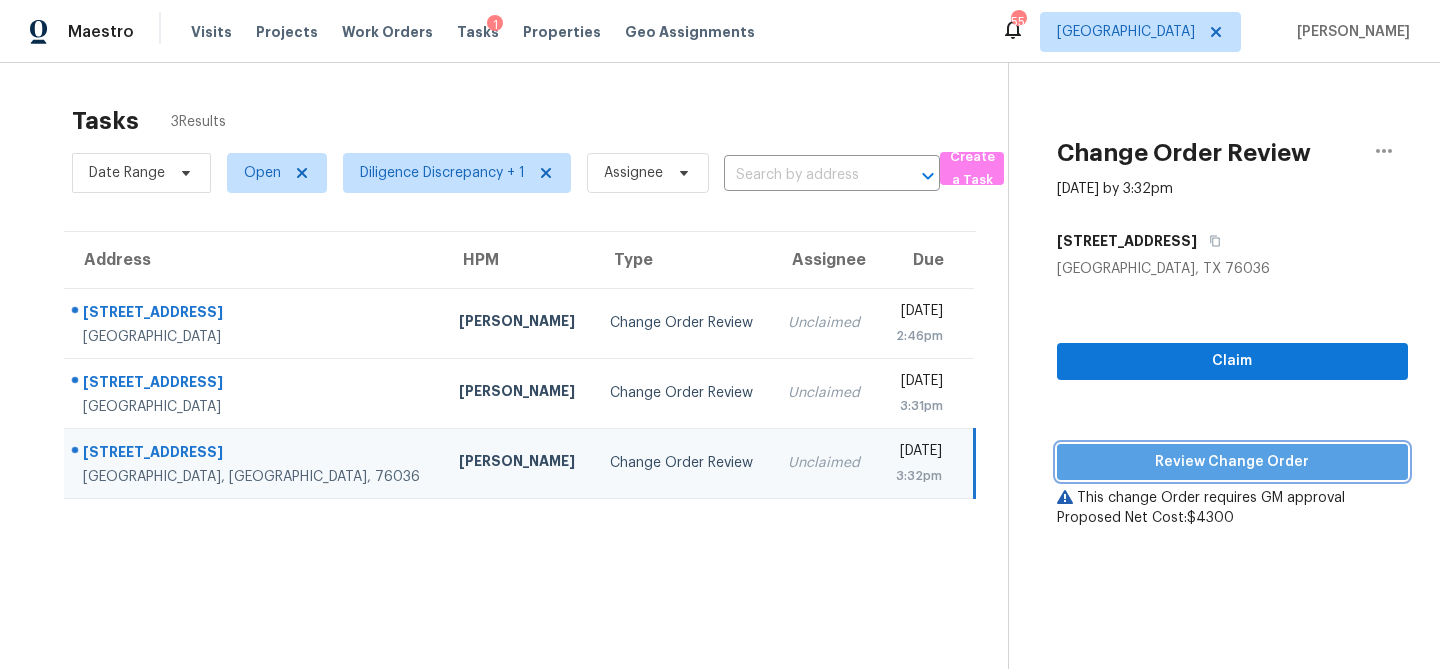 click on "Review Change Order" at bounding box center (1232, 462) 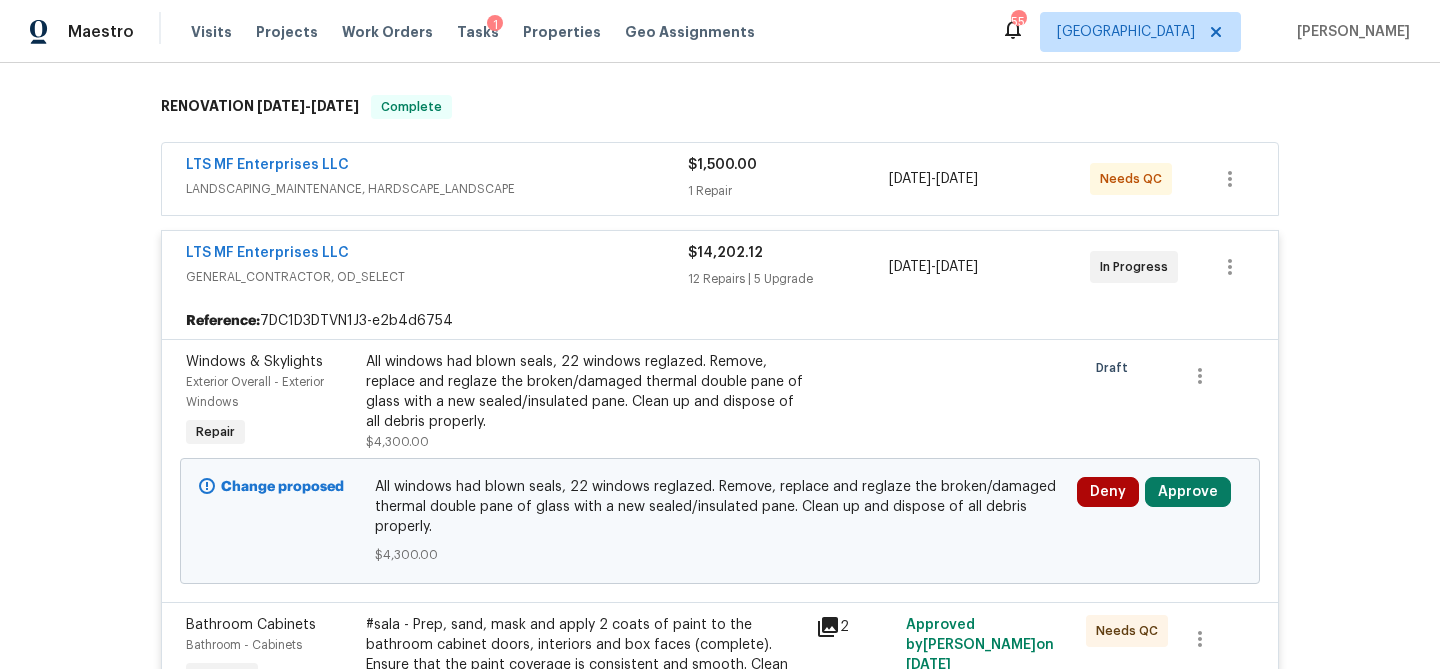 scroll, scrollTop: 469, scrollLeft: 0, axis: vertical 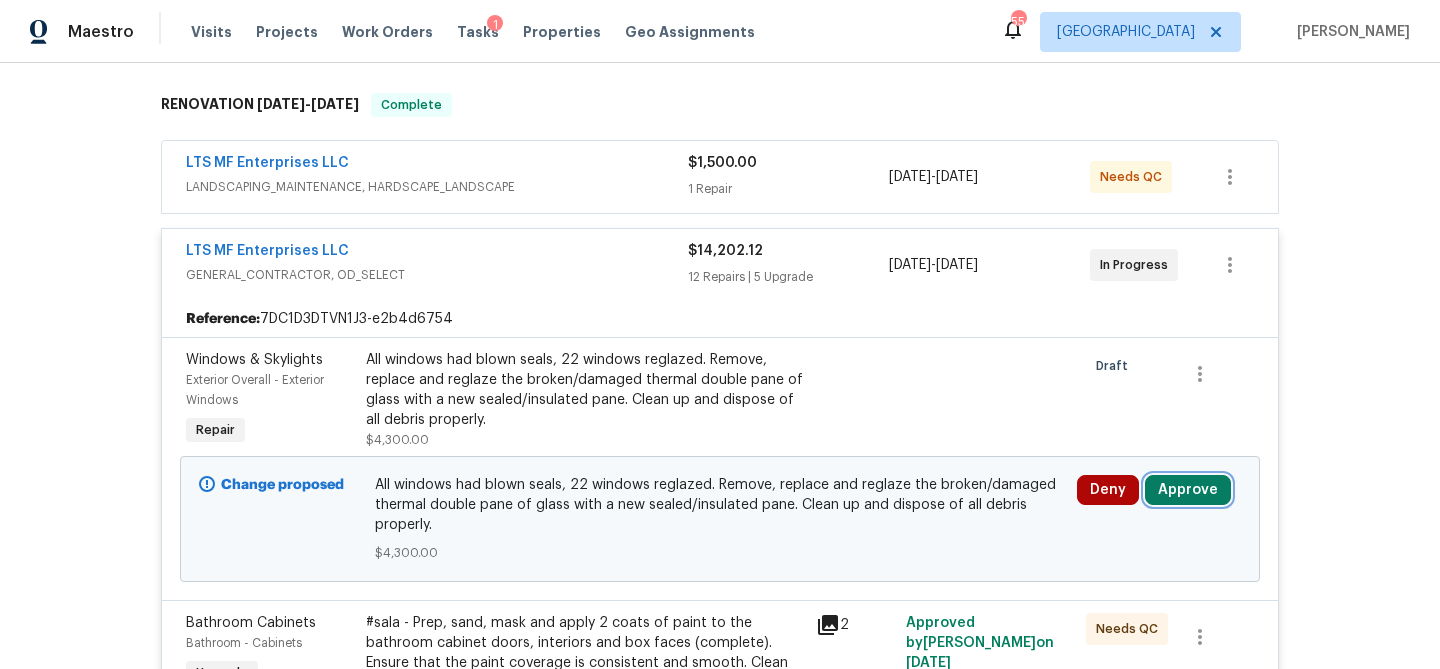click on "Approve" at bounding box center (1188, 490) 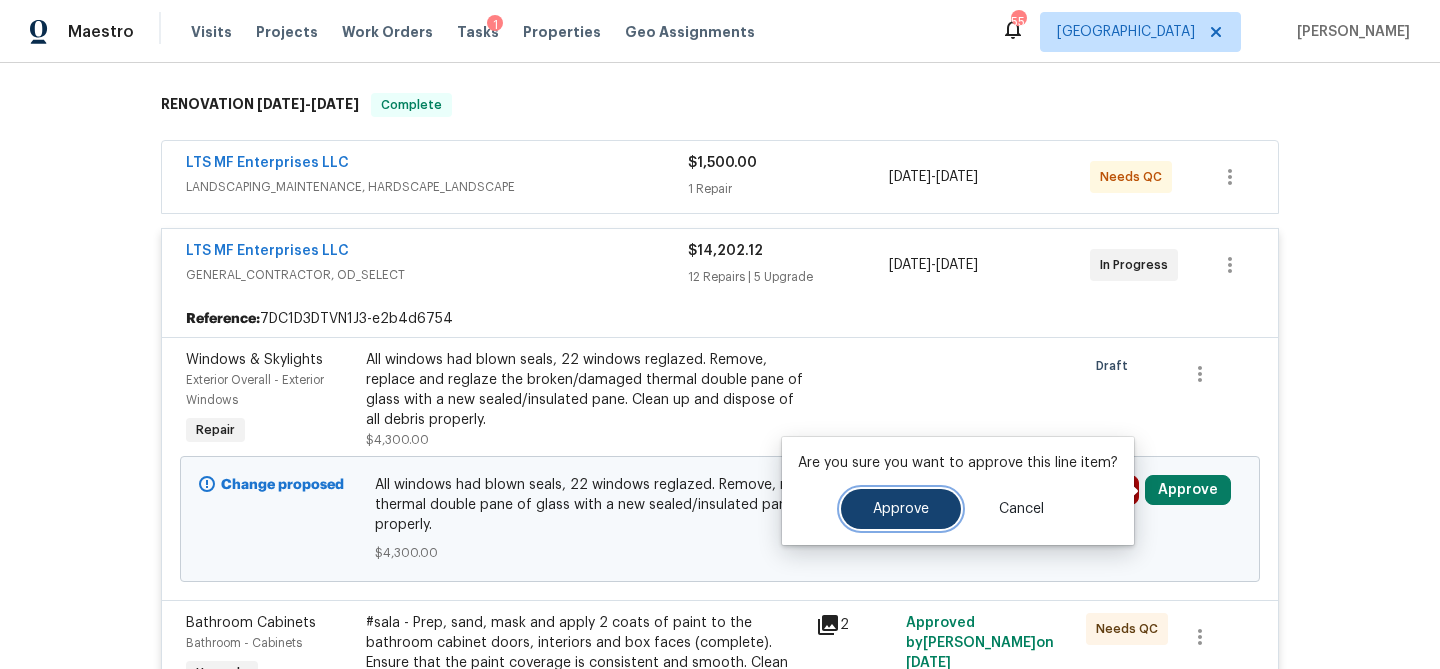 click on "Approve" at bounding box center [901, 509] 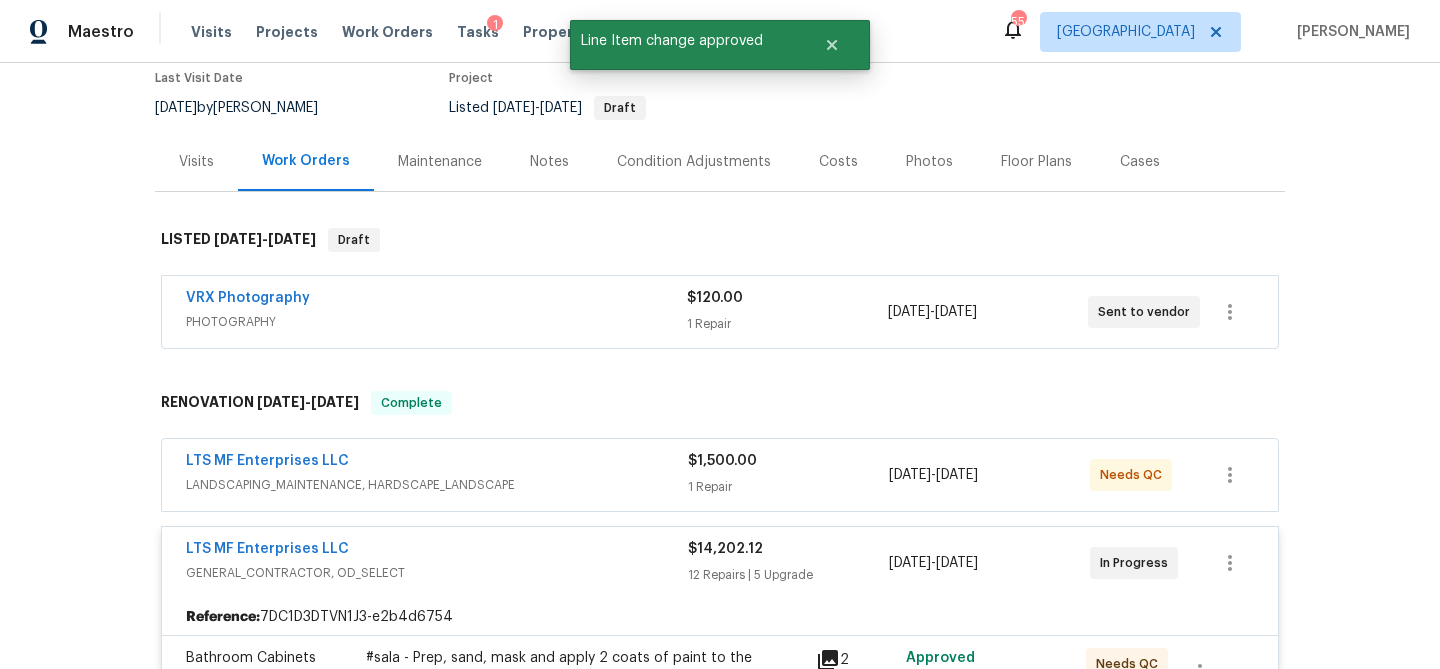 scroll, scrollTop: 0, scrollLeft: 0, axis: both 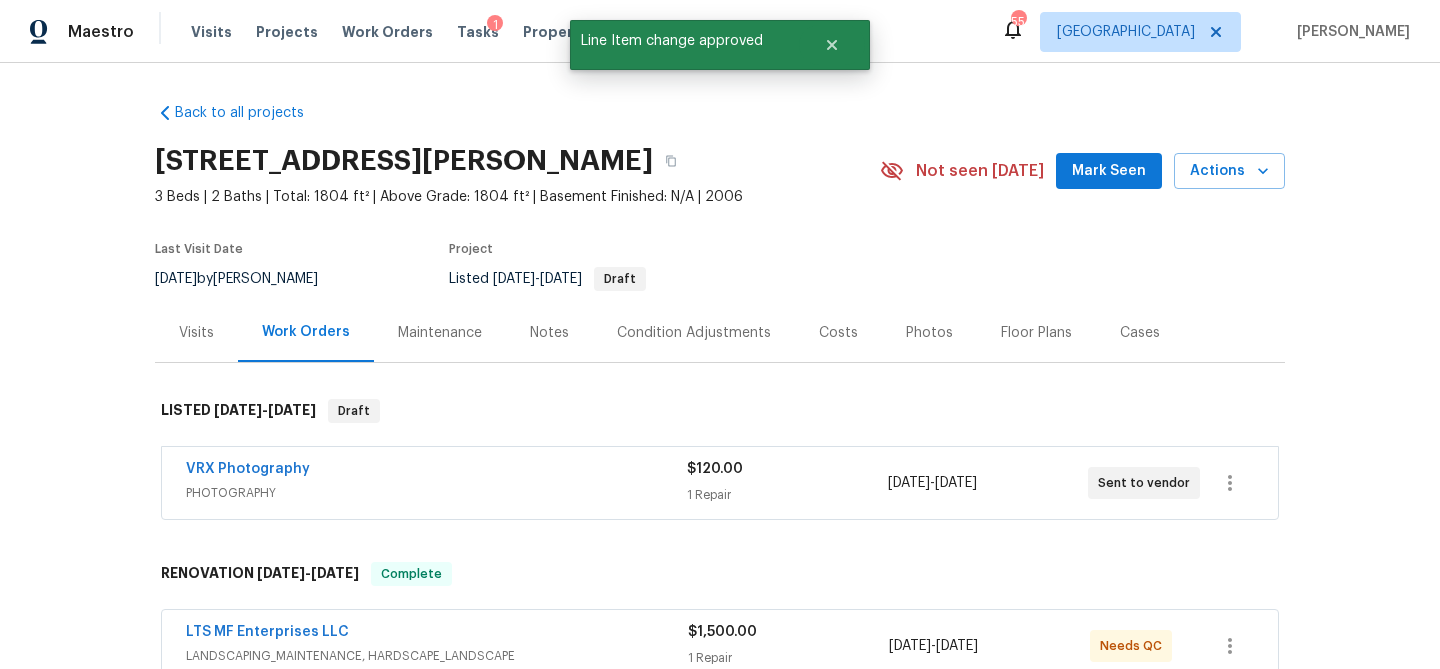 click on "Costs" at bounding box center (838, 333) 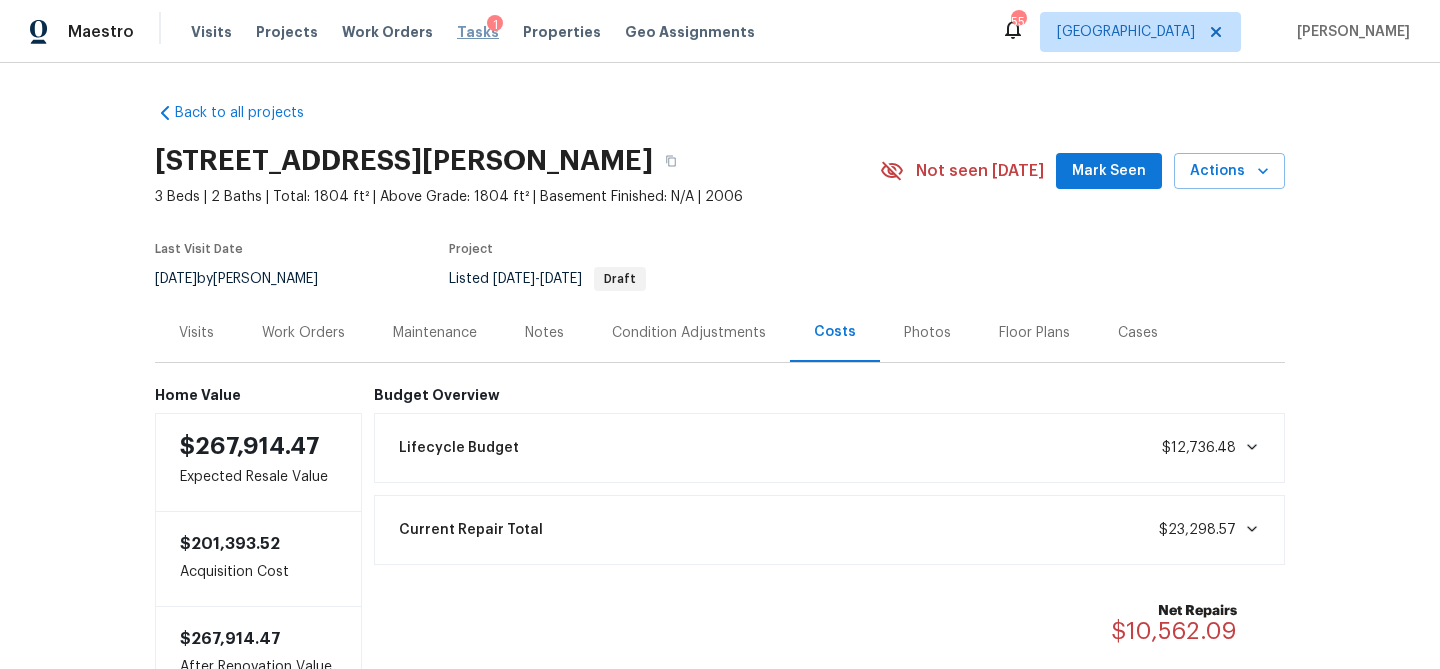 click on "Tasks" at bounding box center (478, 32) 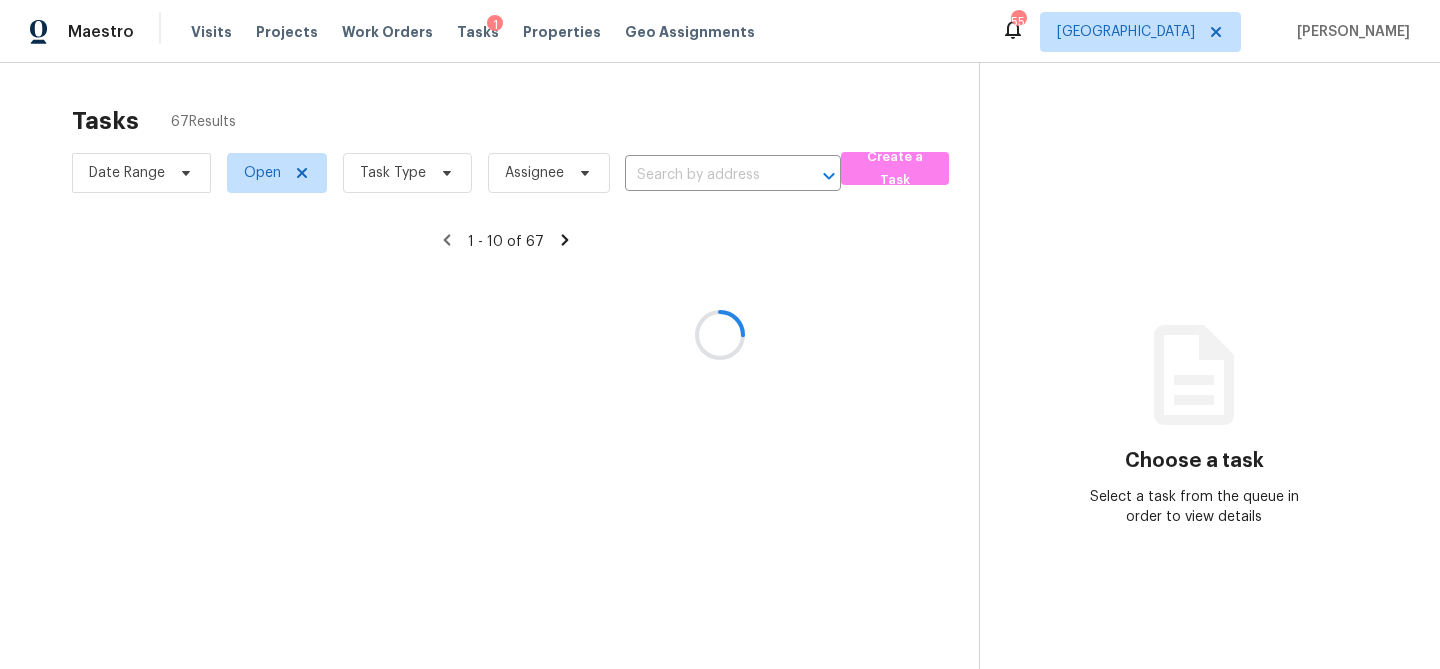 click at bounding box center [720, 334] 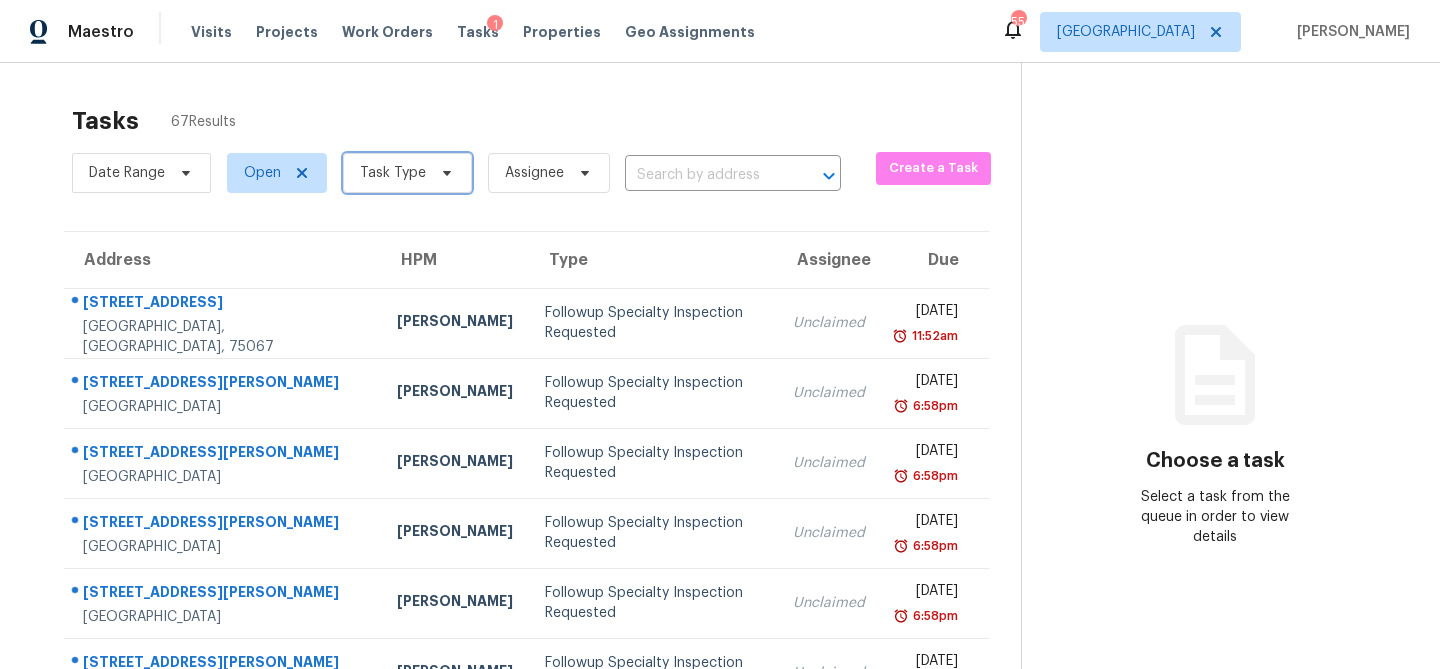 click 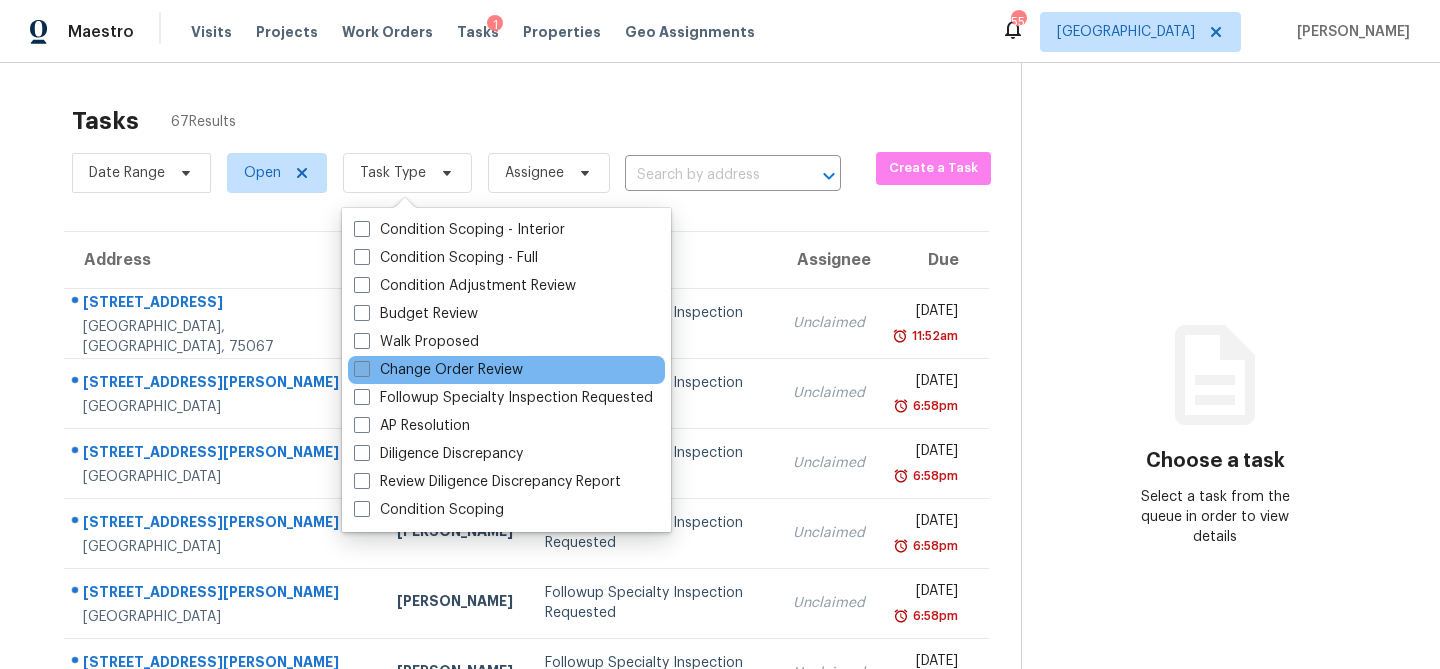click on "Change Order Review" at bounding box center (438, 370) 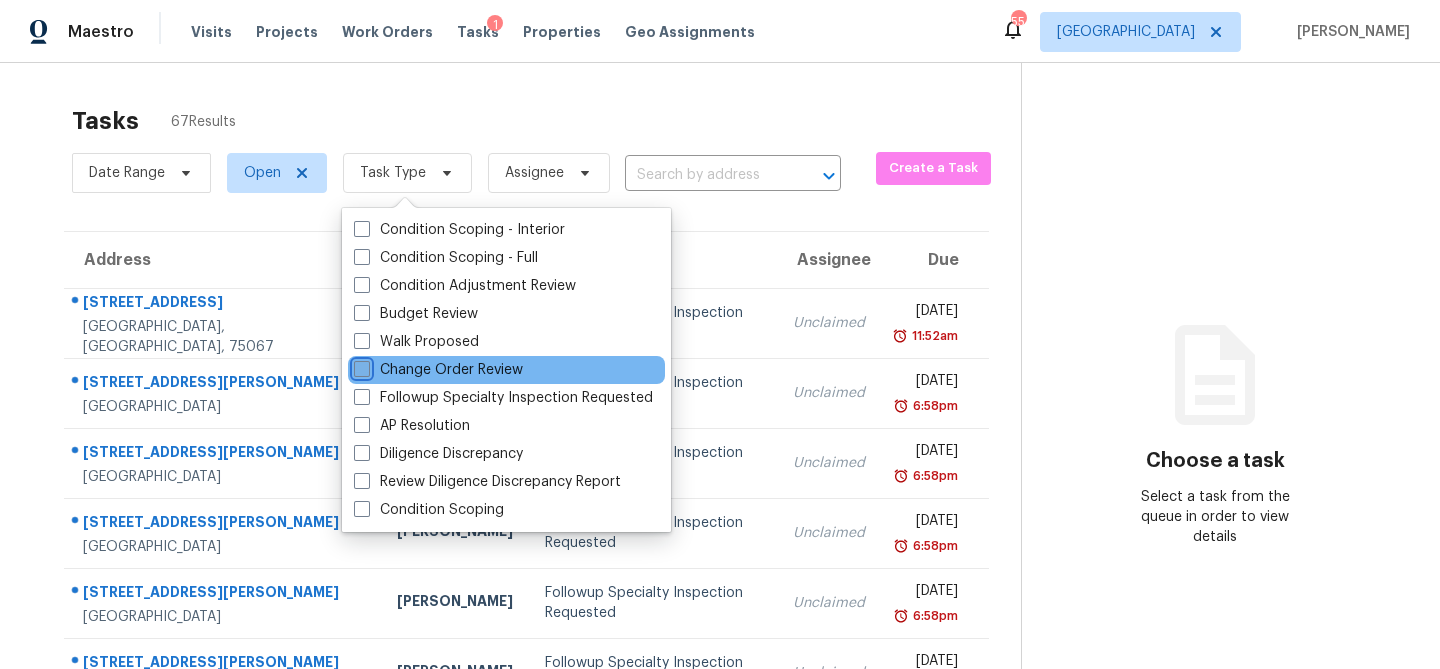 click on "Change Order Review" at bounding box center [360, 366] 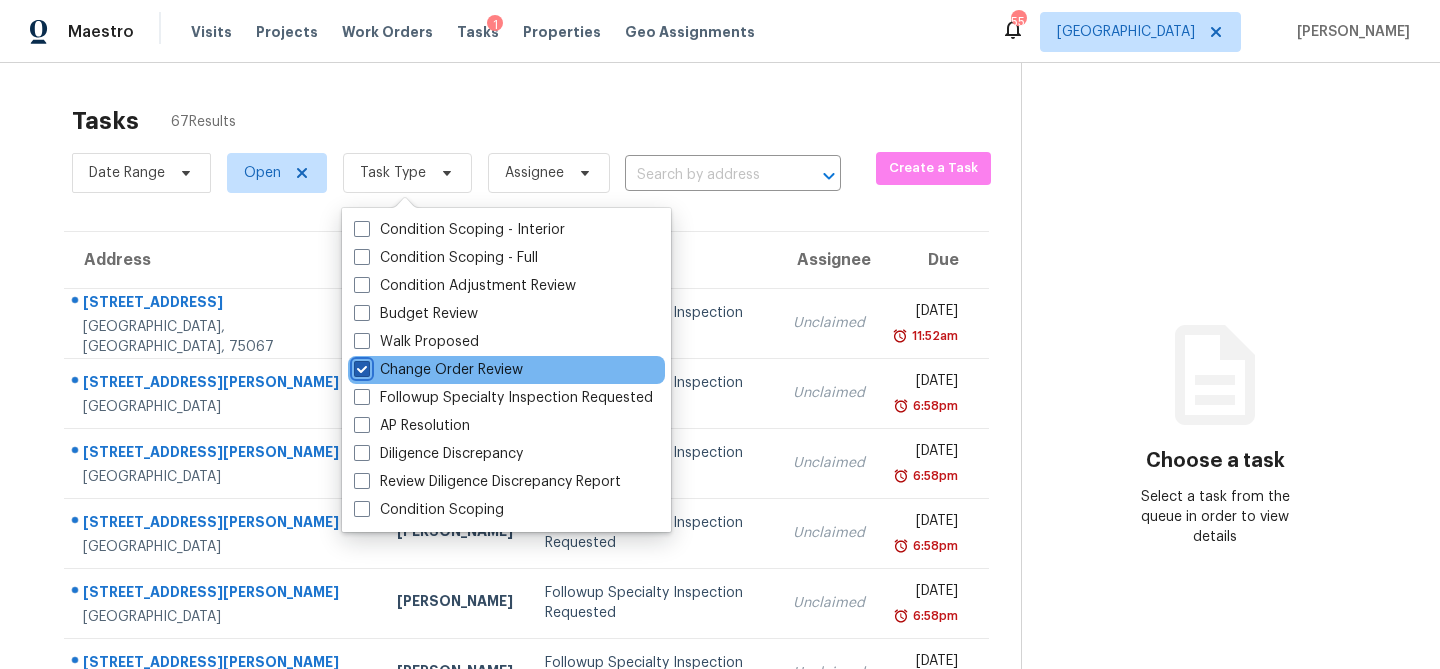 checkbox on "true" 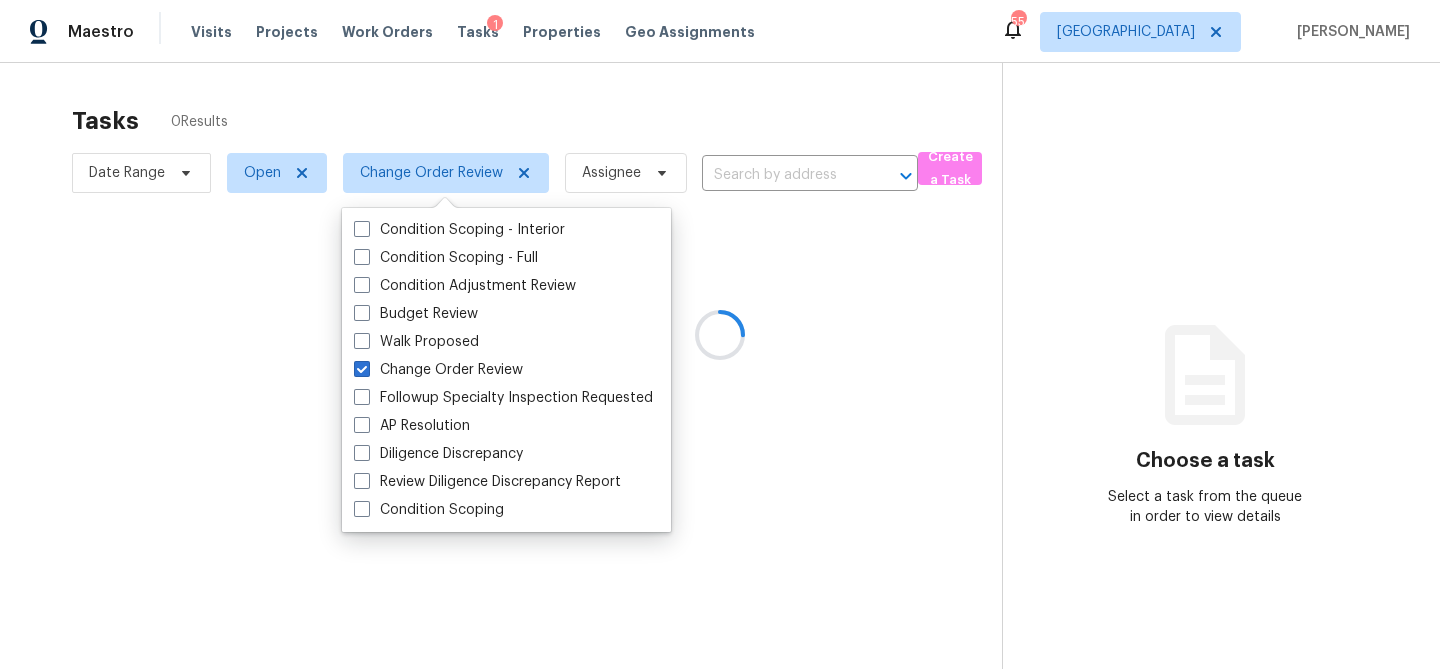 click at bounding box center [720, 334] 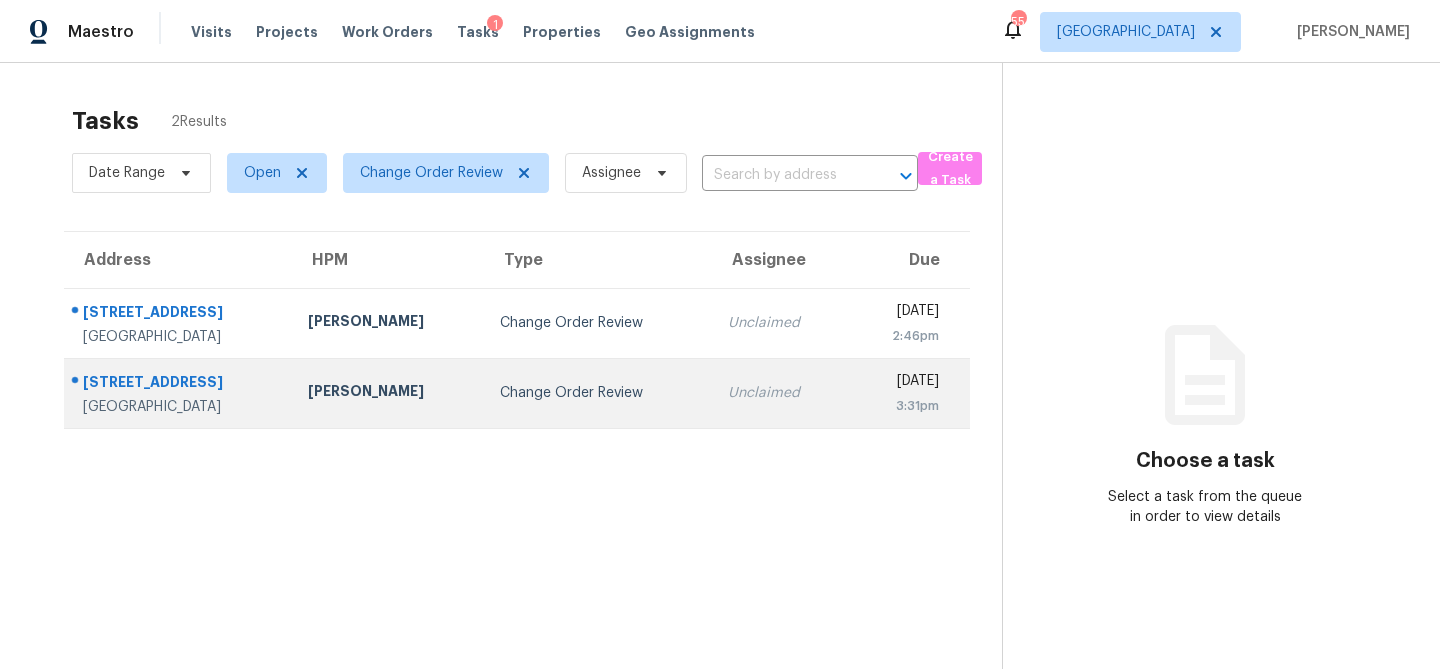 click on "[PERSON_NAME]" at bounding box center [388, 393] 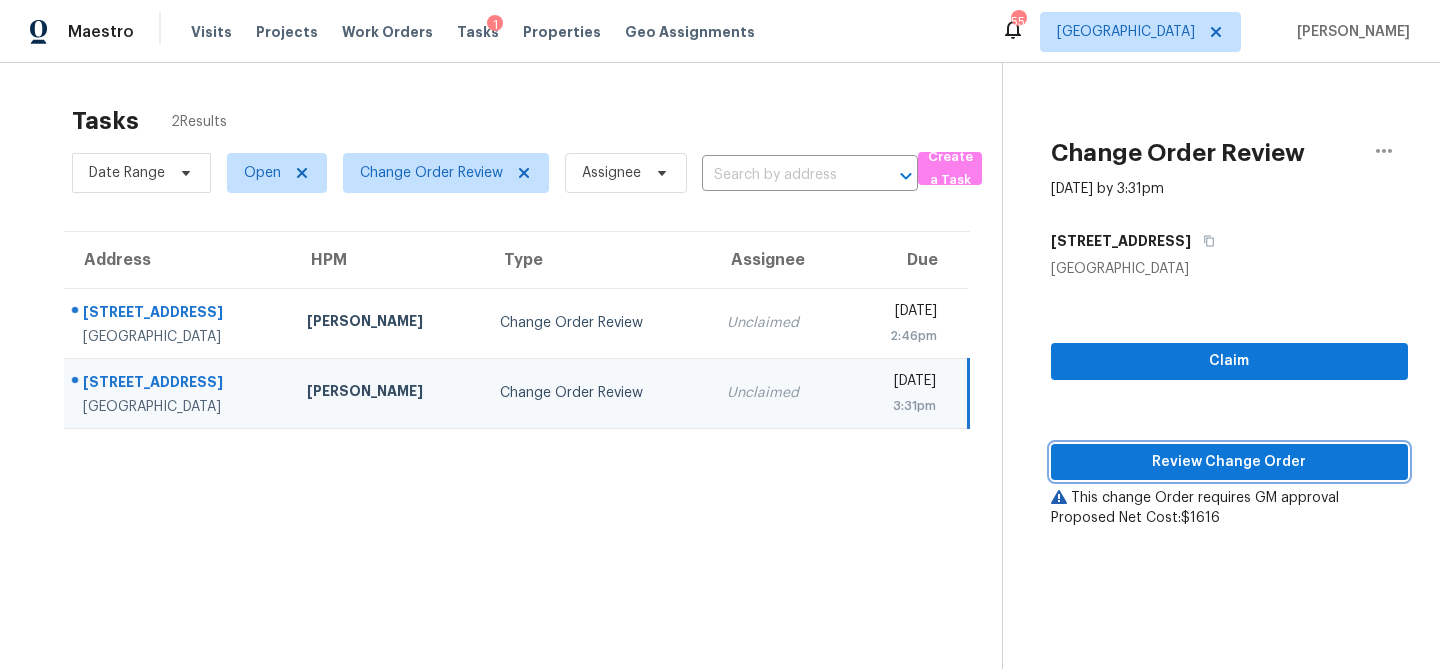 click on "Review Change Order" at bounding box center (1229, 462) 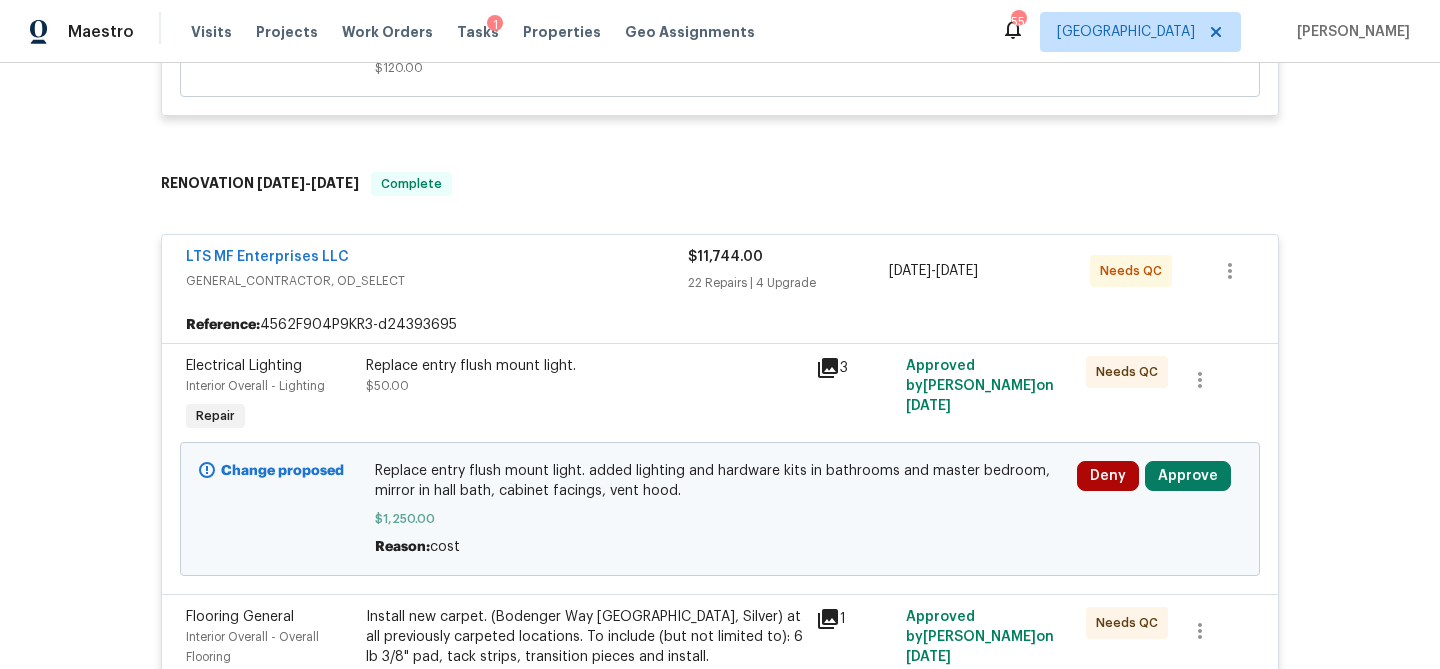 scroll, scrollTop: 659, scrollLeft: 0, axis: vertical 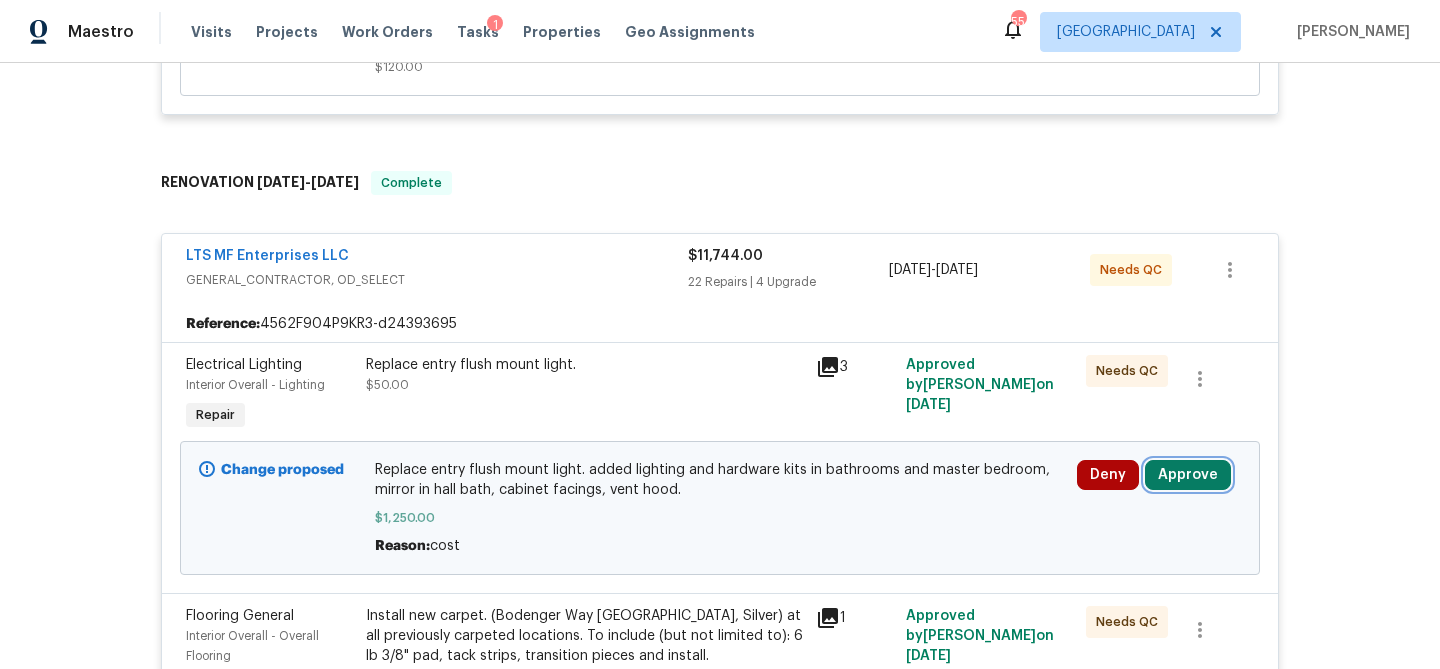 click on "Approve" at bounding box center (1188, 475) 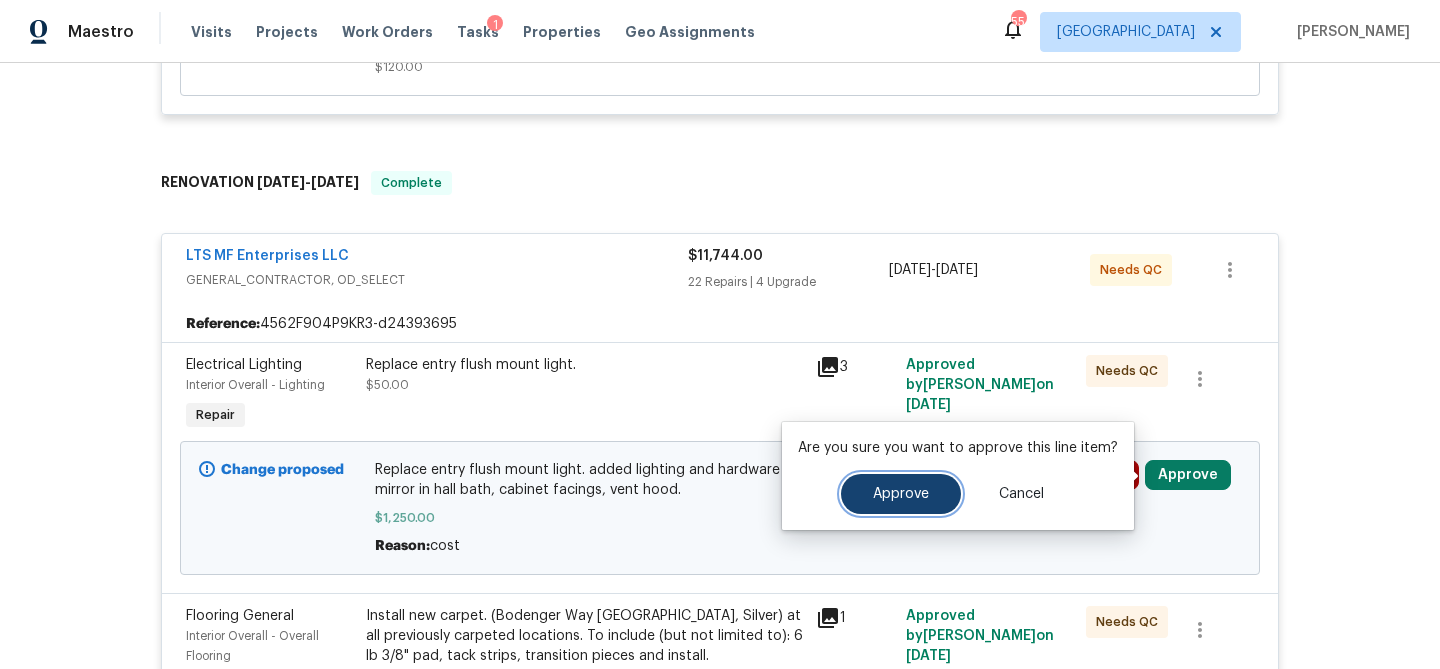 click on "Approve" at bounding box center (901, 494) 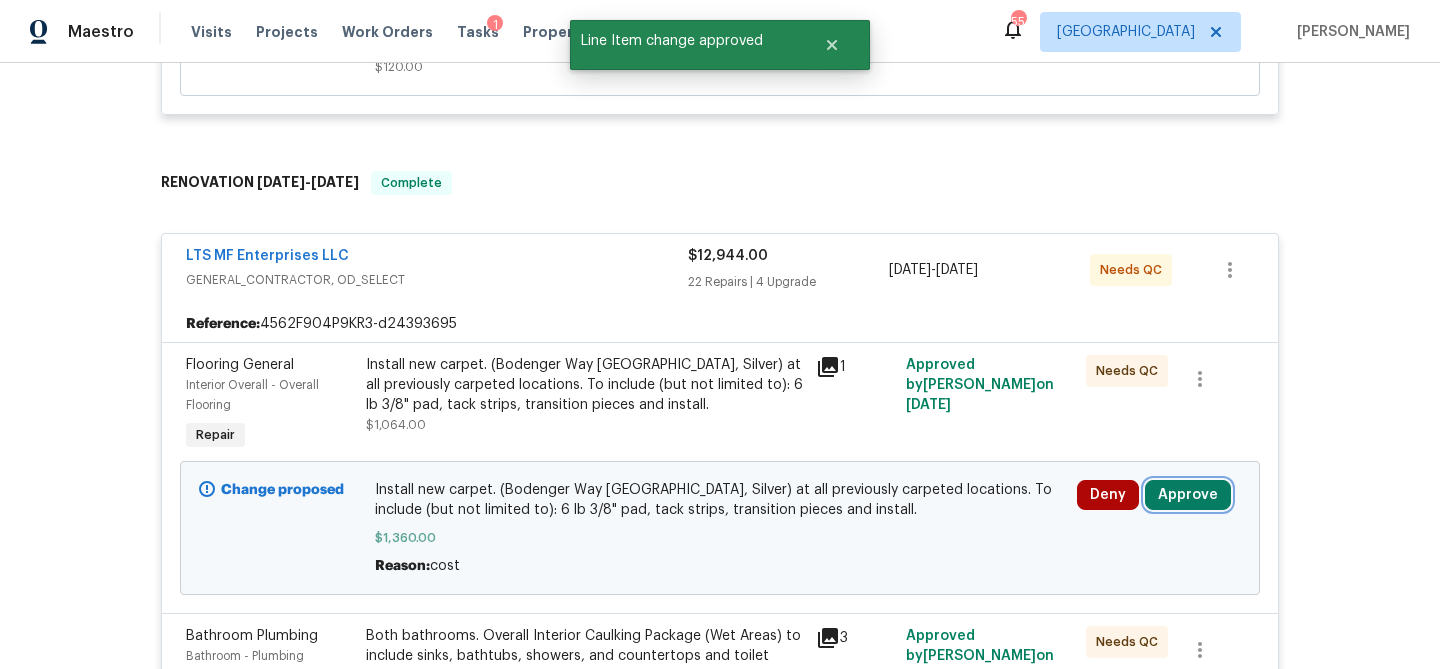 click on "Approve" at bounding box center (1188, 495) 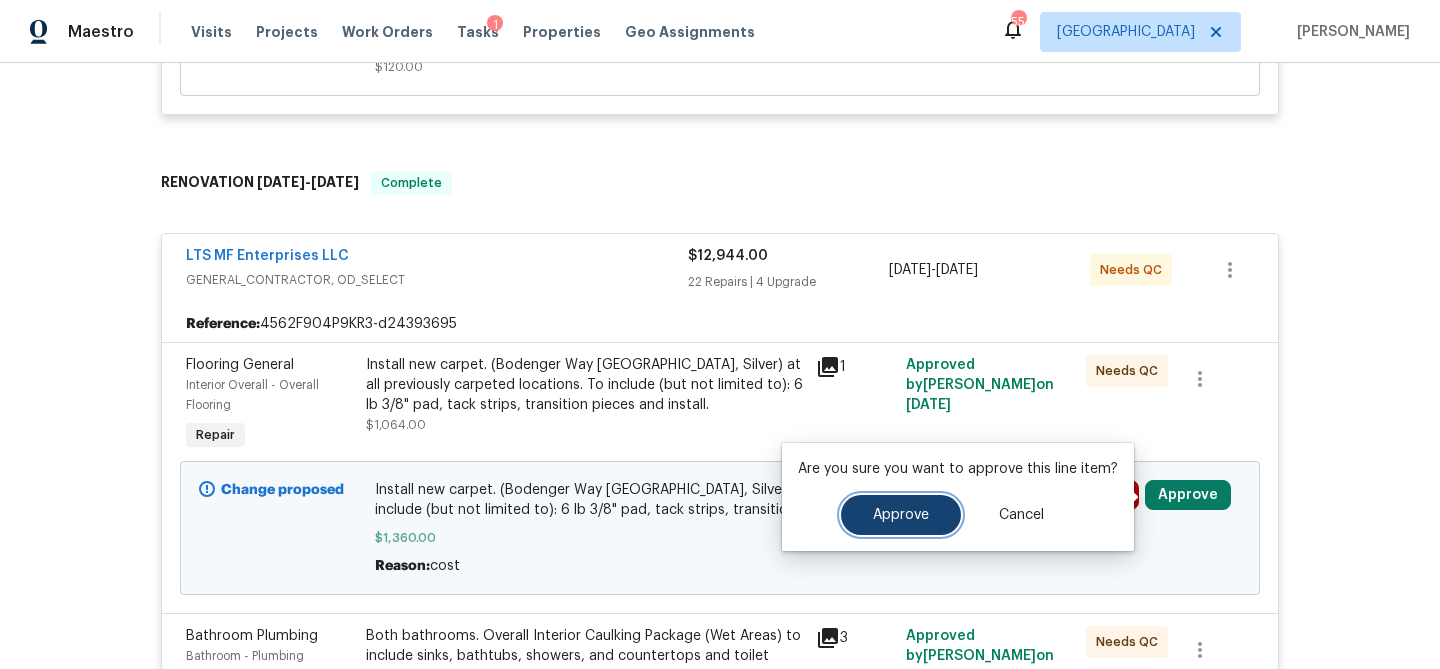 click on "Approve" at bounding box center (901, 515) 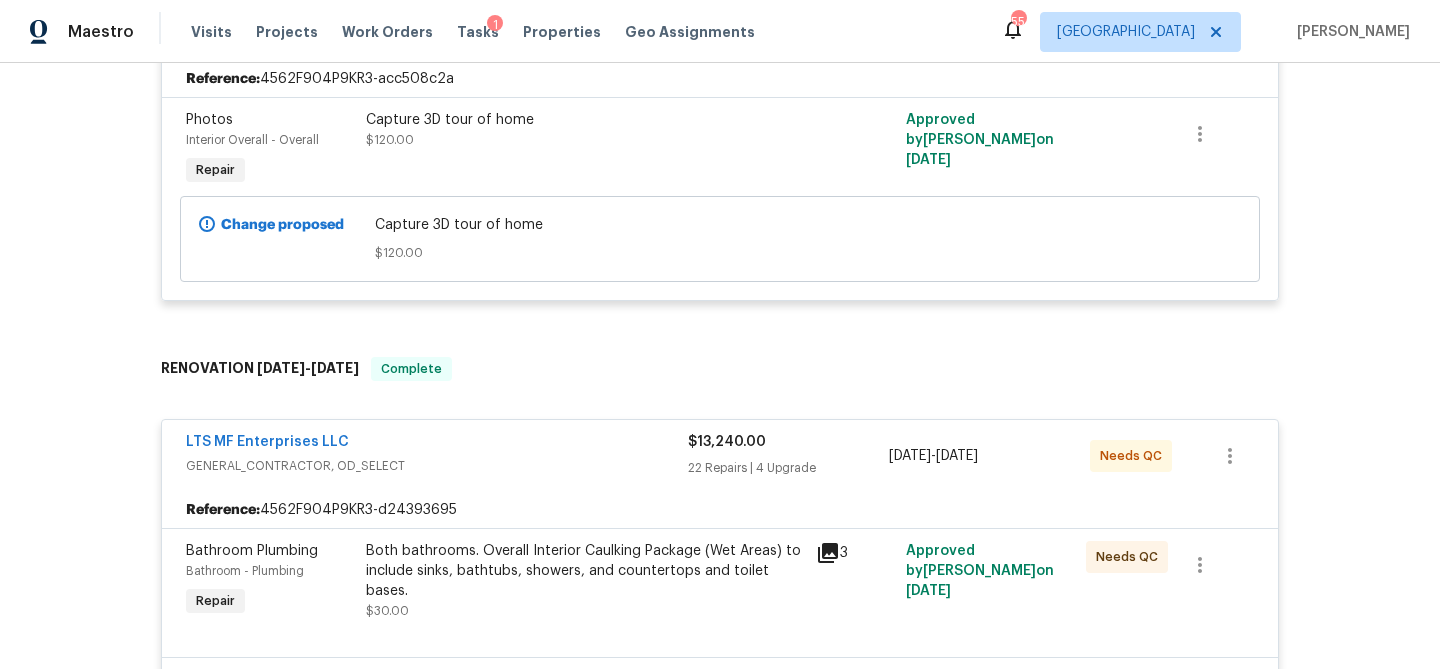 scroll, scrollTop: 0, scrollLeft: 0, axis: both 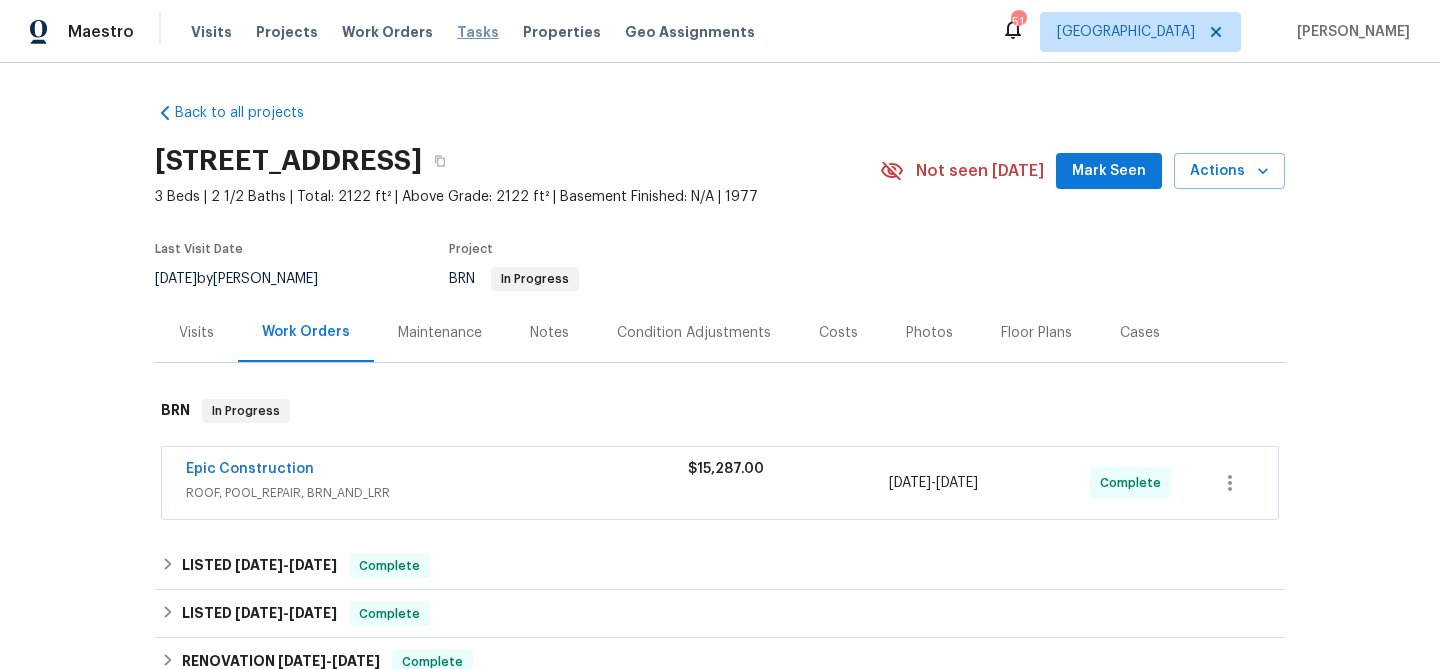 click on "Tasks" at bounding box center (478, 32) 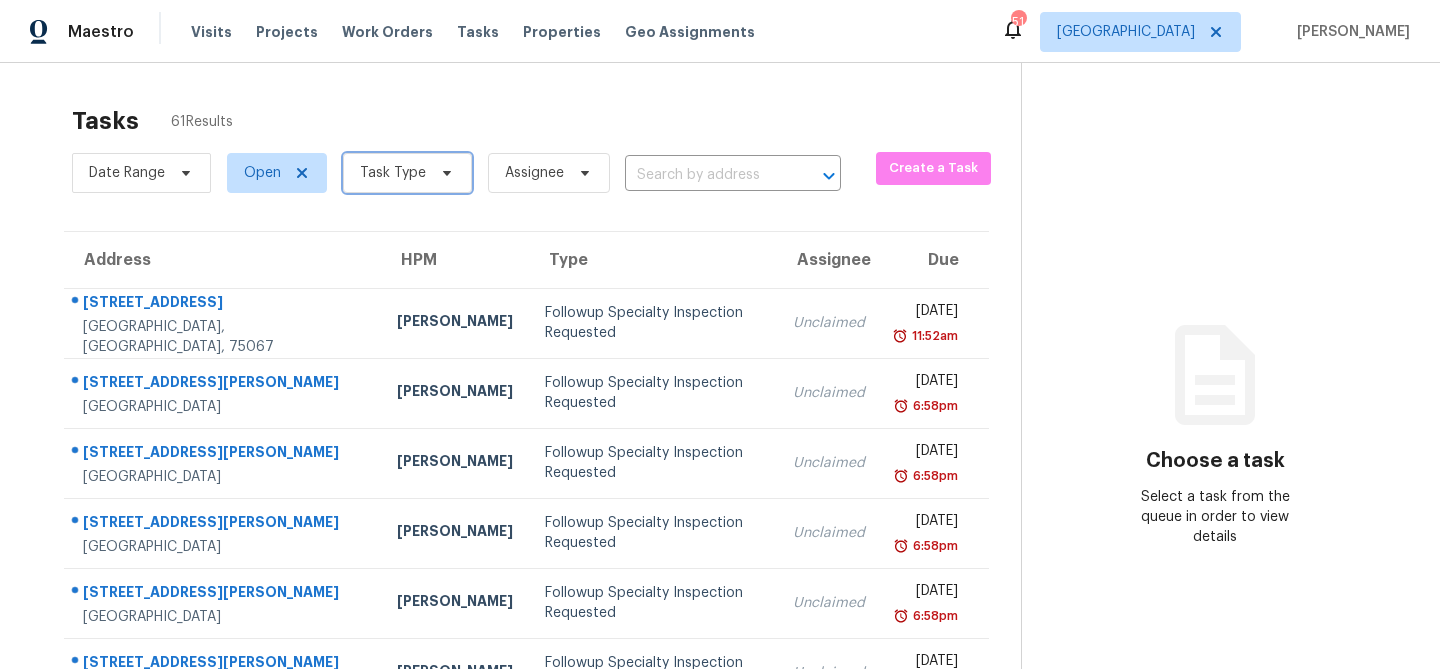click 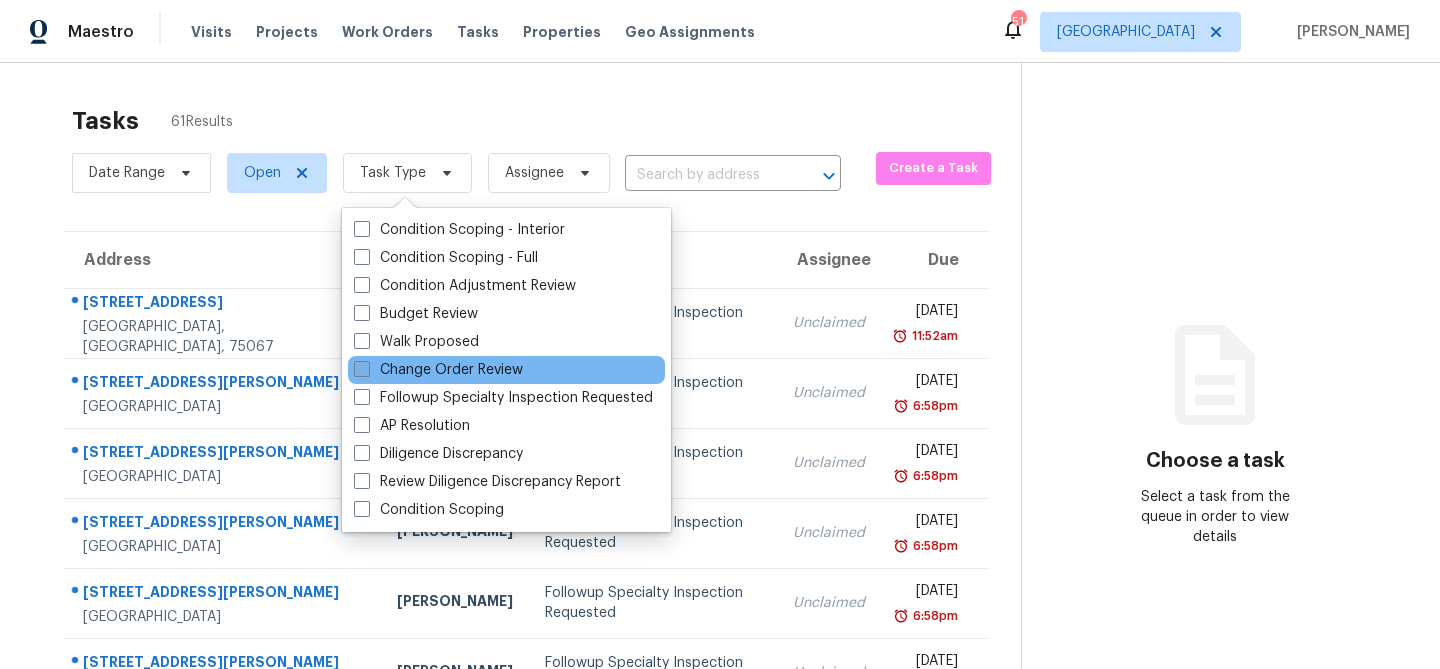 click on "Change Order Review" at bounding box center (438, 370) 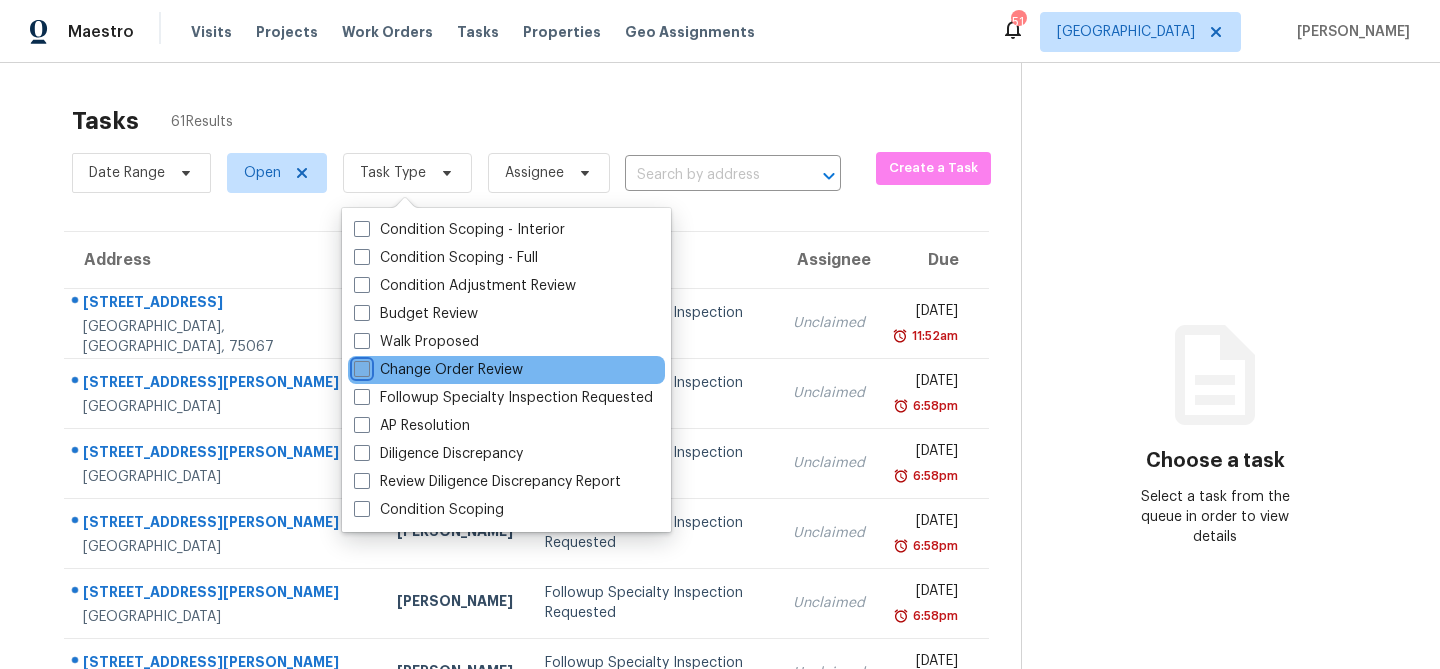 click on "Change Order Review" at bounding box center (360, 366) 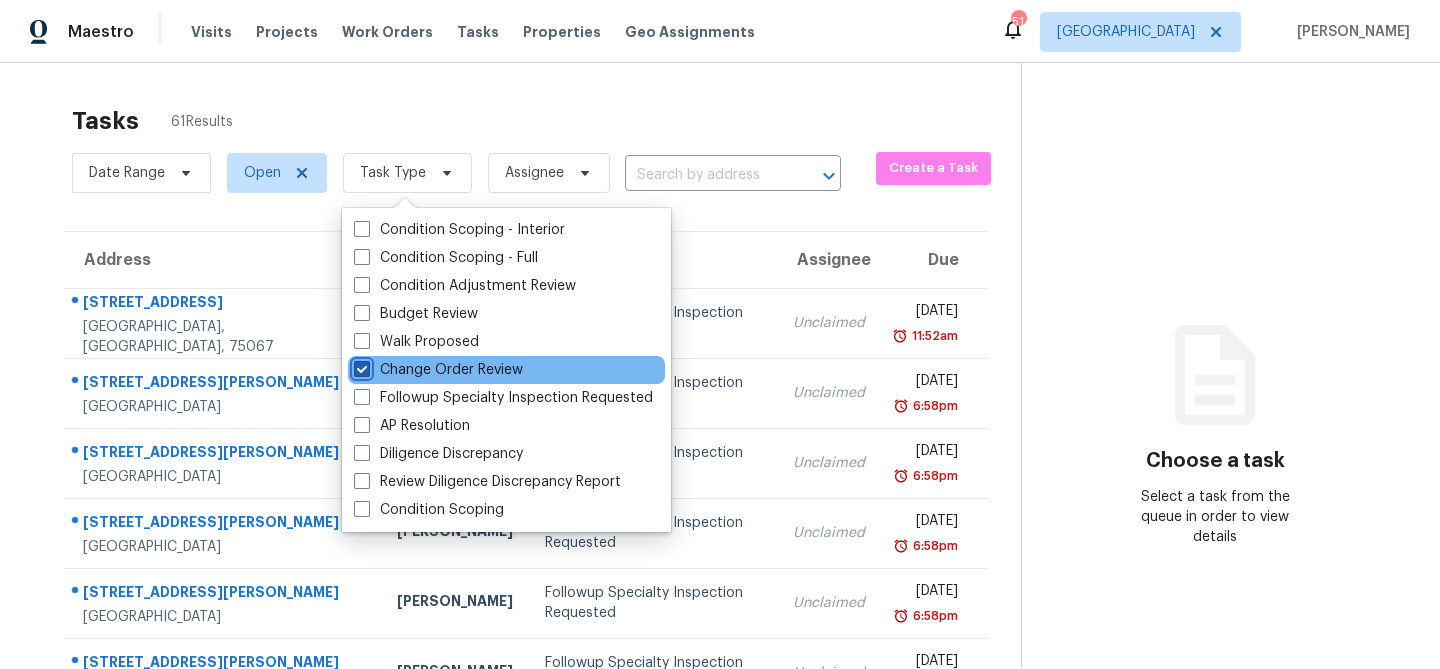 checkbox on "true" 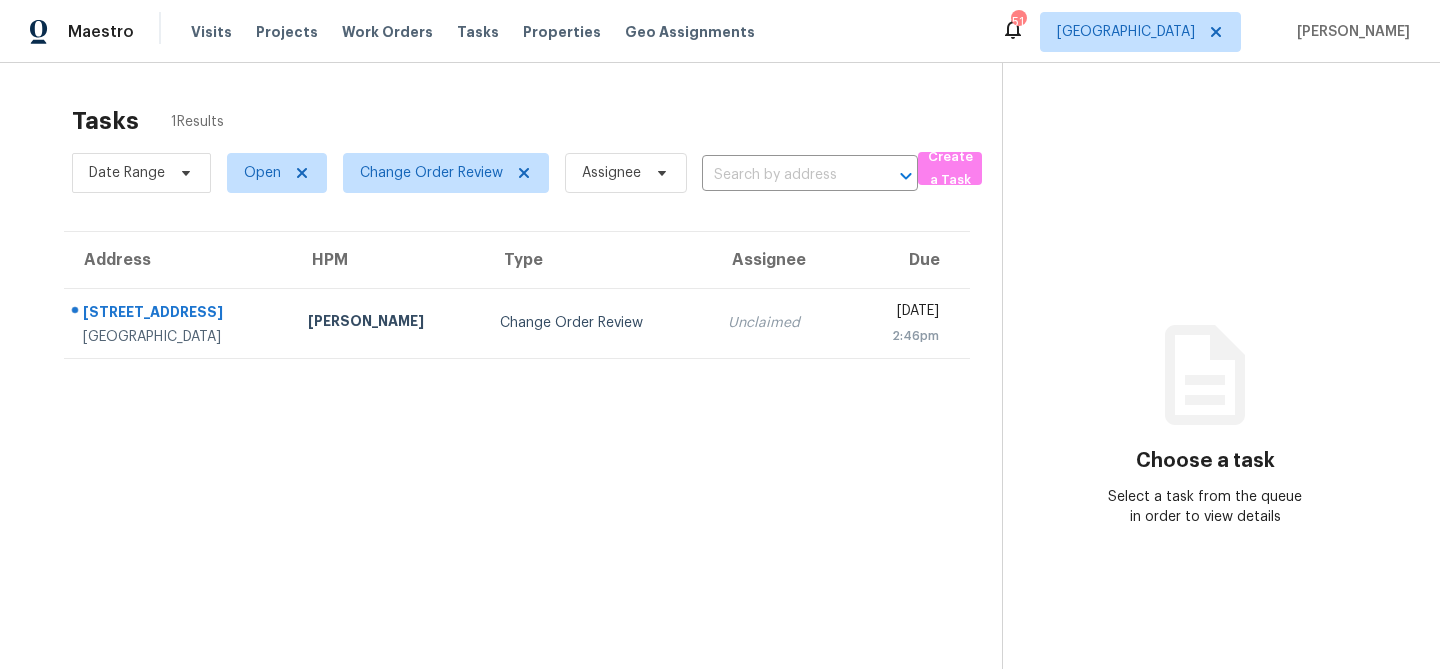 click on "Tasks 1  Results" at bounding box center [537, 121] 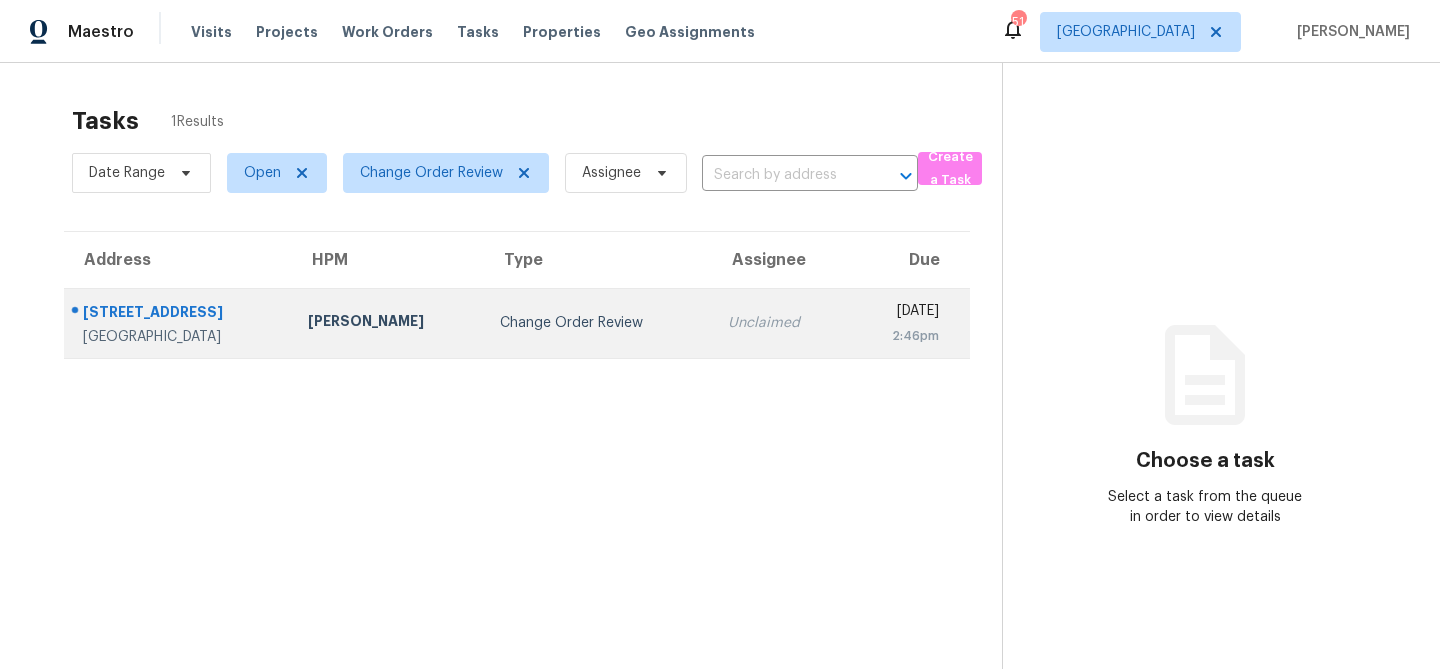 click on "Spencer Kleintop" at bounding box center (388, 323) 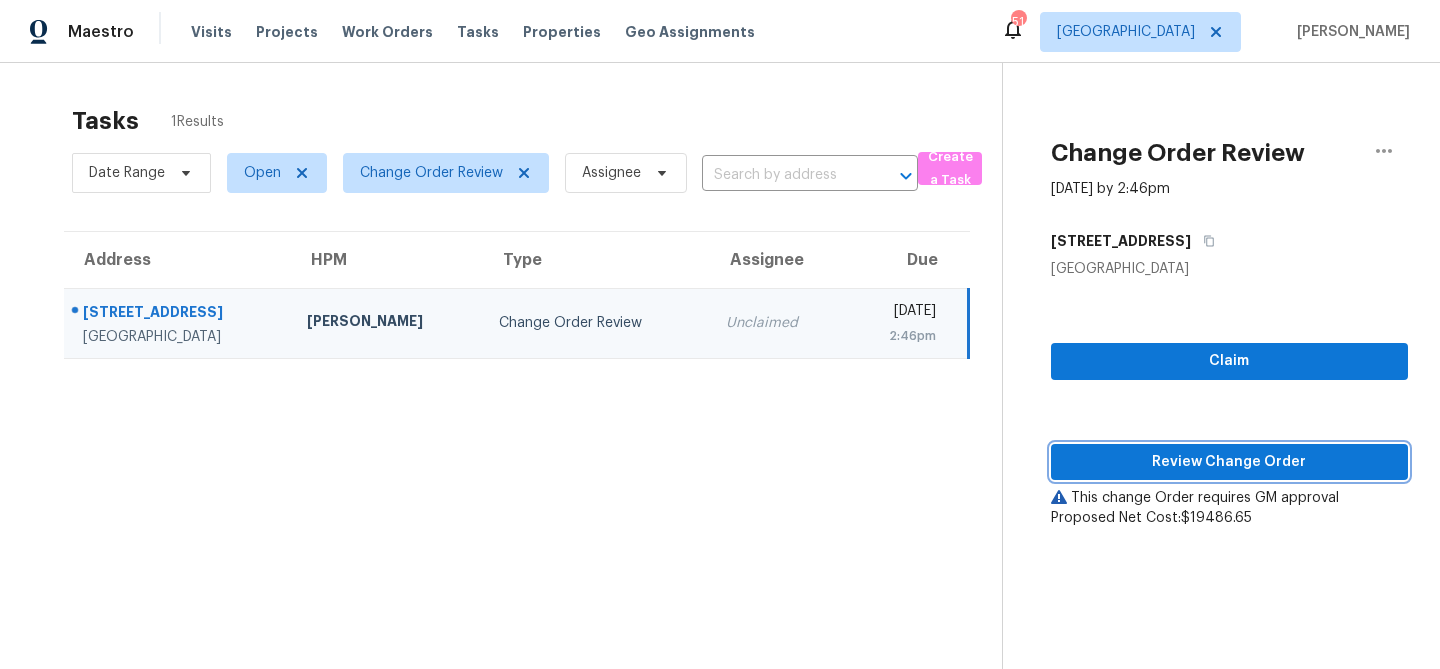 click on "Review Change Order" at bounding box center (1229, 462) 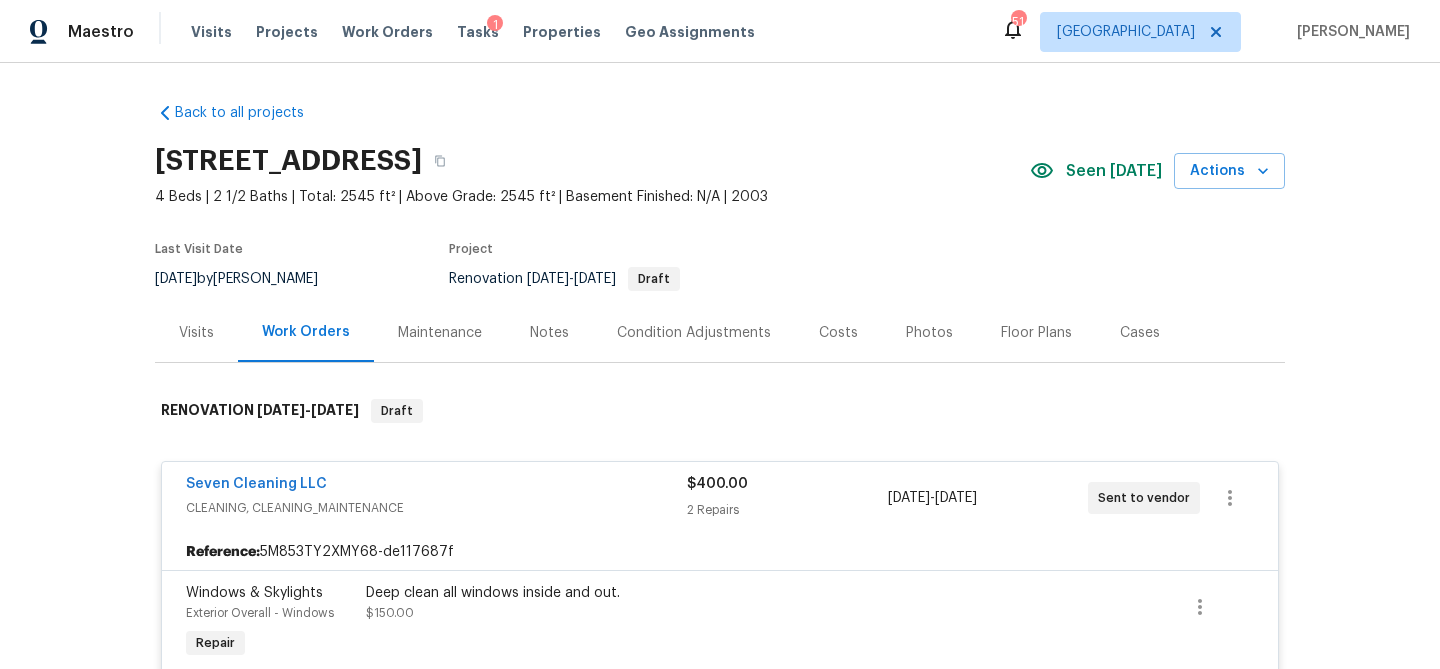 click on "Costs" at bounding box center (838, 333) 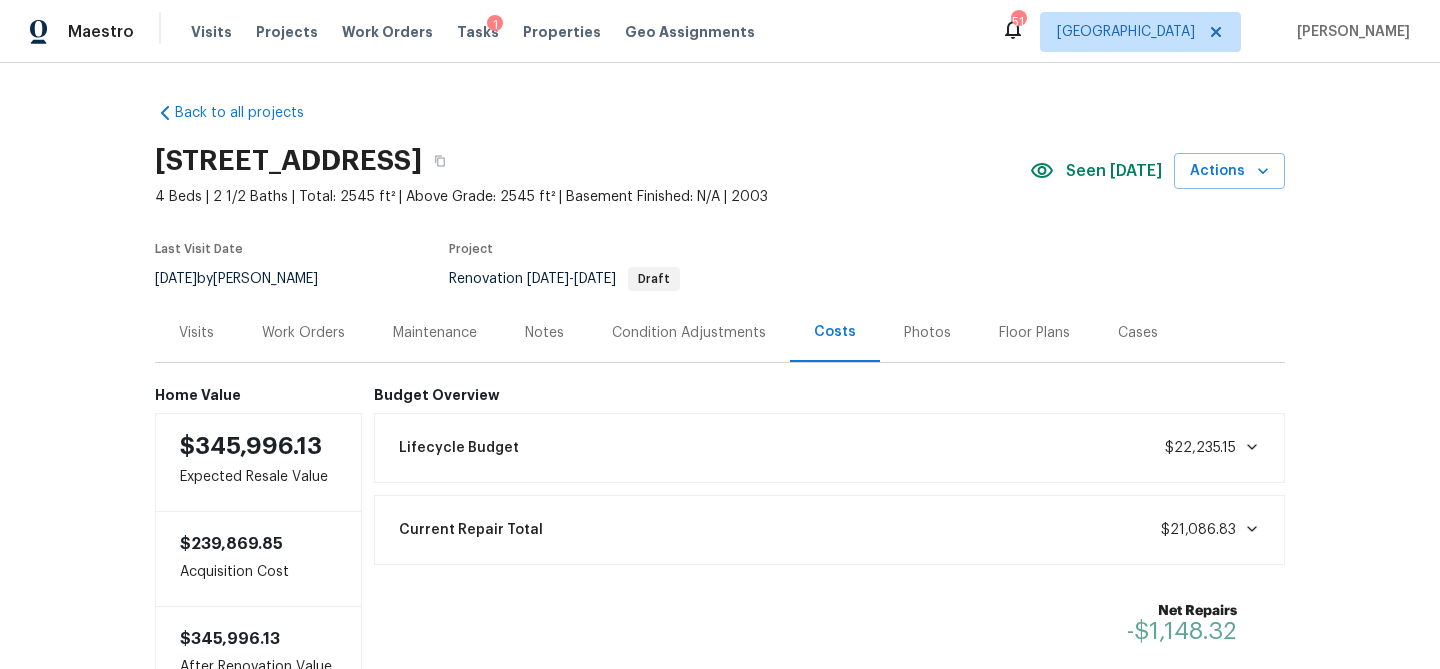 click on "Work Orders" at bounding box center [303, 333] 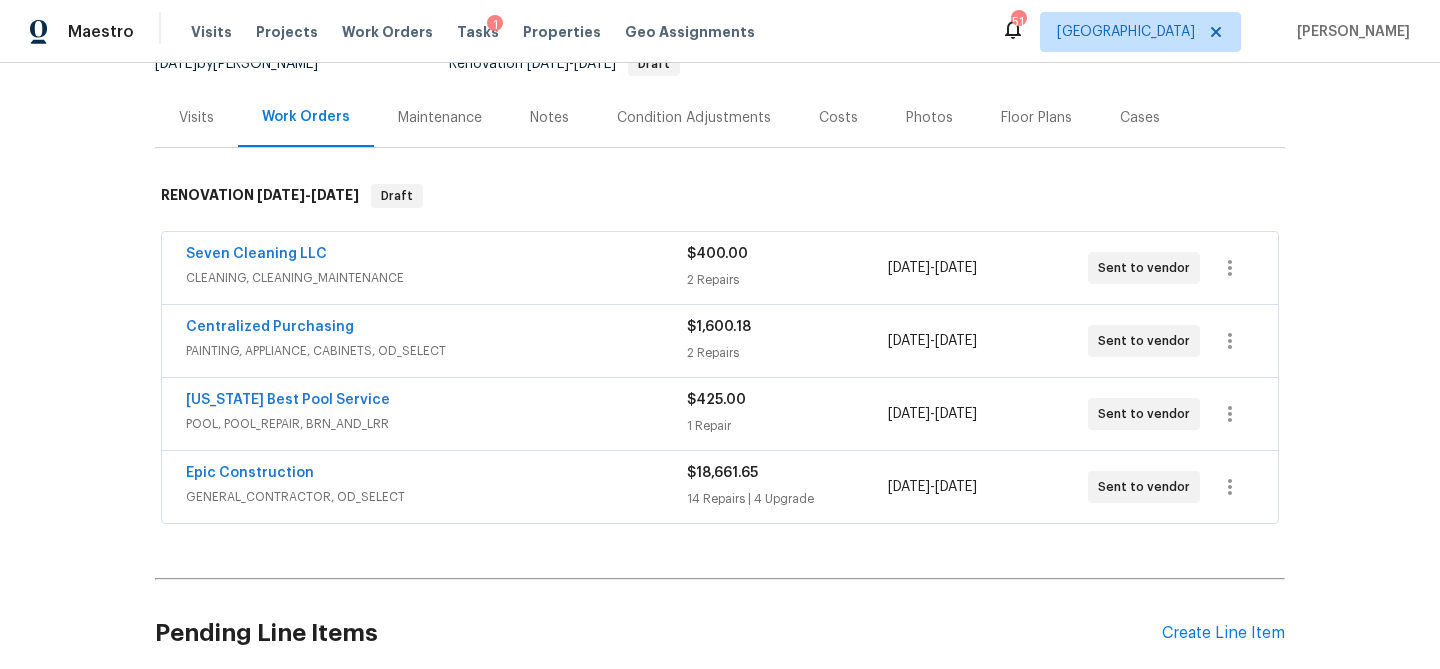scroll, scrollTop: 176, scrollLeft: 0, axis: vertical 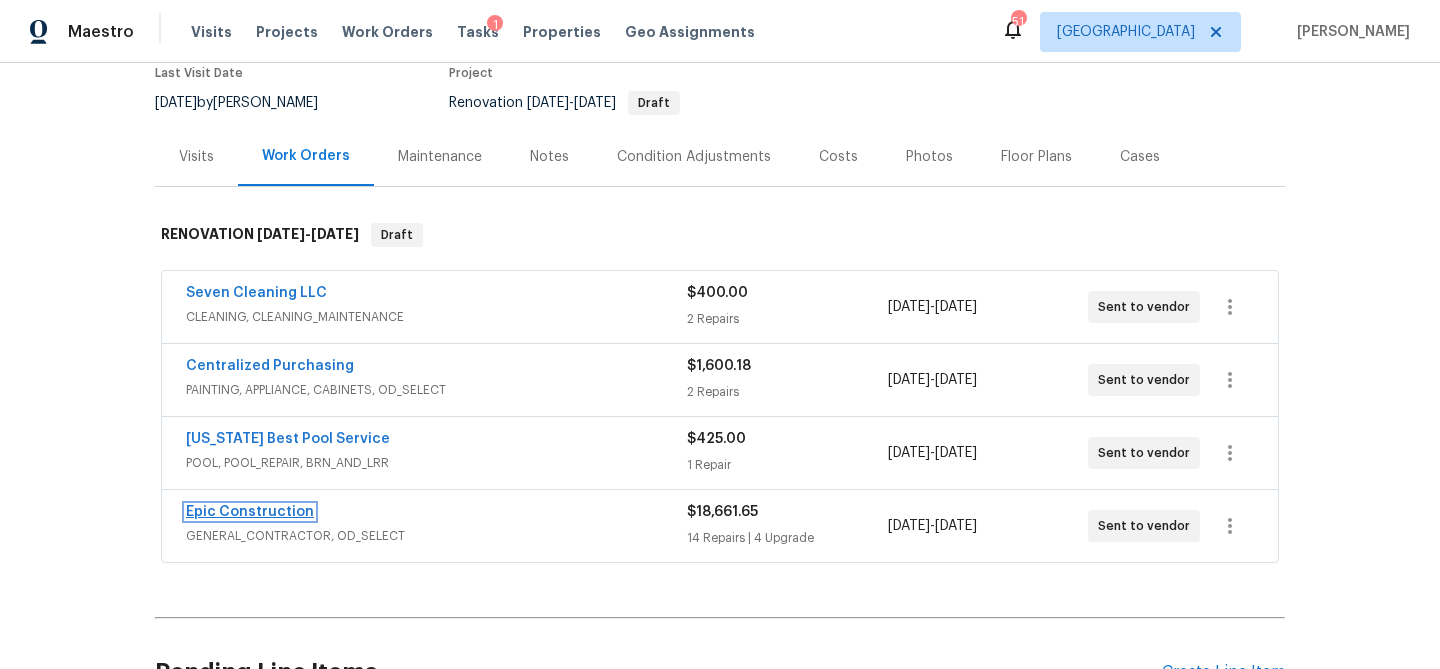 click on "Epic Construction" at bounding box center (250, 512) 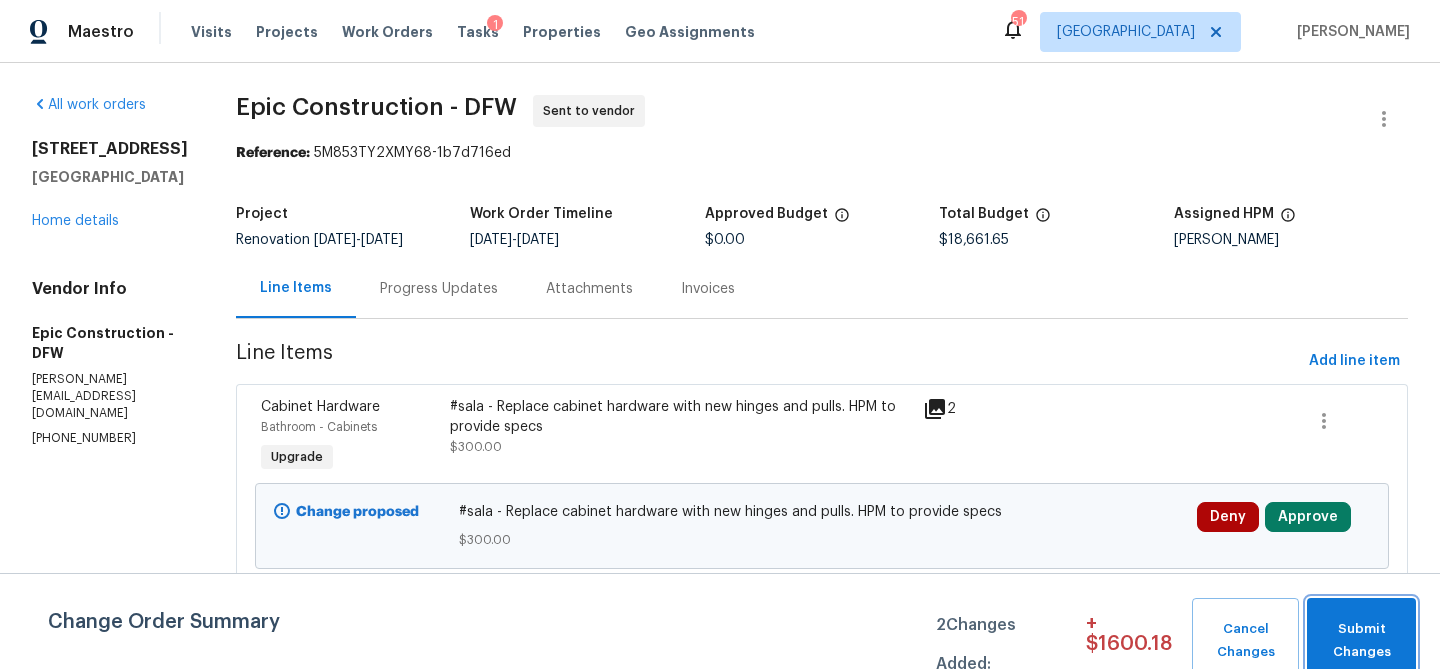 click on "Submit Changes" at bounding box center [1361, 641] 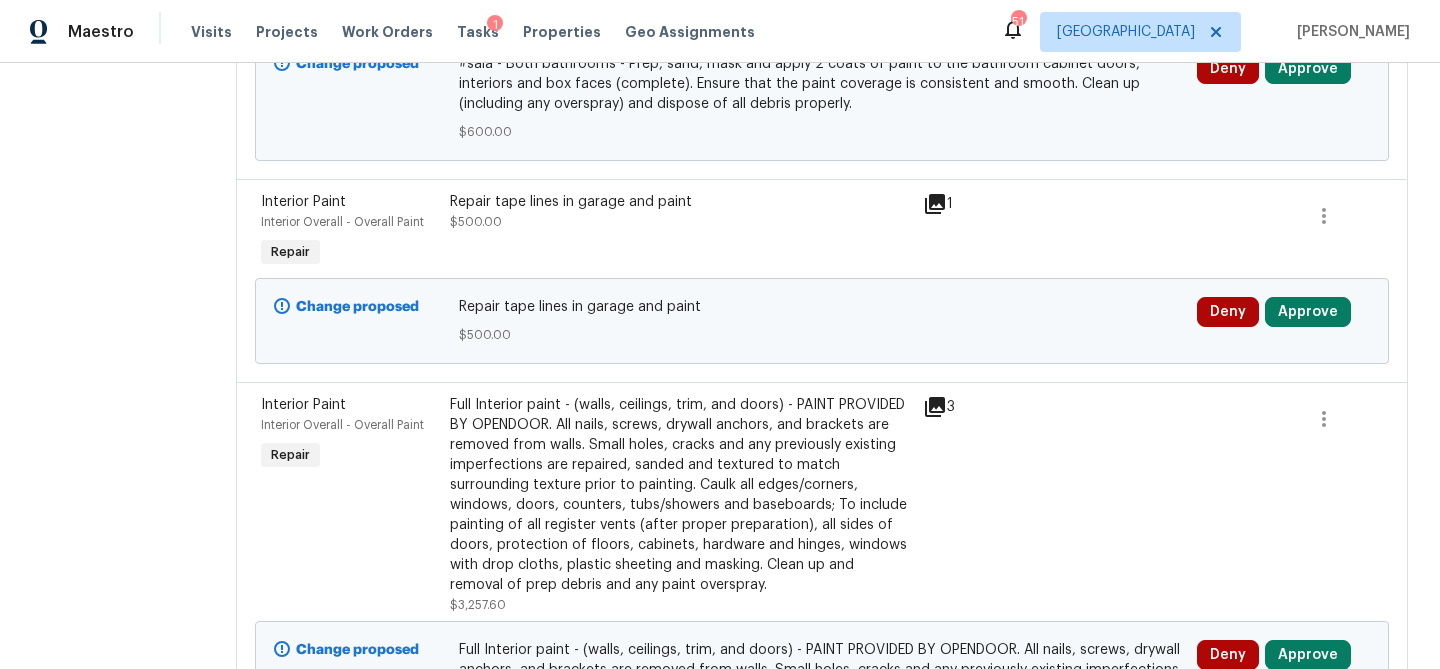 scroll, scrollTop: 0, scrollLeft: 0, axis: both 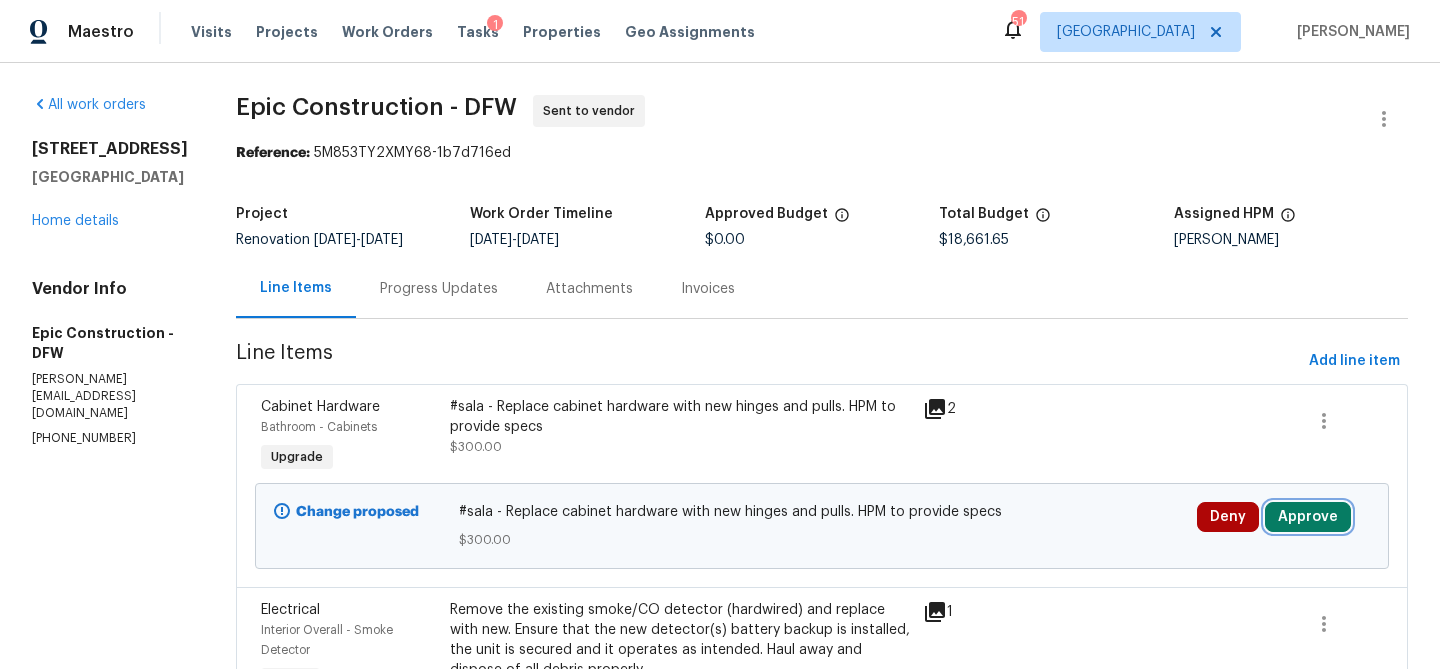 click on "Approve" at bounding box center [1308, 517] 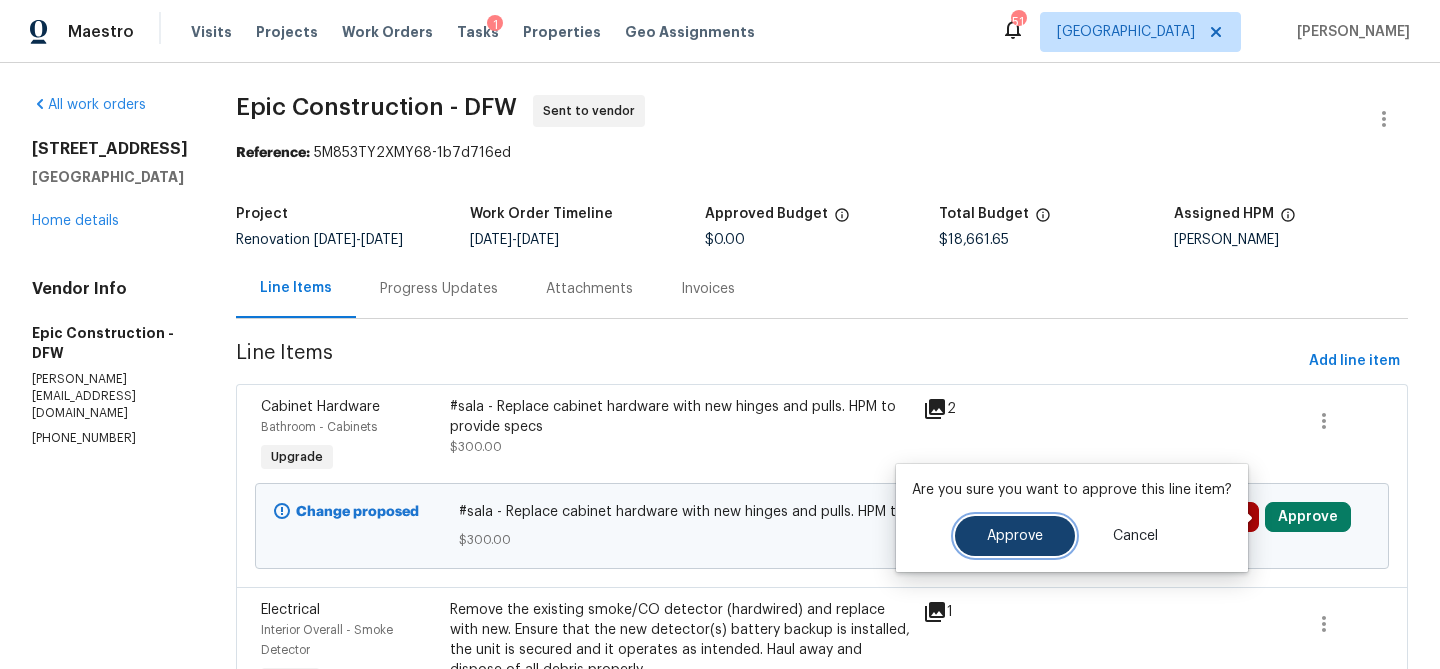 click on "Approve" at bounding box center (1015, 536) 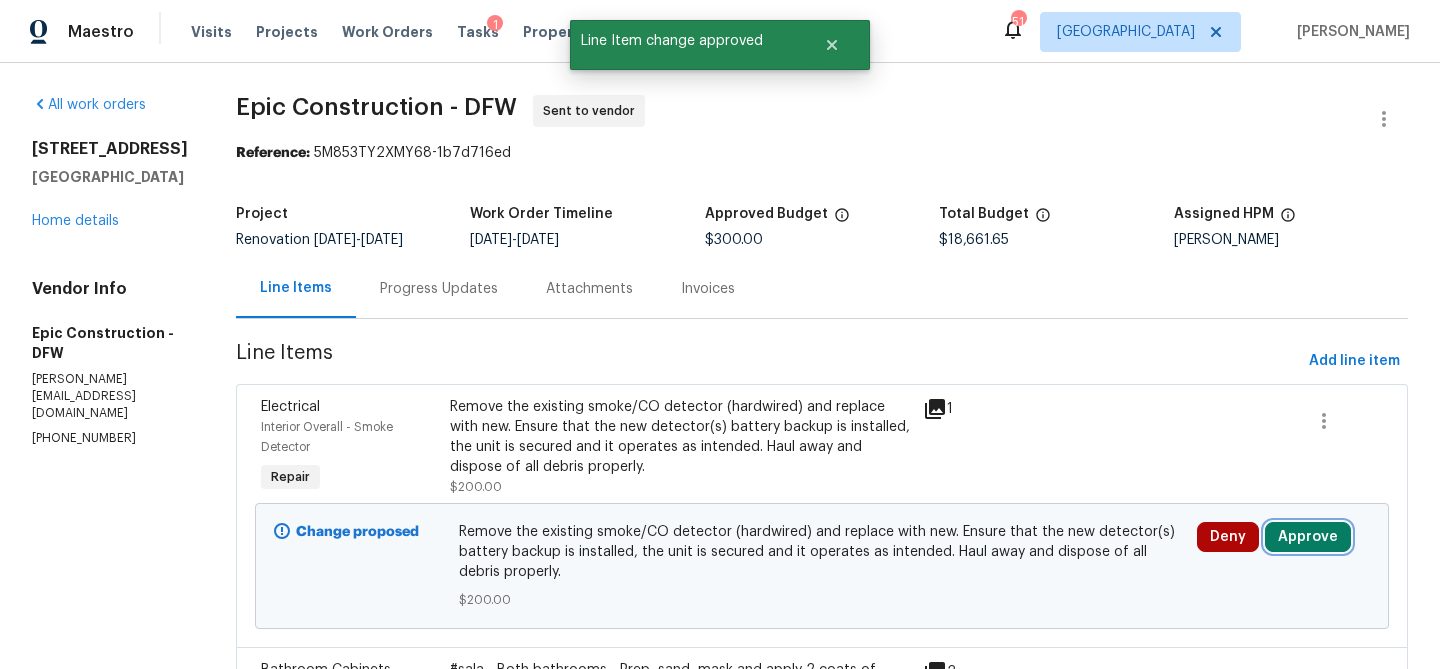 click on "Approve" at bounding box center (1308, 537) 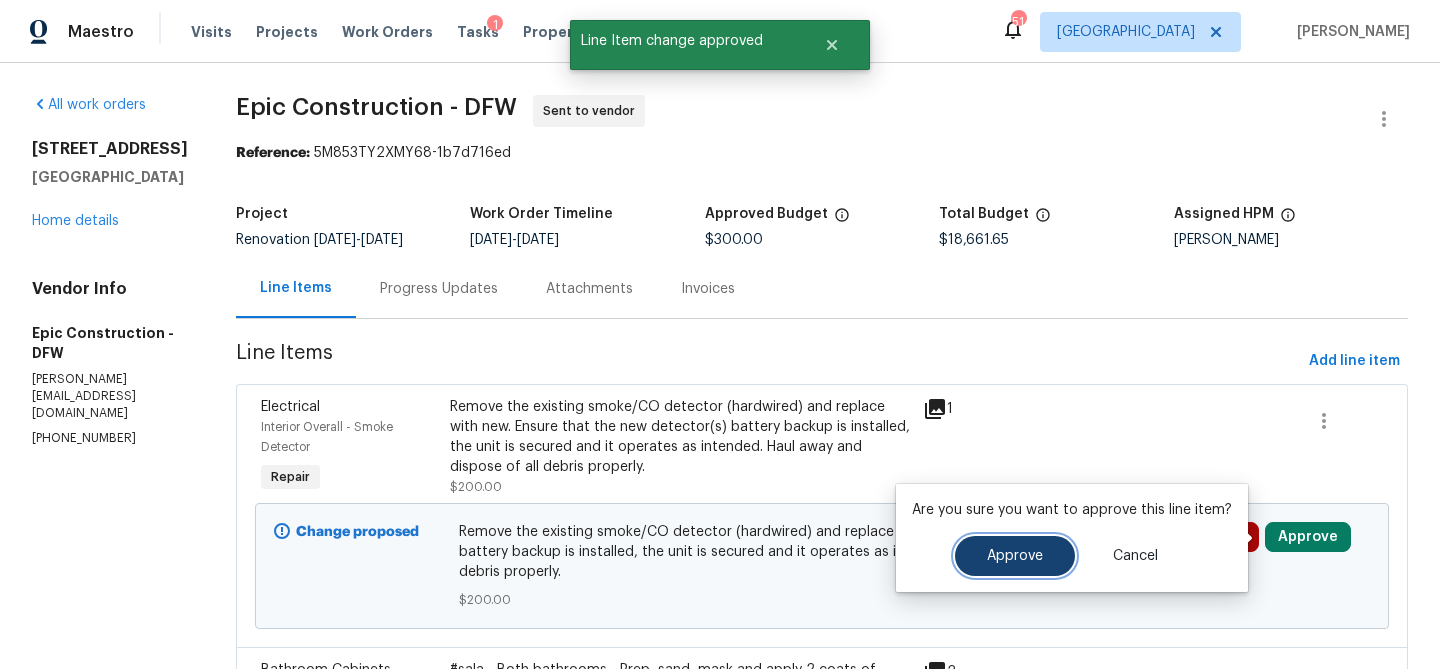 click on "Approve" at bounding box center [1015, 556] 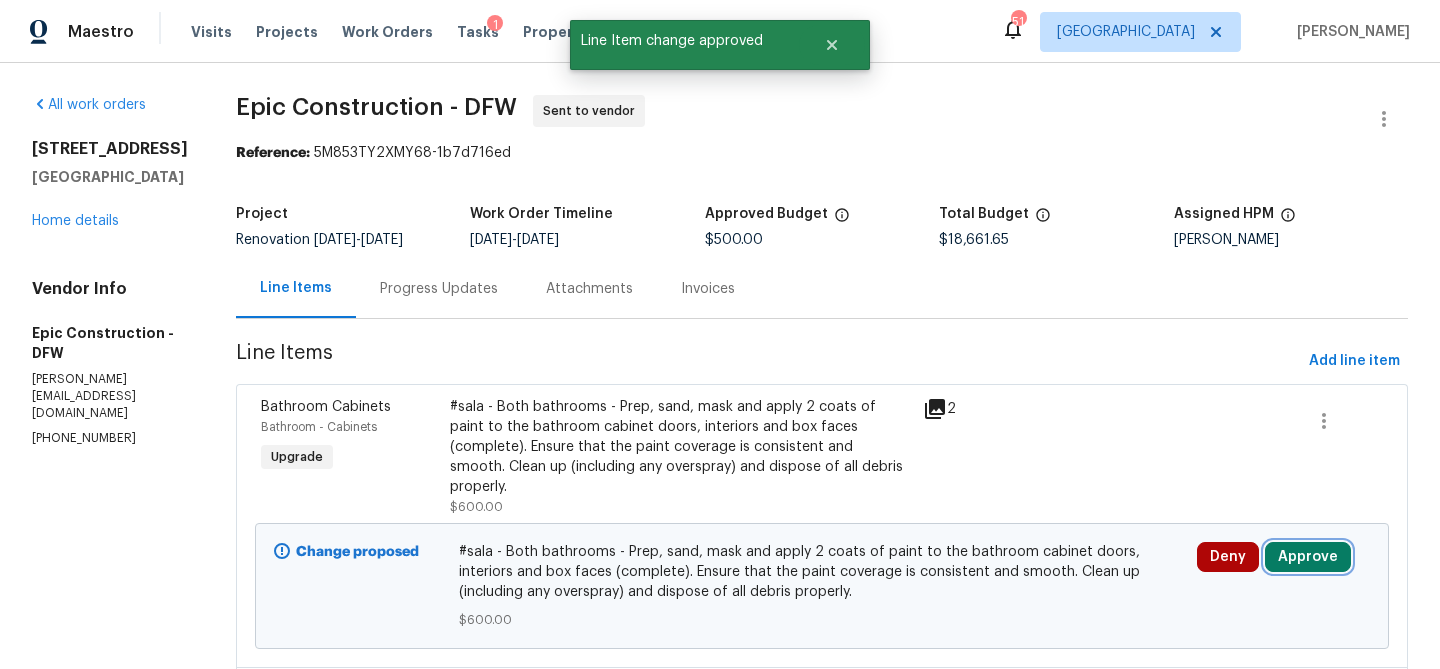 click on "Approve" at bounding box center (1308, 557) 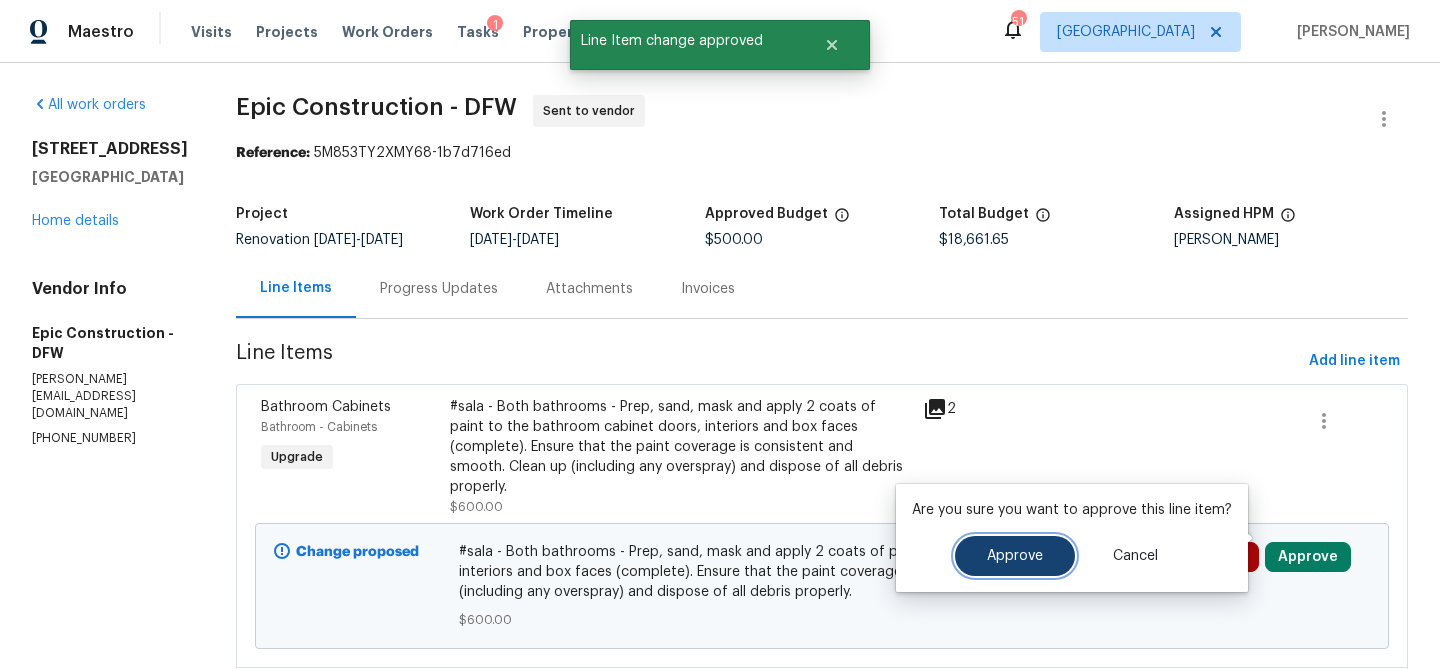 click on "Approve" at bounding box center [1015, 556] 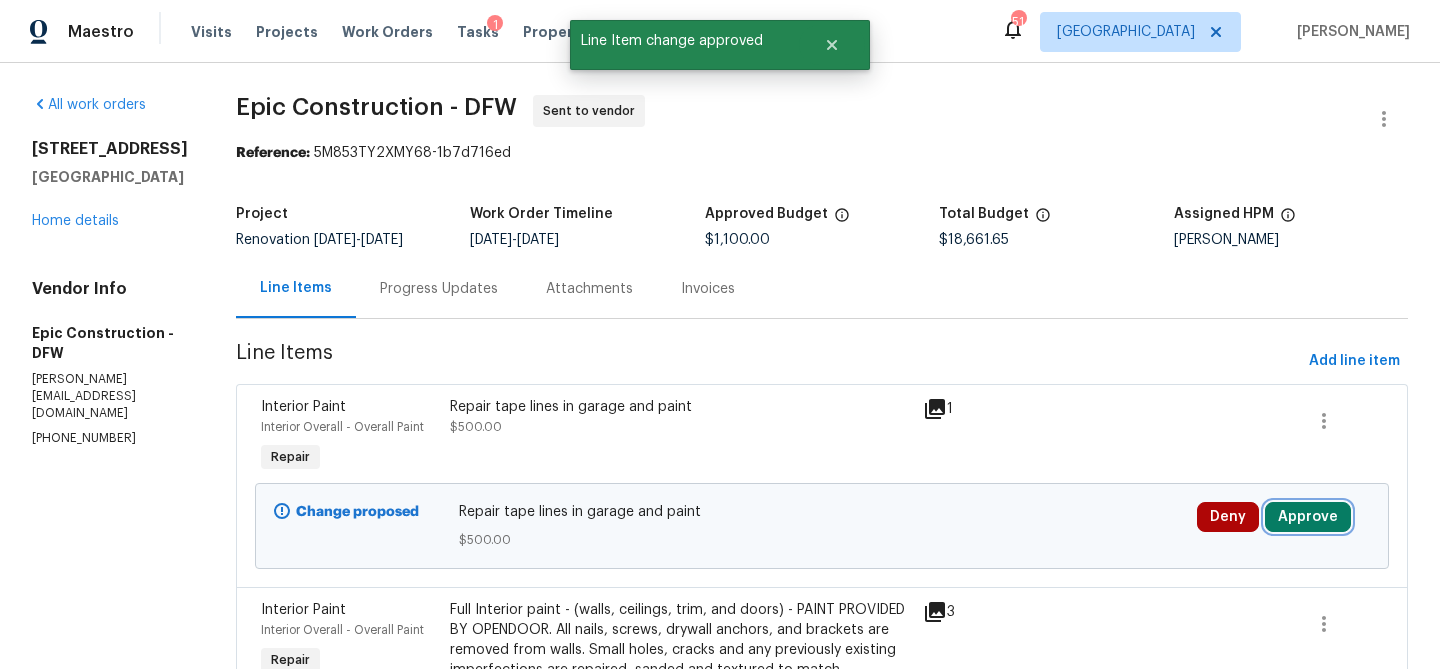 click on "Approve" at bounding box center (1308, 517) 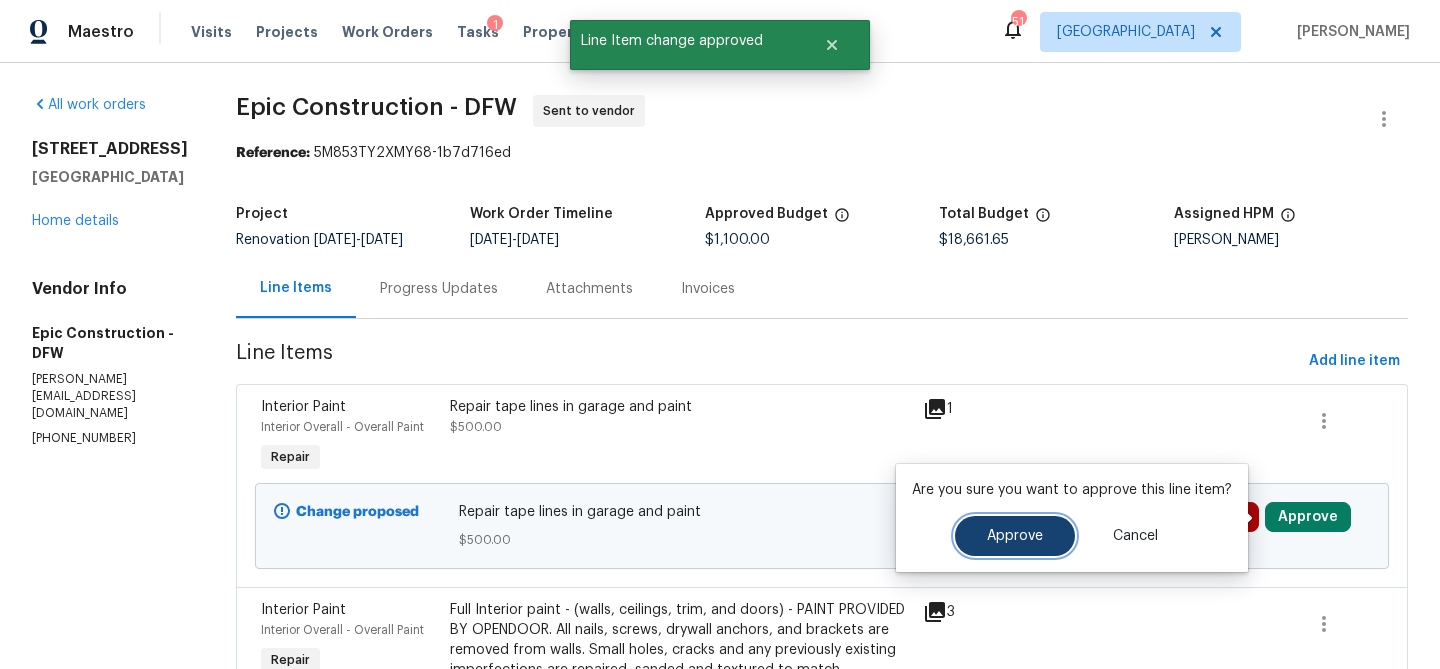 click on "Approve" at bounding box center [1015, 536] 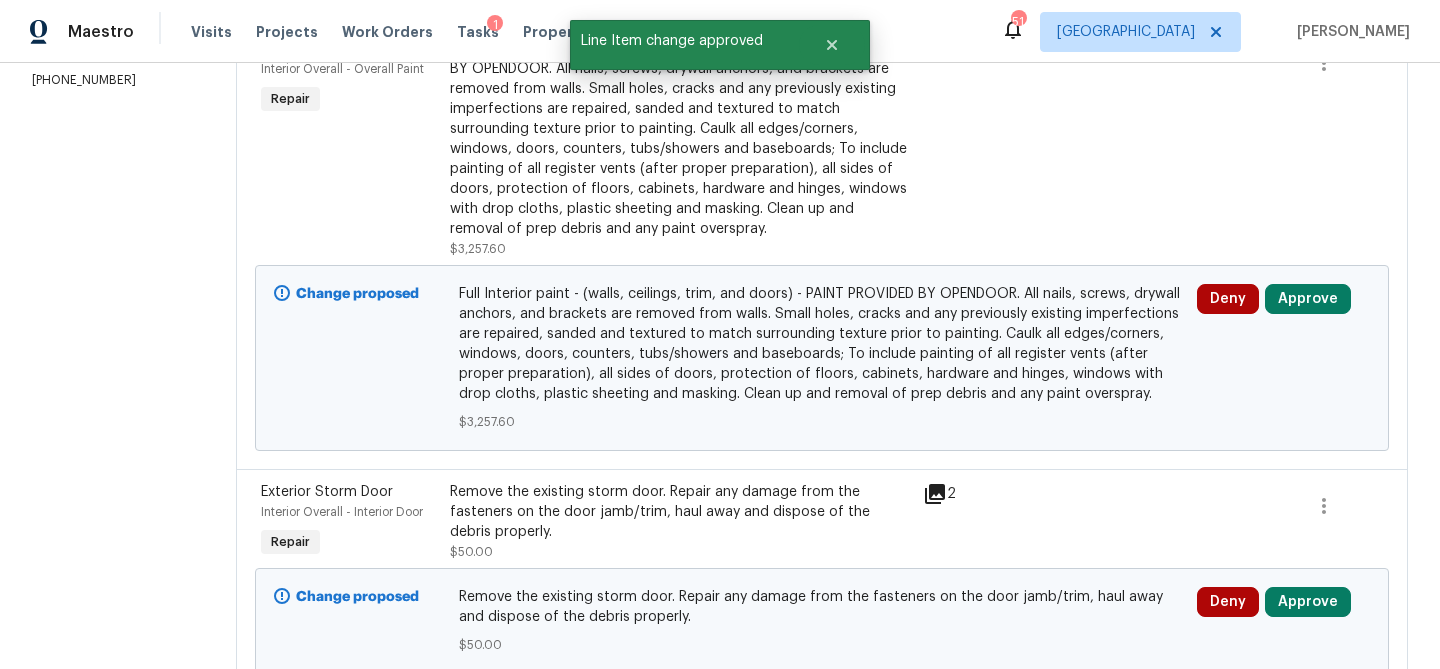 scroll, scrollTop: 368, scrollLeft: 0, axis: vertical 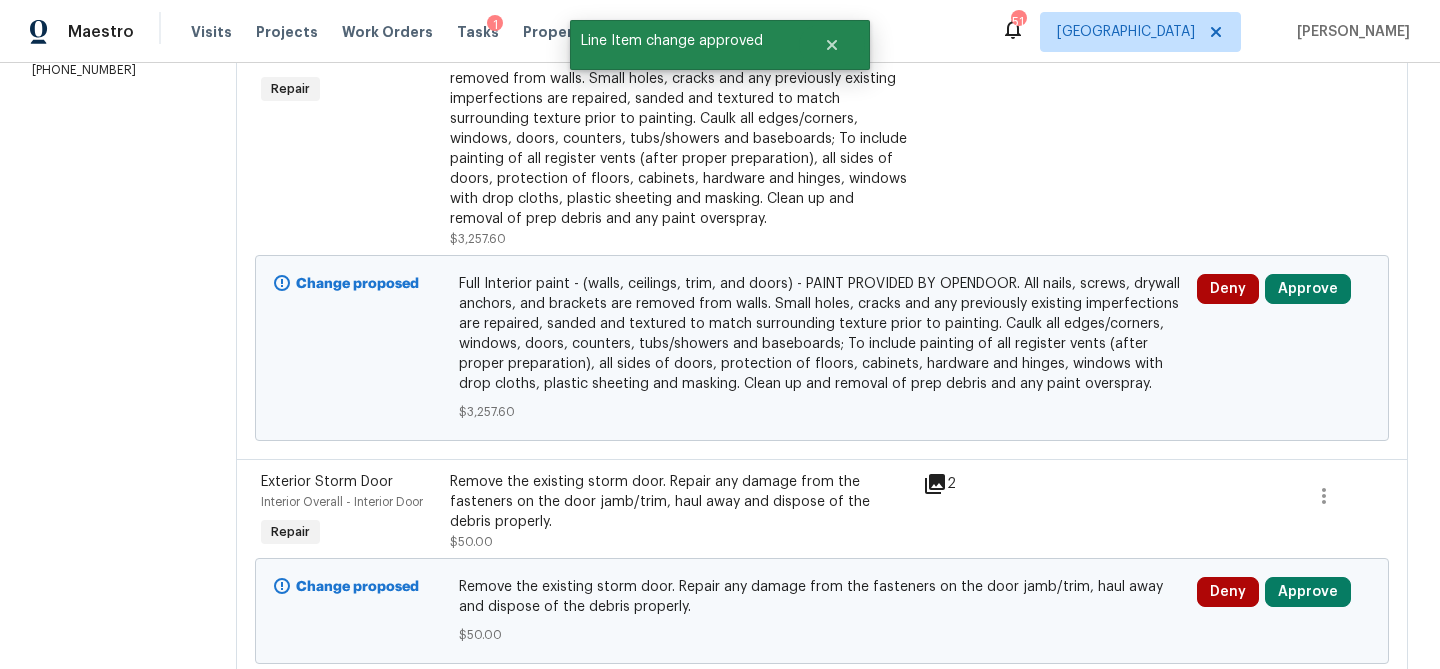 click on "Change proposed Full Interior paint - (walls, ceilings, trim, and doors) - PAINT PROVIDED BY OPENDOOR. All nails, screws, drywall anchors, and brackets are removed from walls. Small holes, cracks and any previously existing imperfections are repaired, sanded and textured to match surrounding texture prior to painting. Caulk all edges/corners, windows, doors, counters, tubs/showers and baseboards; To include painting of all register vents (after proper preparation), all sides of doors, protection of floors, cabinets, hardware and hinges, windows with drop cloths, plastic sheeting and masking. Clean up and removal of prep debris and any paint overspray. $3,257.60 Deny Approve" at bounding box center [822, 348] 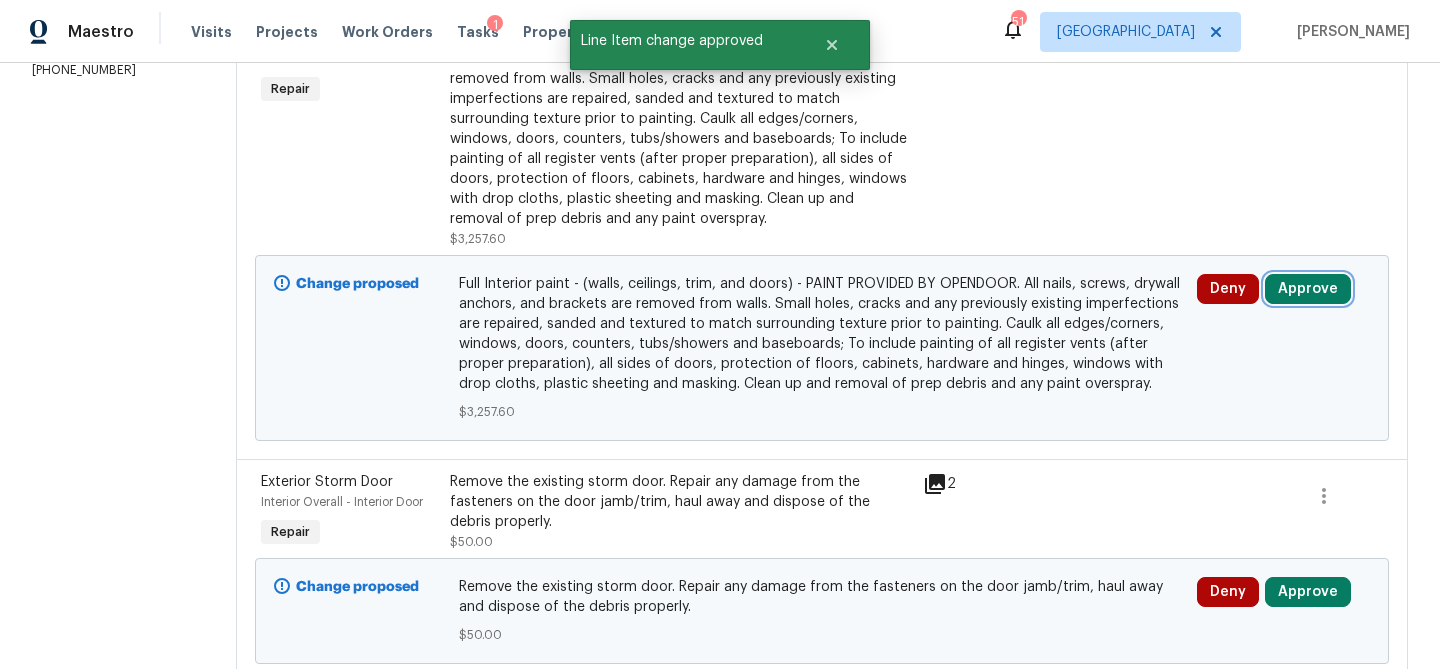 click on "Approve" at bounding box center (1308, 289) 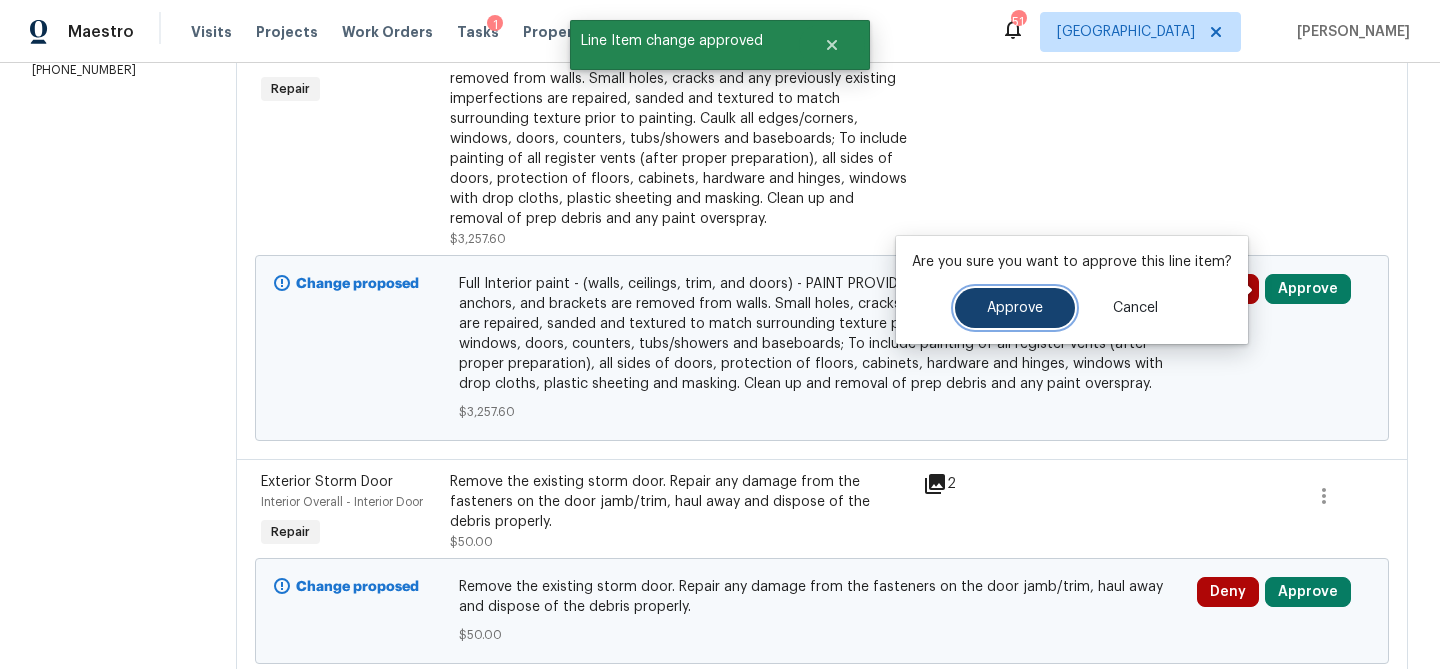 click on "Approve" at bounding box center [1015, 308] 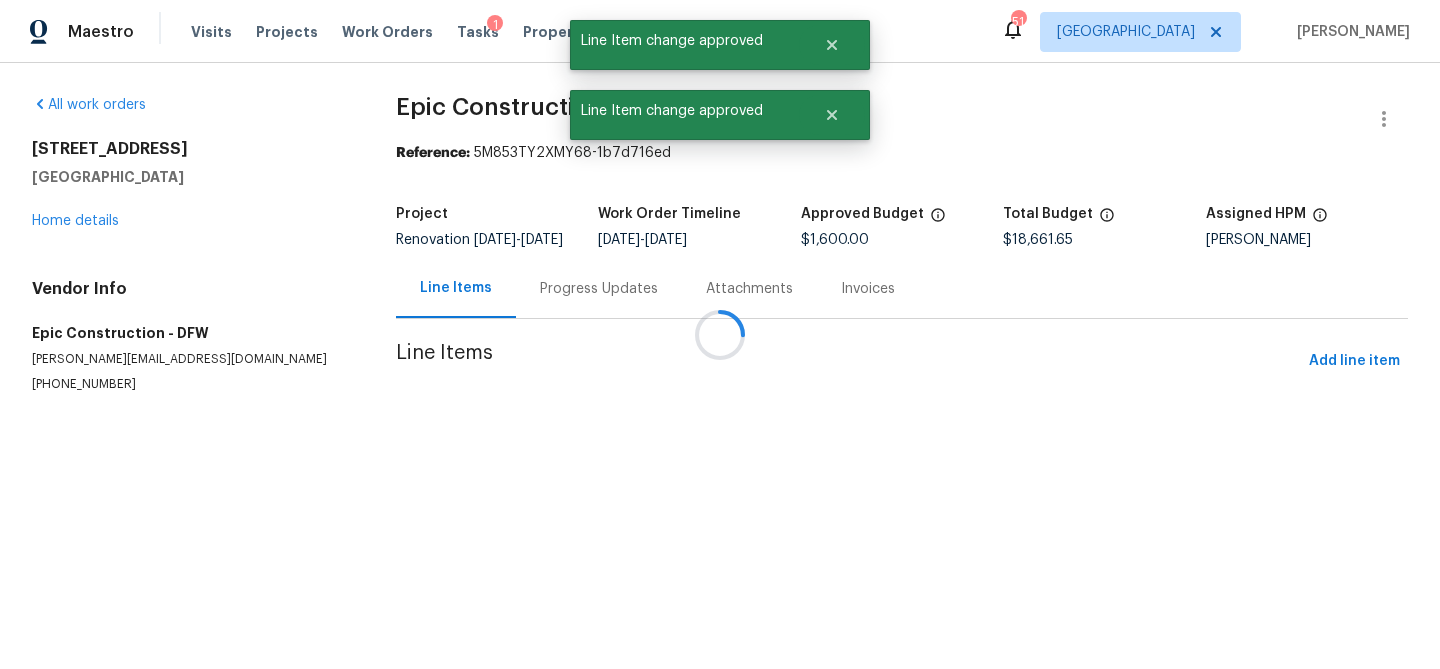 scroll, scrollTop: 0, scrollLeft: 0, axis: both 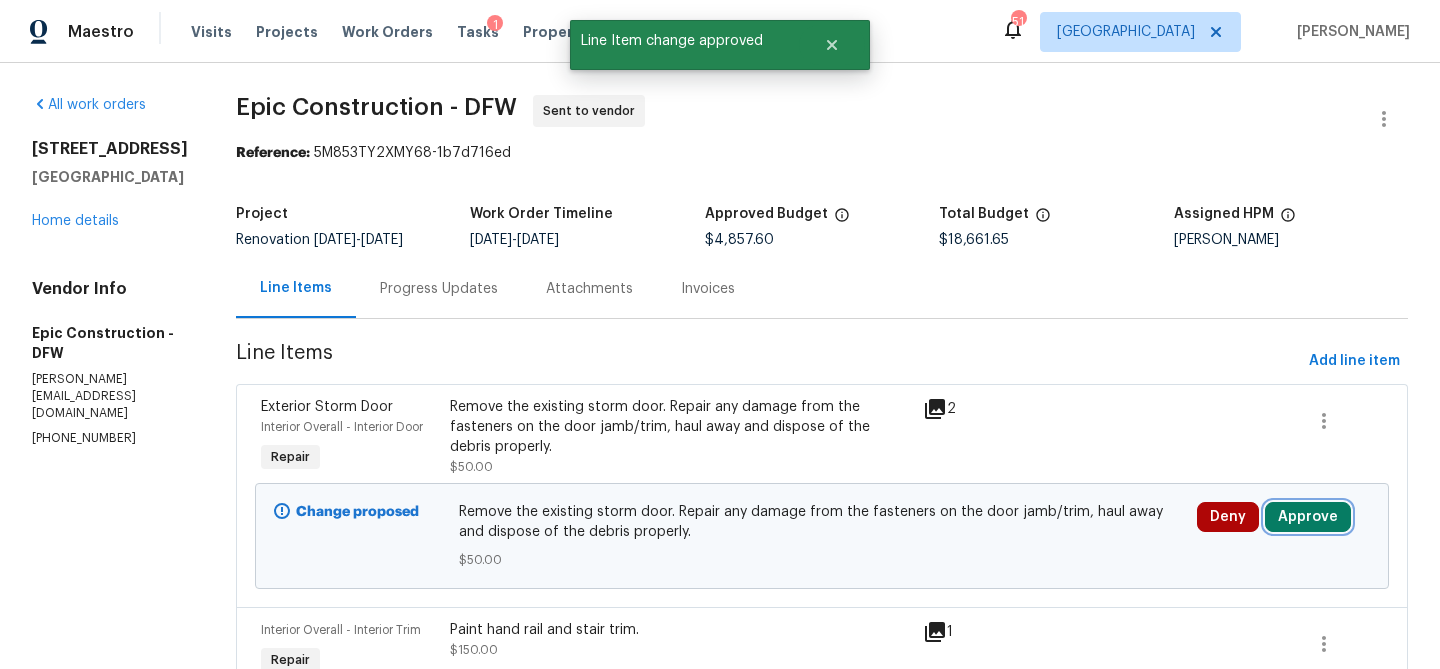 click on "Approve" at bounding box center [1308, 517] 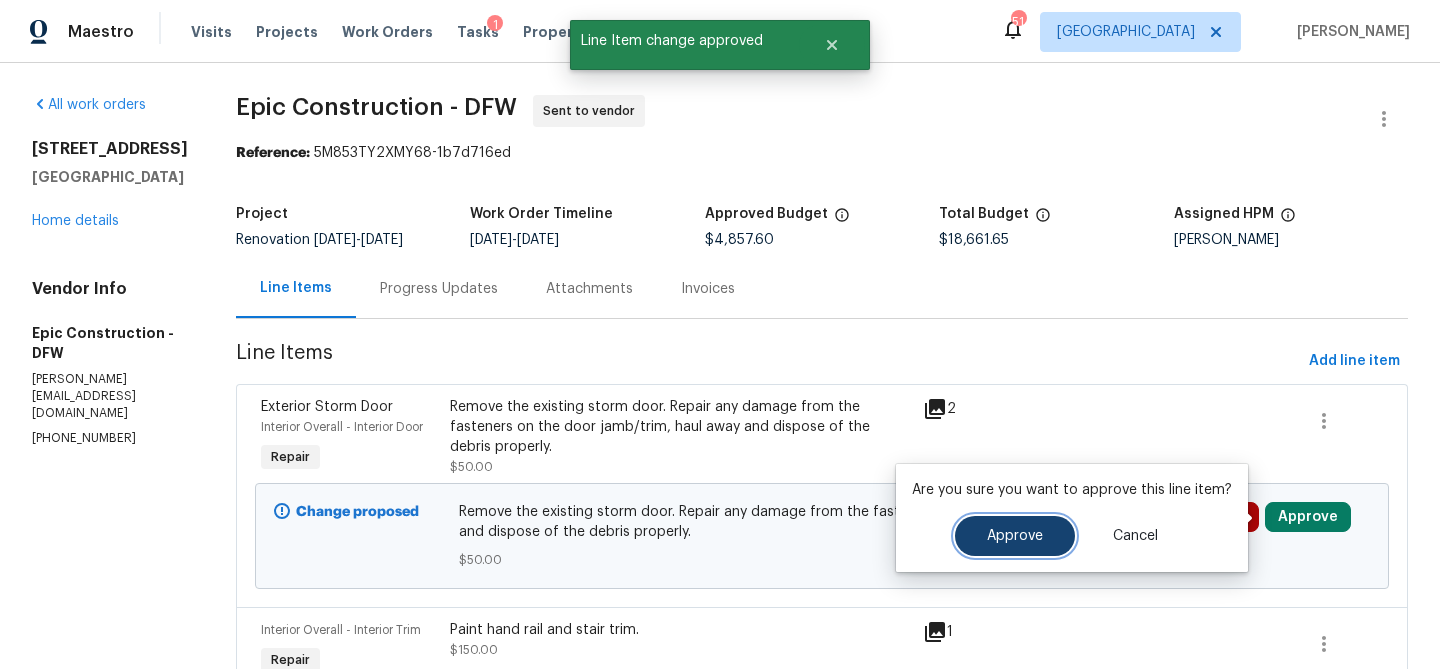 click on "Approve" at bounding box center [1015, 536] 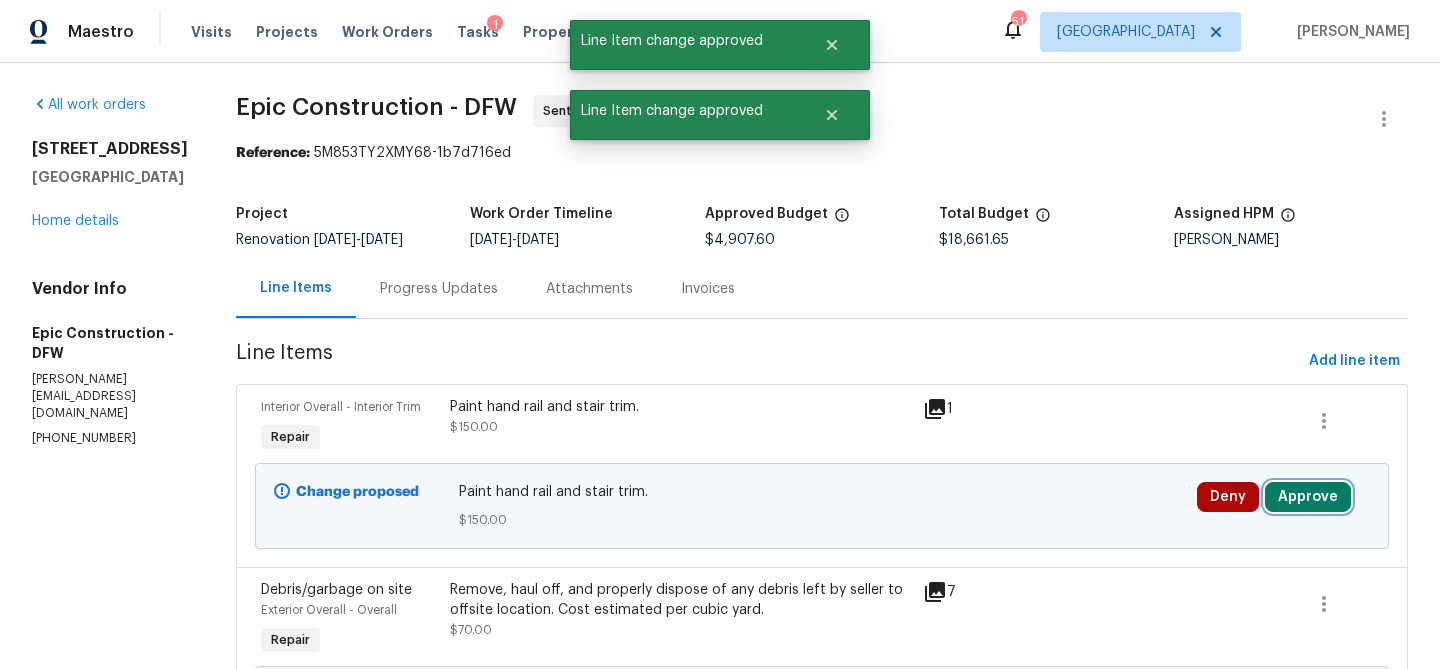 click on "Approve" at bounding box center [1308, 497] 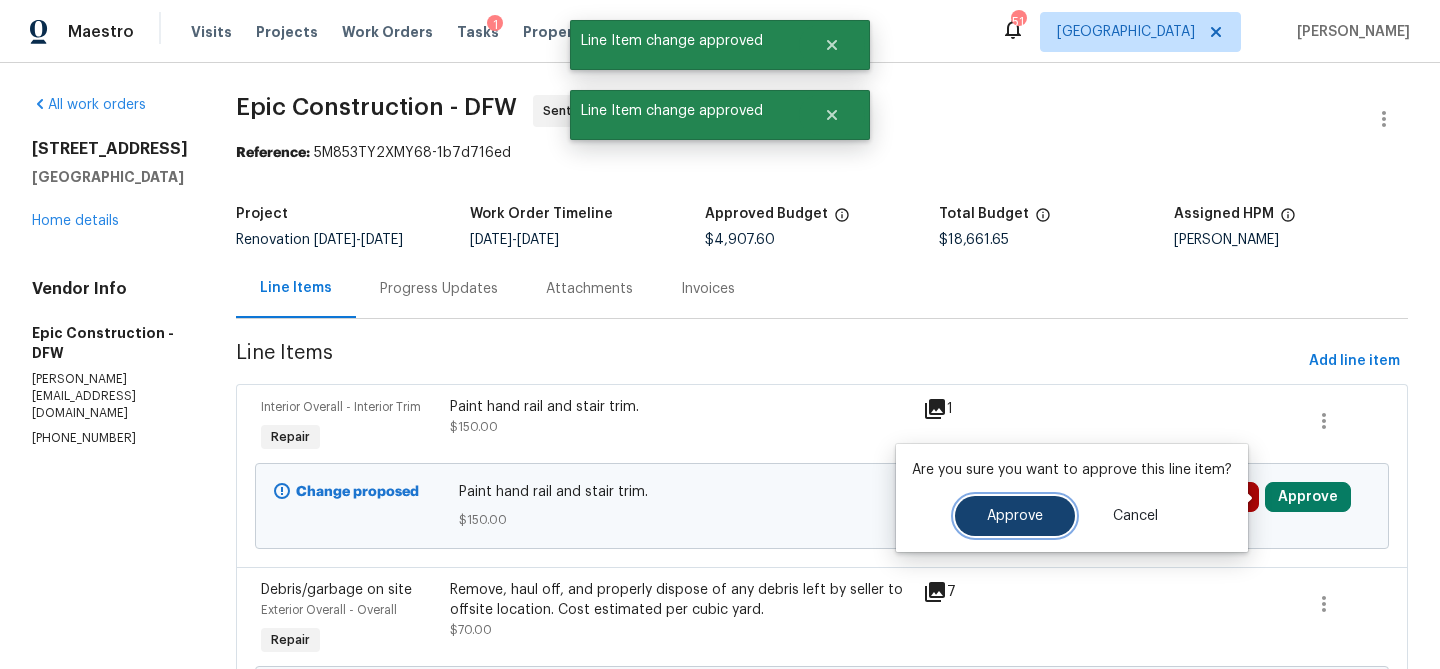 click on "Approve" at bounding box center [1015, 516] 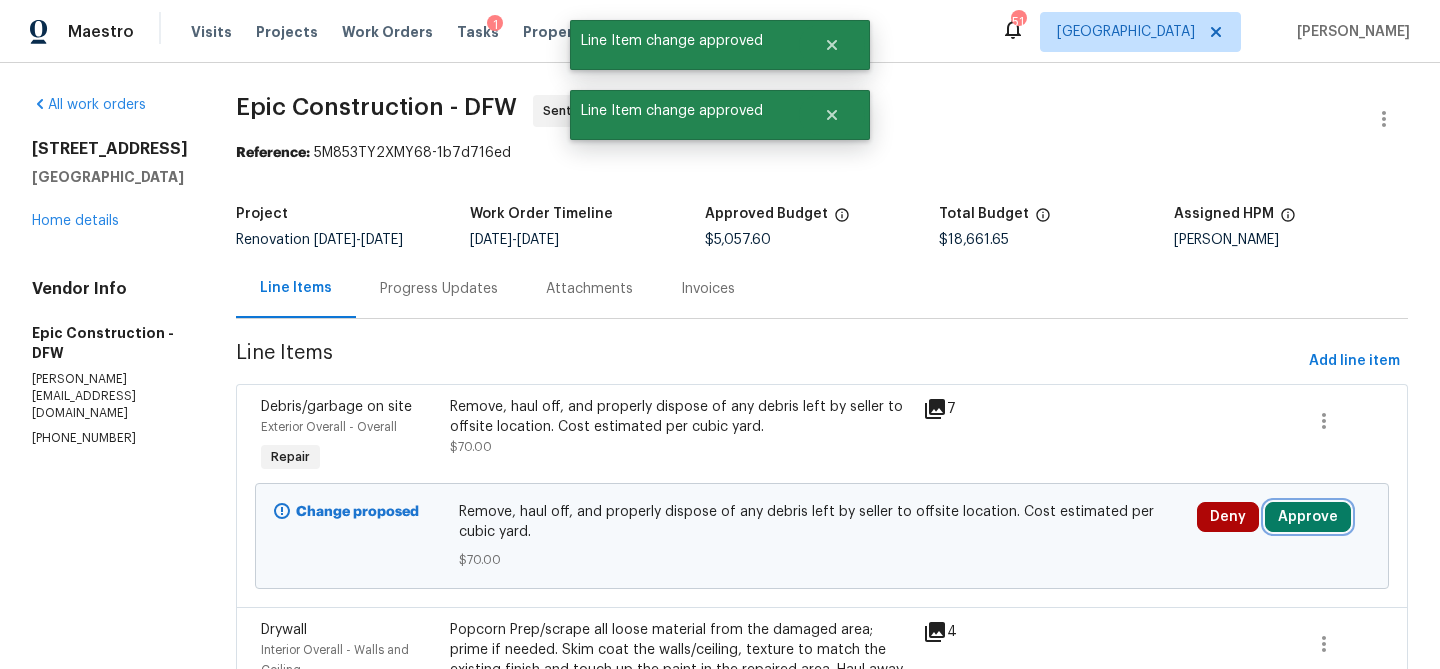 click on "Approve" at bounding box center [1308, 517] 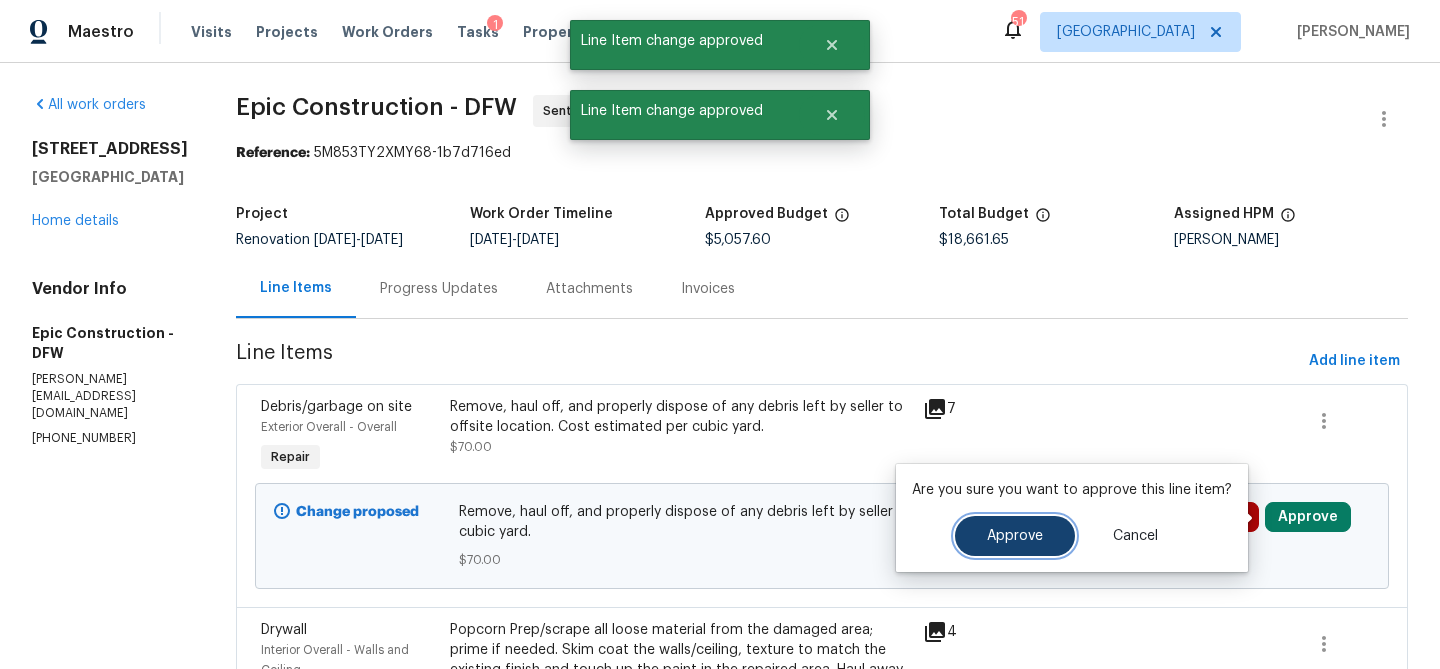 click on "Approve" at bounding box center (1015, 536) 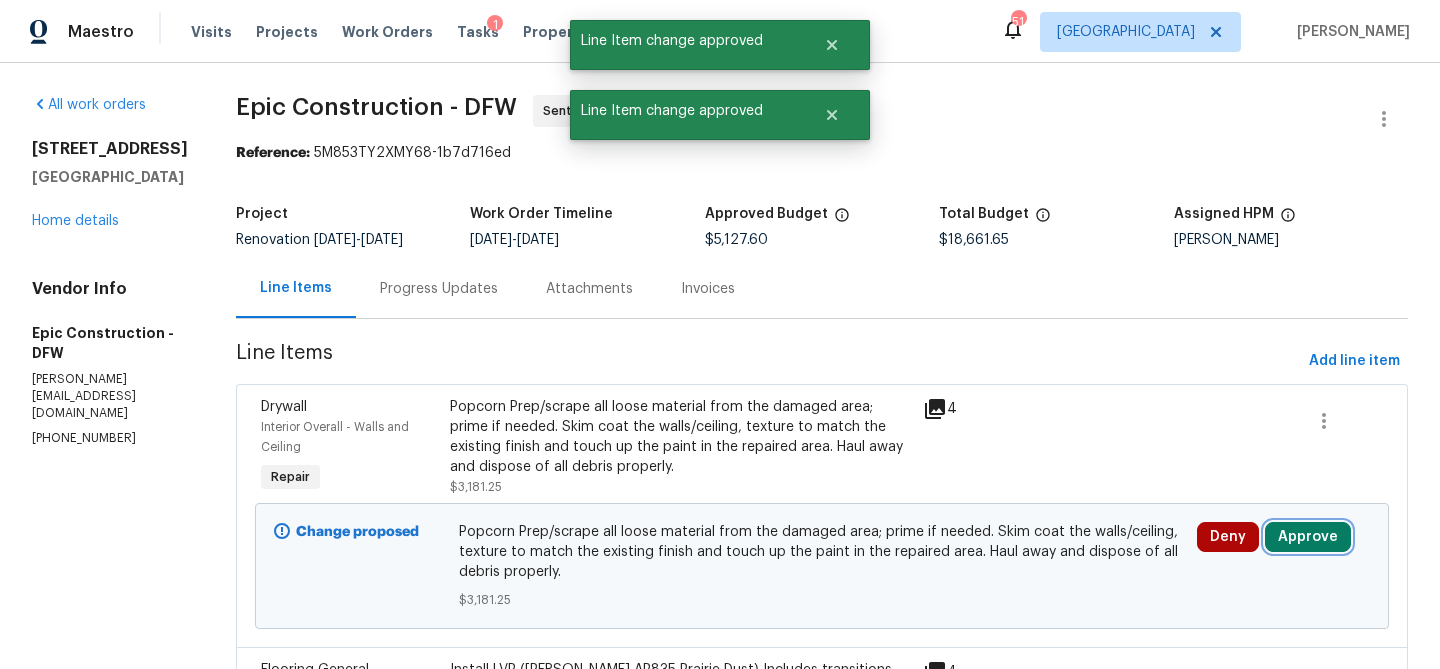 click on "Approve" at bounding box center (1308, 537) 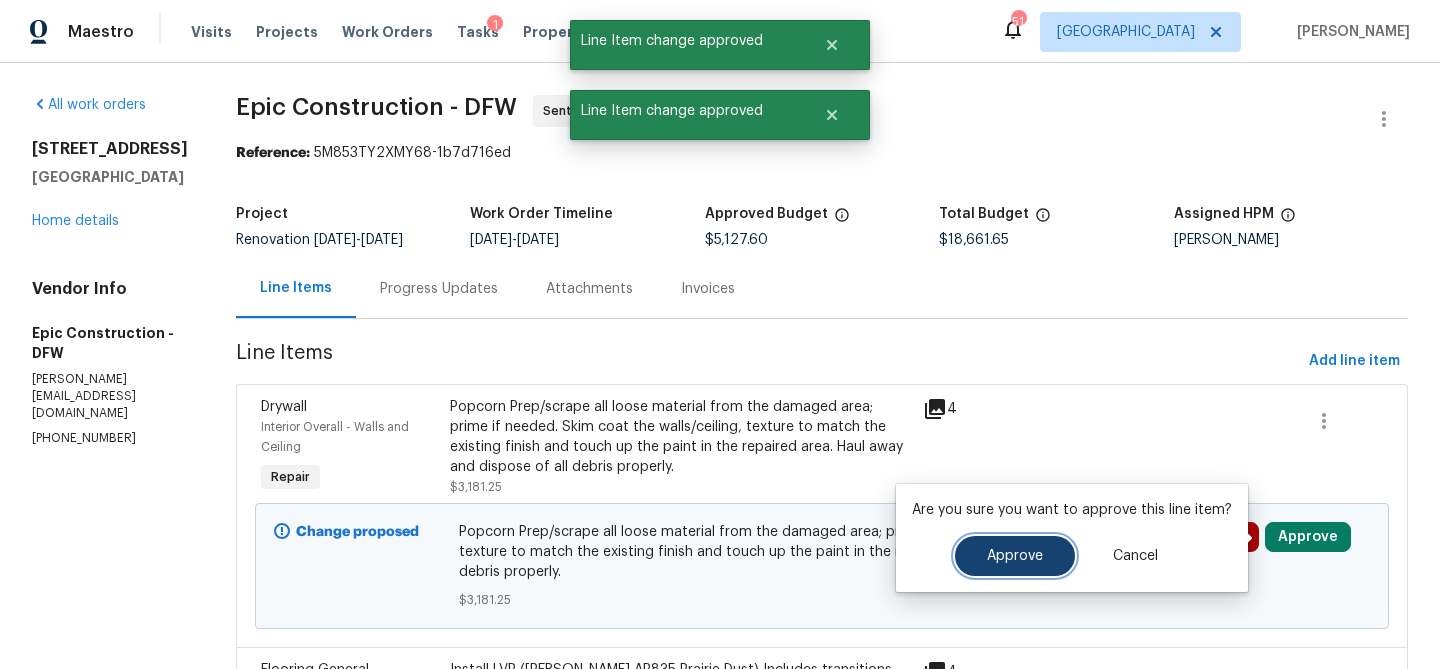 click on "Approve" at bounding box center [1015, 556] 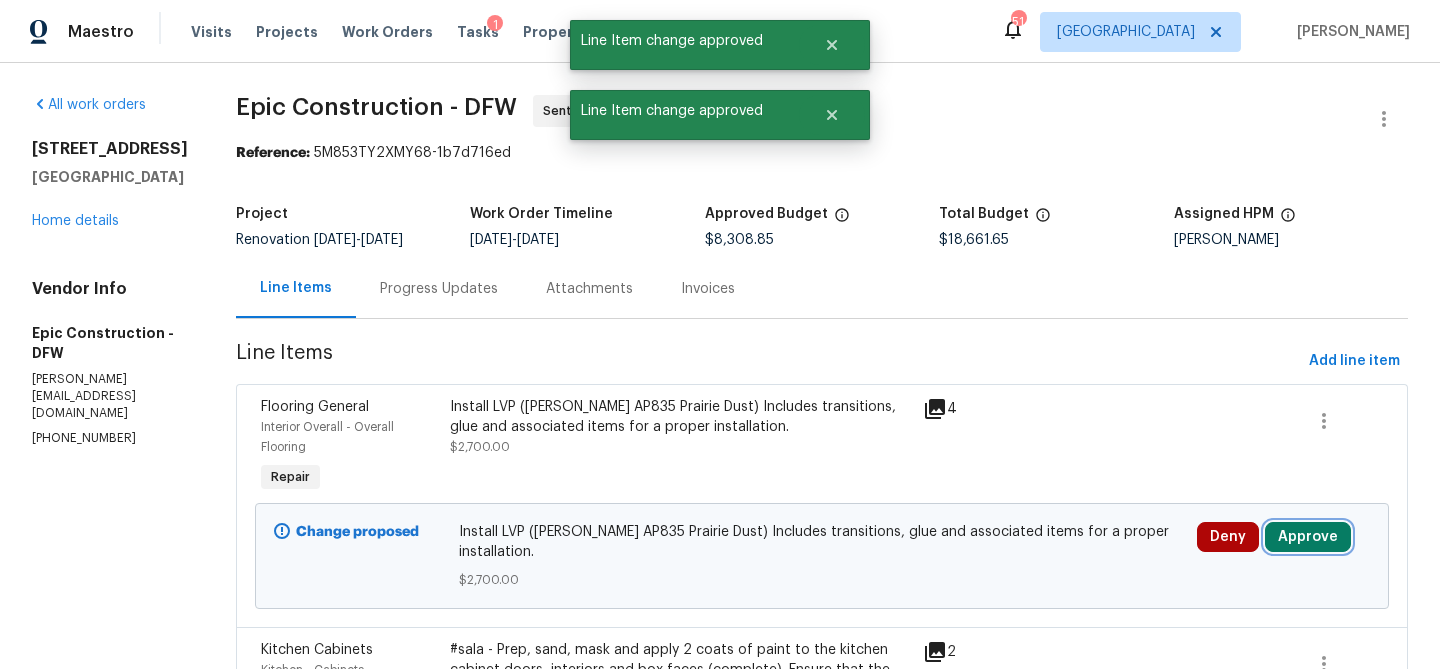 click on "Approve" at bounding box center (1308, 537) 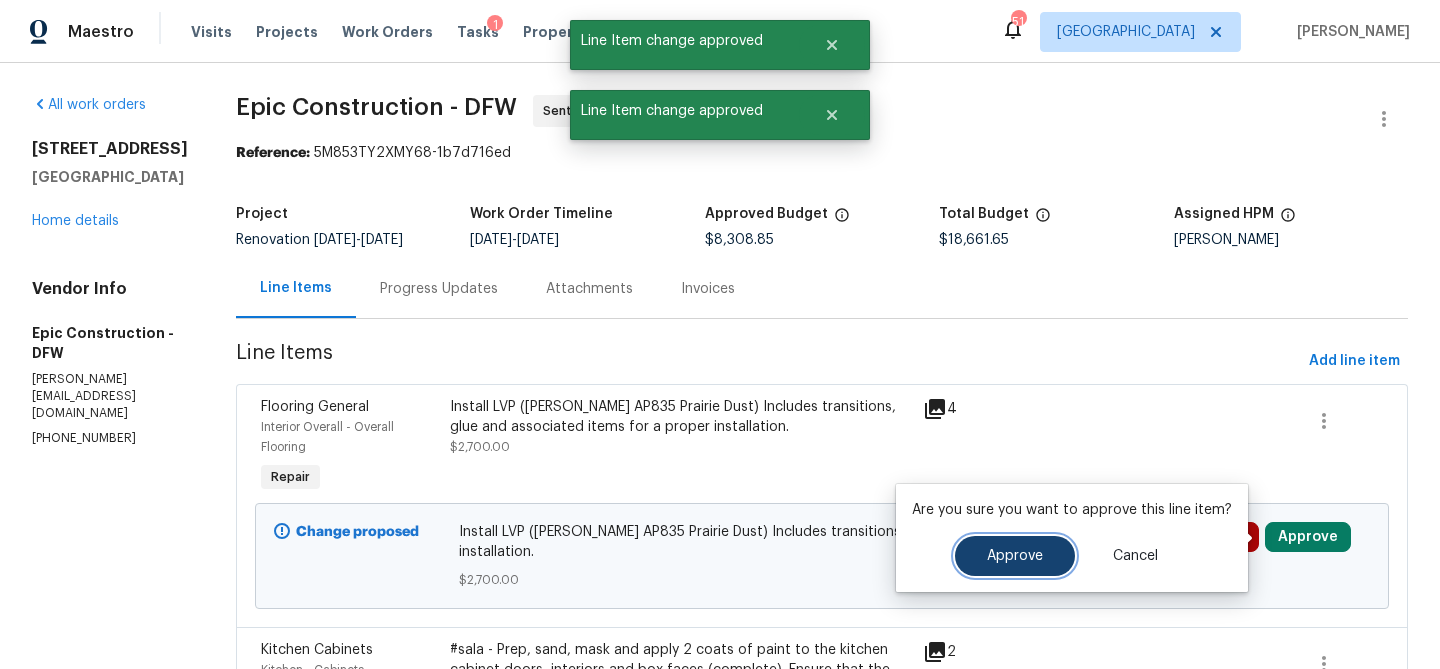 click on "Approve" at bounding box center [1015, 556] 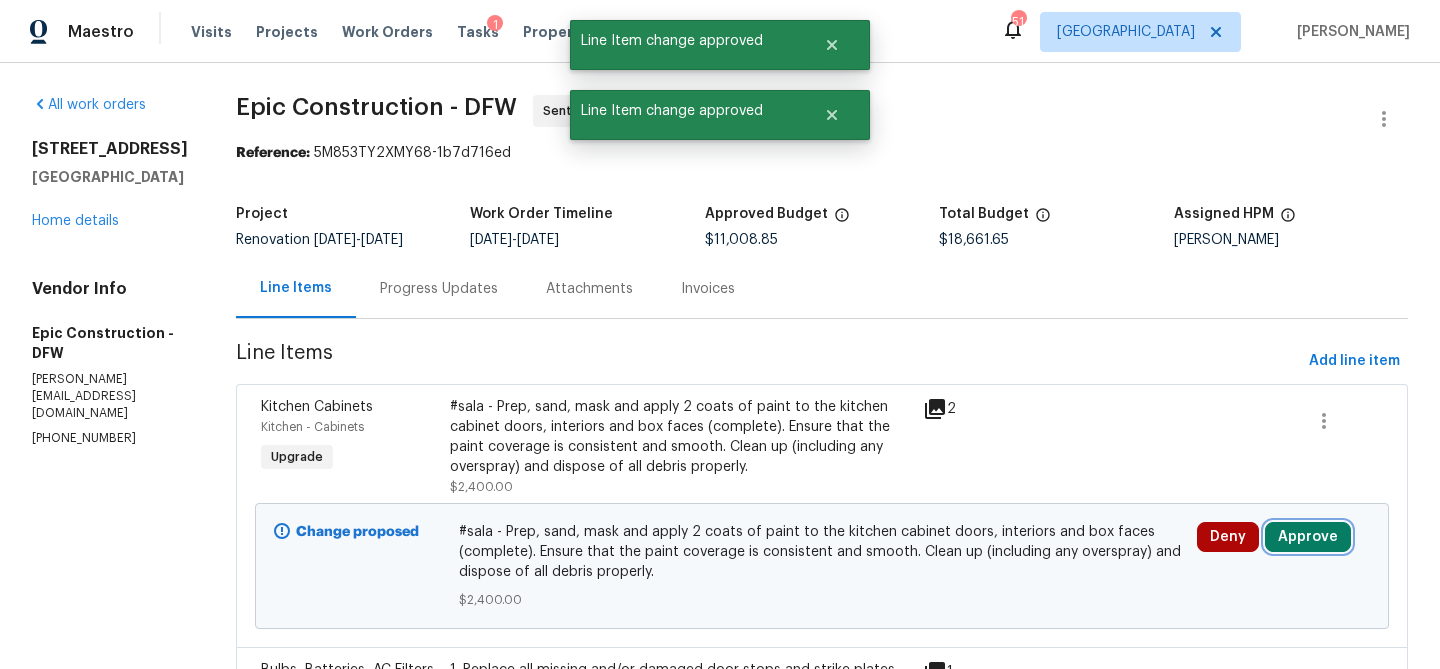 click on "Approve" at bounding box center (1308, 537) 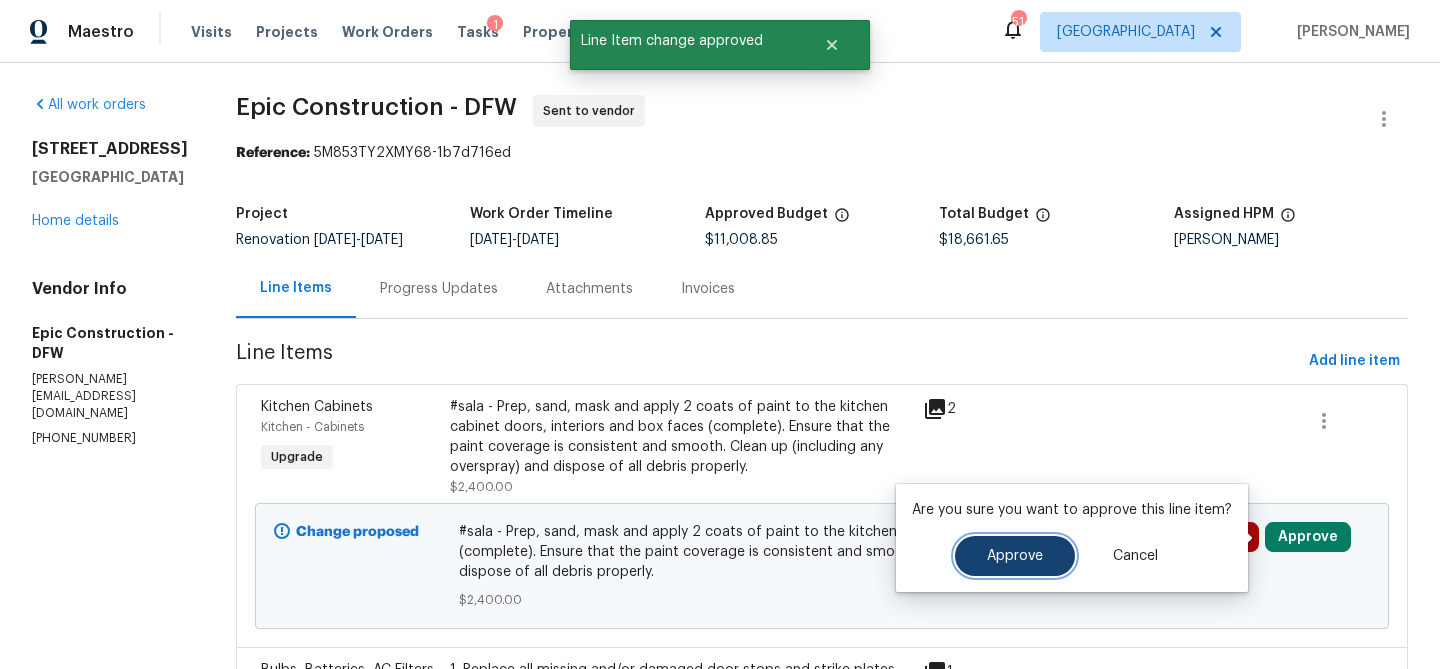click on "Approve" at bounding box center [1015, 556] 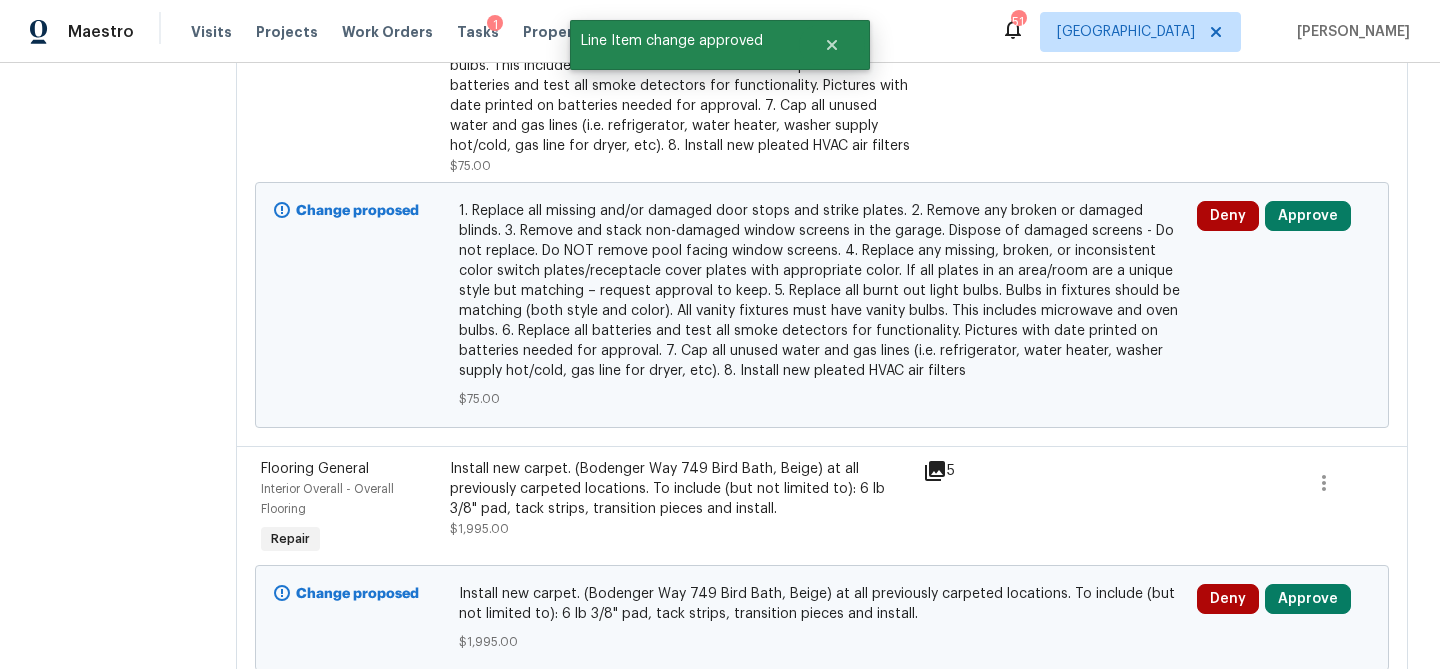 scroll, scrollTop: 524, scrollLeft: 0, axis: vertical 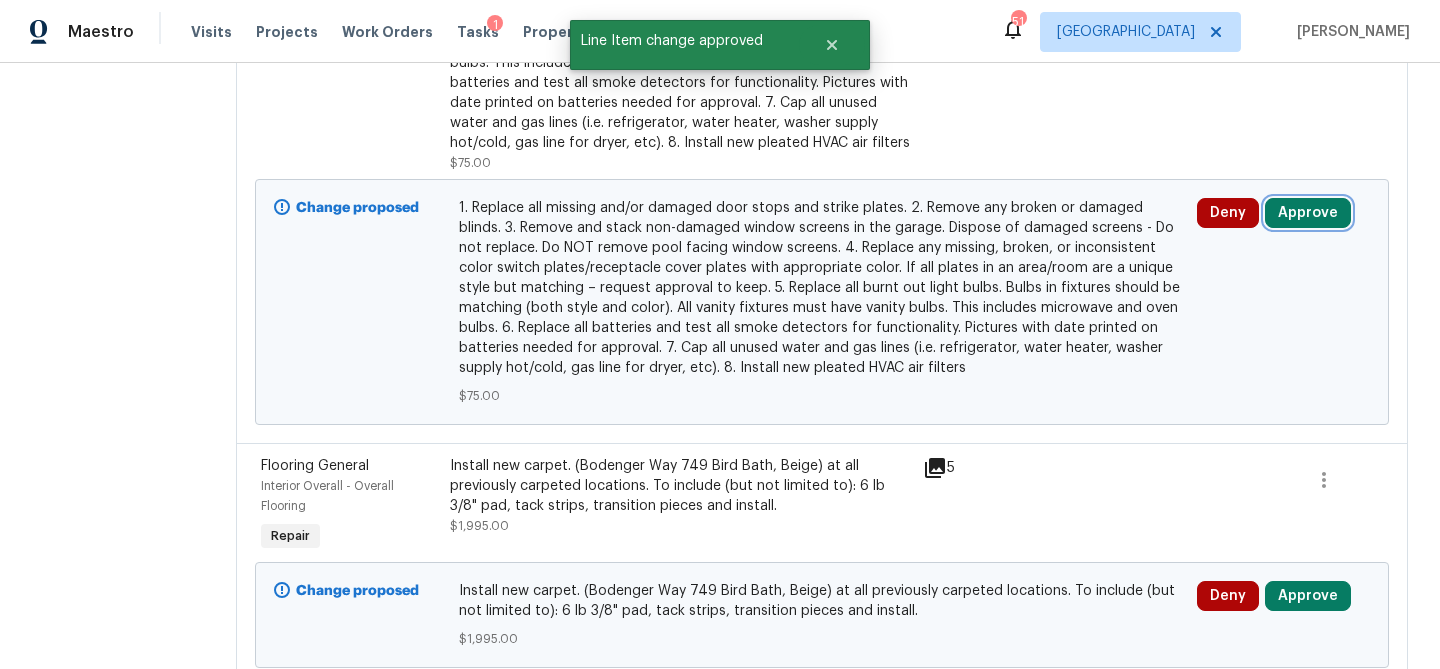 click on "Approve" at bounding box center (1308, 213) 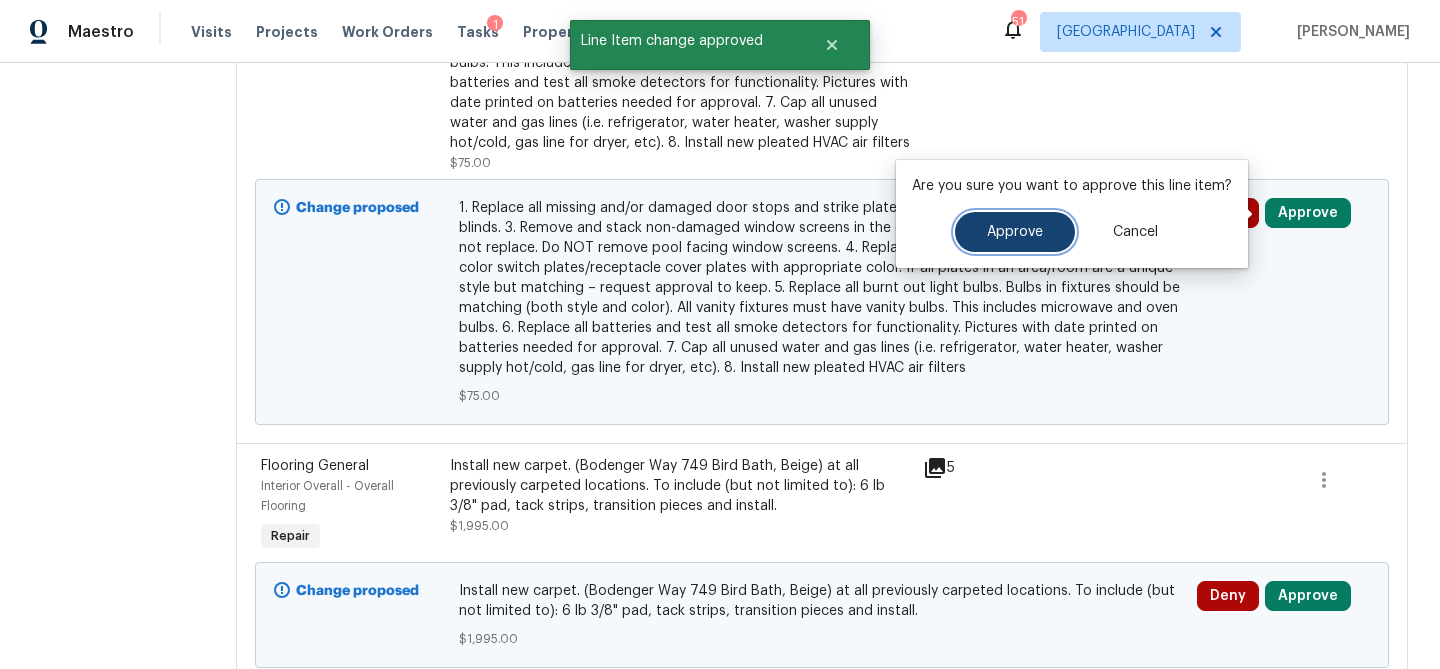 click on "Approve" at bounding box center [1015, 232] 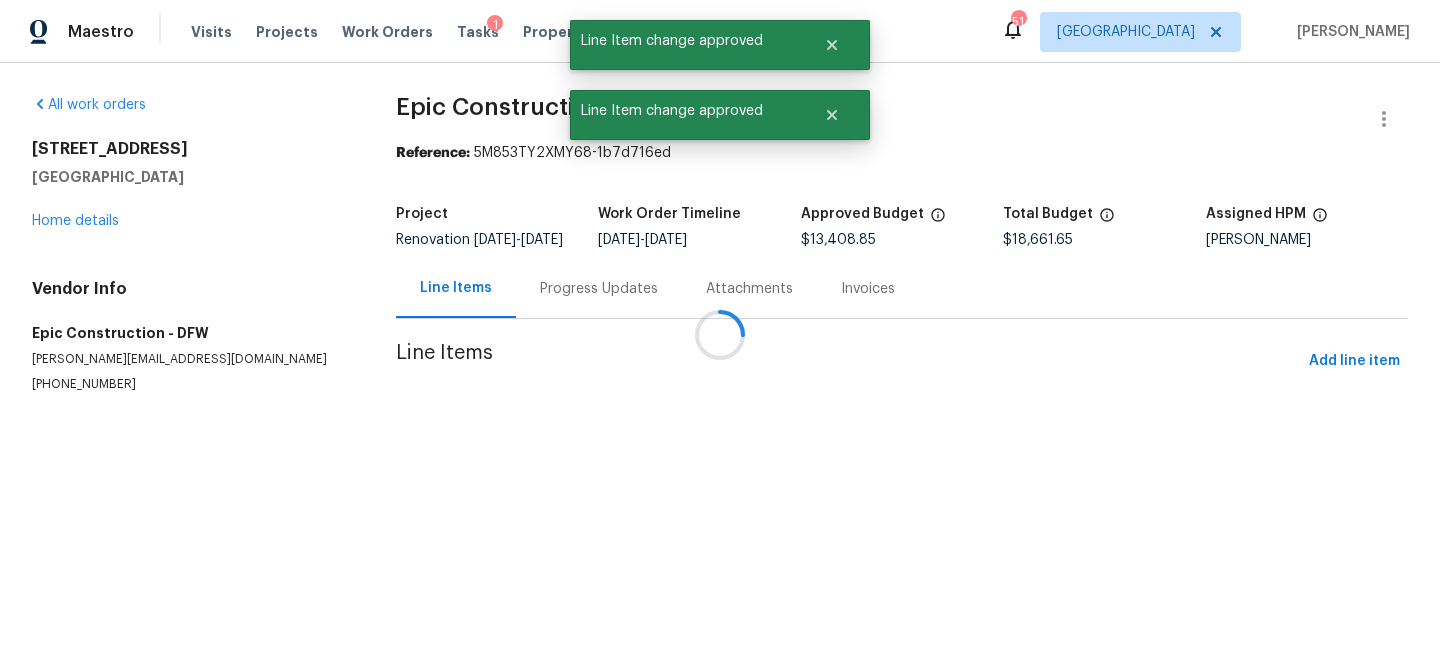 scroll, scrollTop: 0, scrollLeft: 0, axis: both 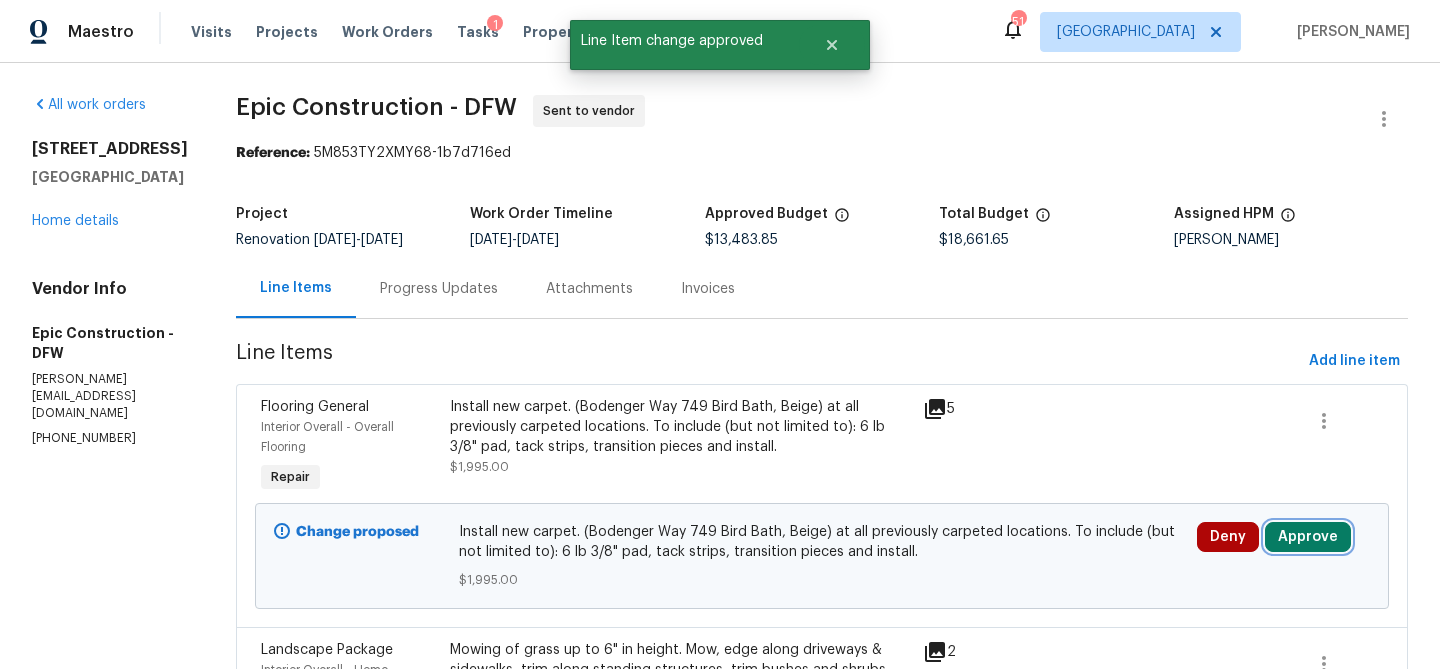 click on "Approve" at bounding box center (1308, 537) 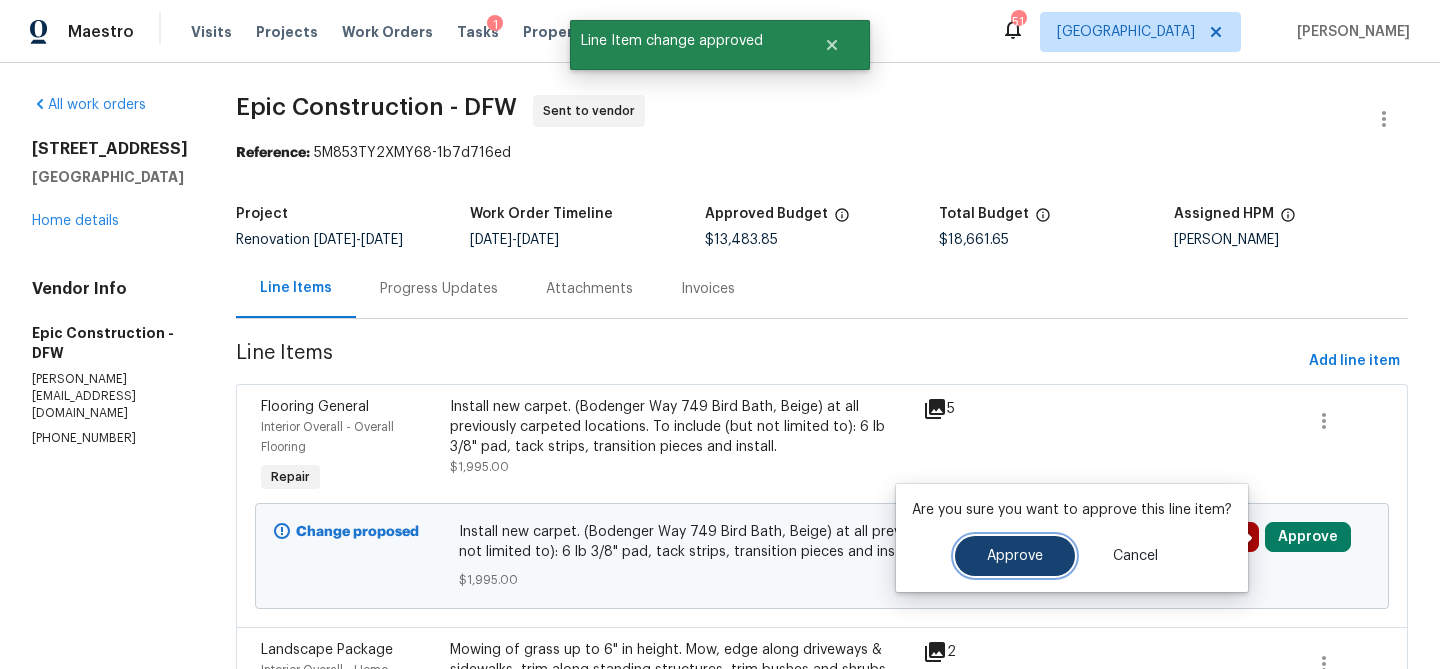 click on "Approve" at bounding box center (1015, 556) 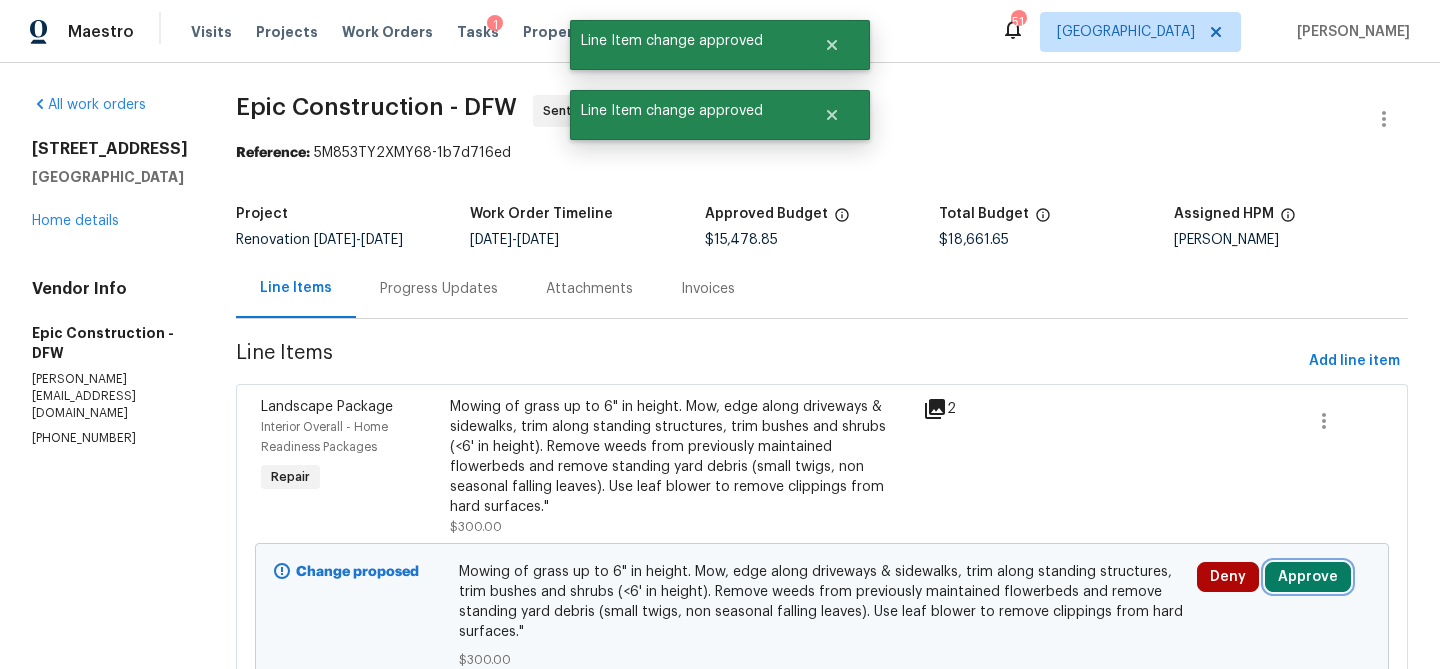 click on "Approve" at bounding box center (1308, 577) 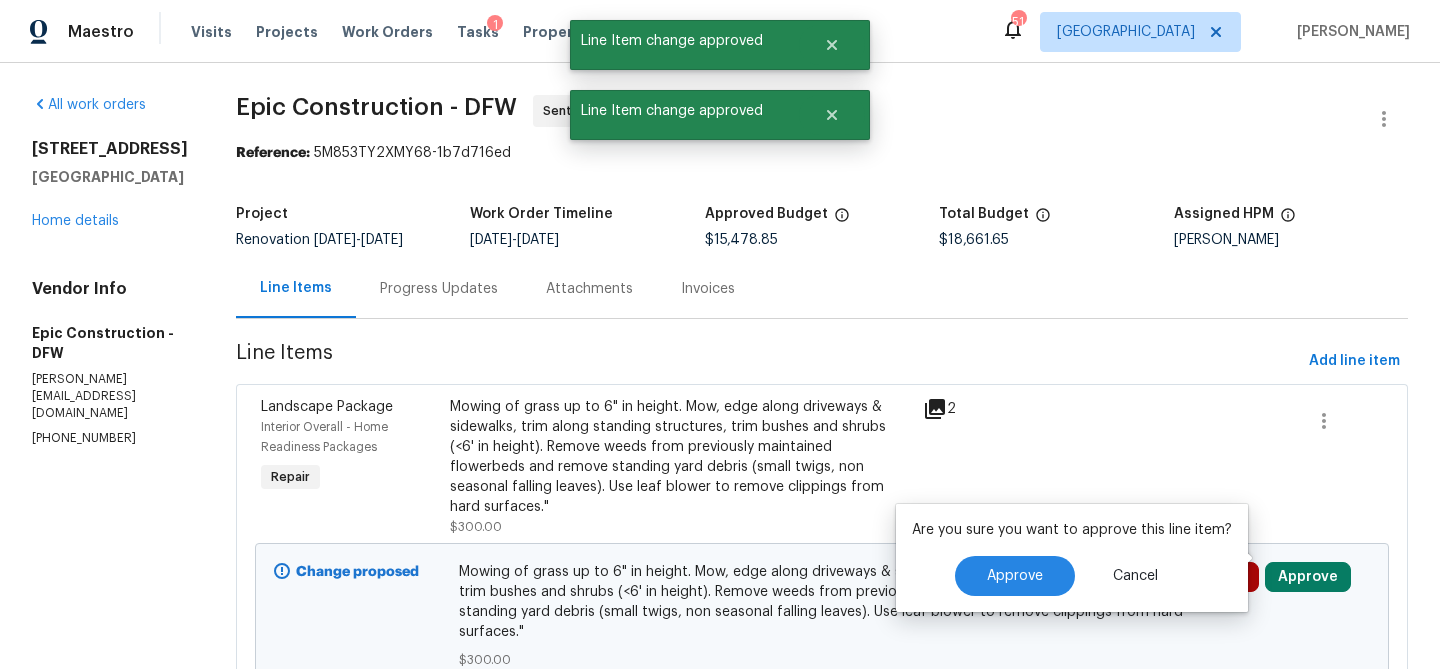 click on "Are you sure you want to approve this line item? Approve Cancel" at bounding box center (1072, 558) 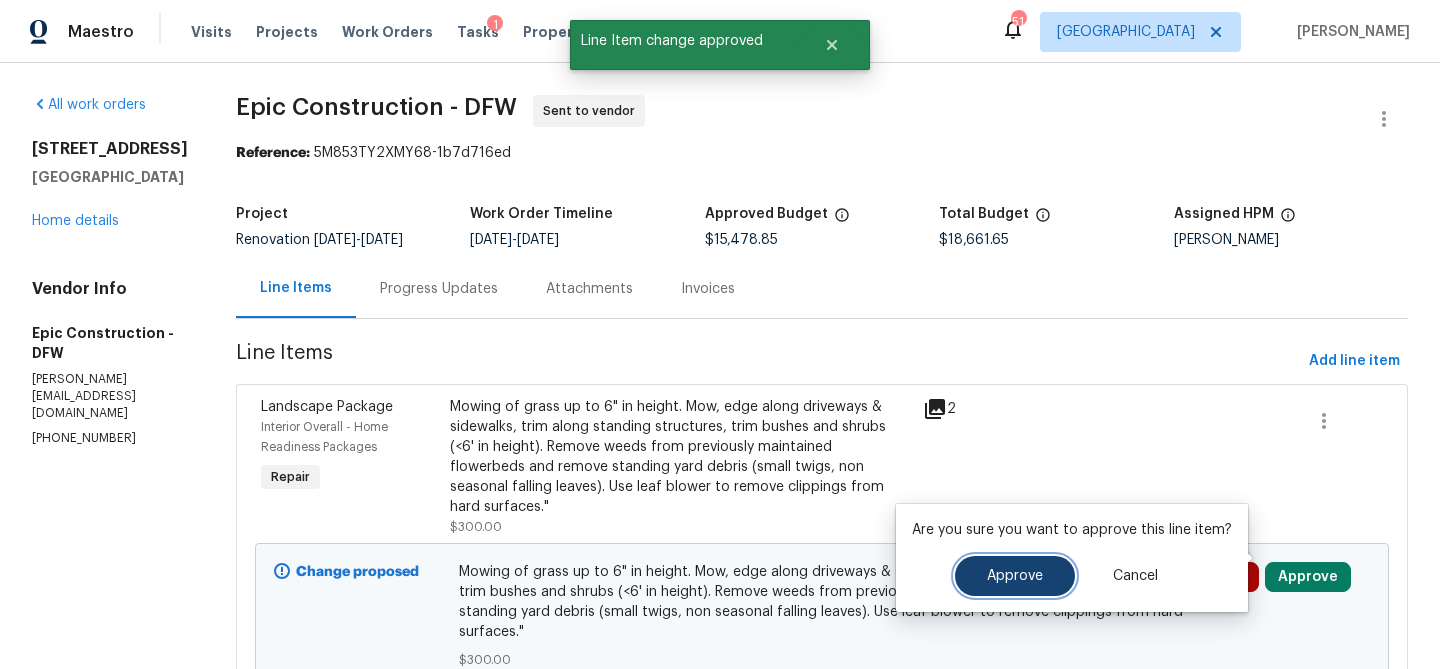 click on "Approve" at bounding box center (1015, 576) 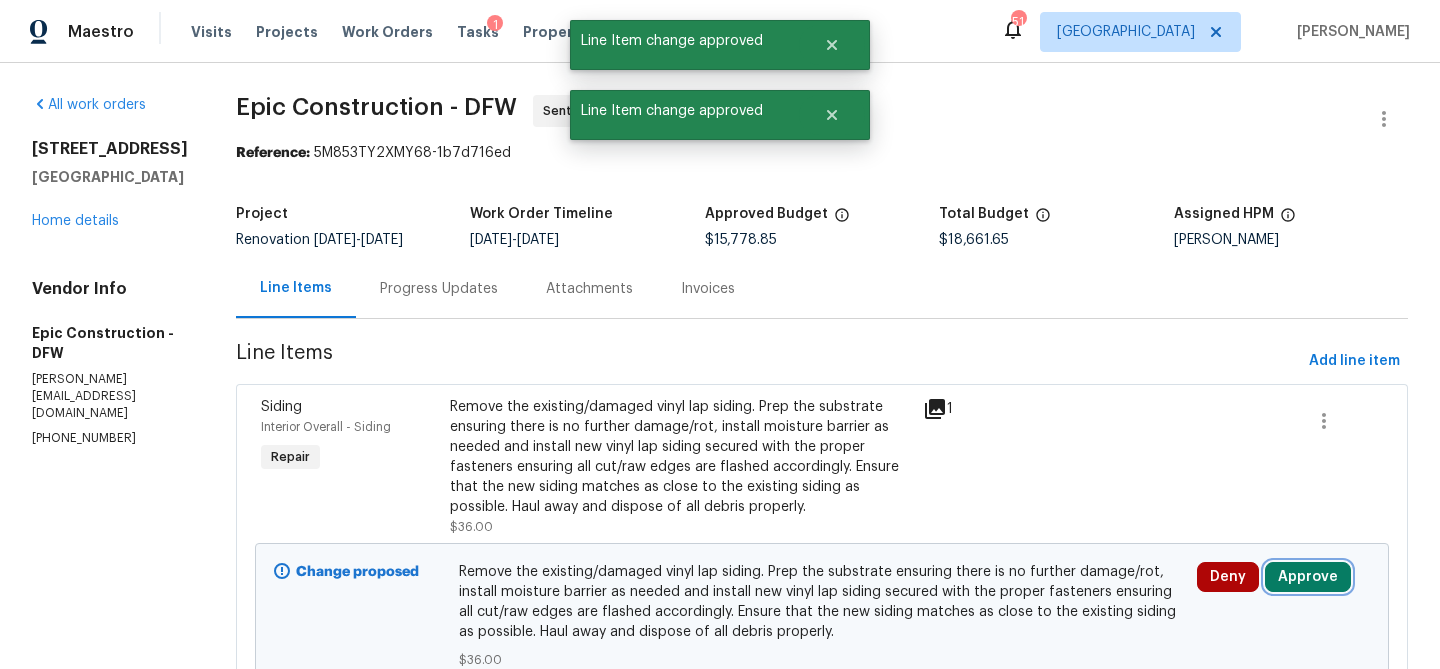 click on "Approve" at bounding box center [1308, 577] 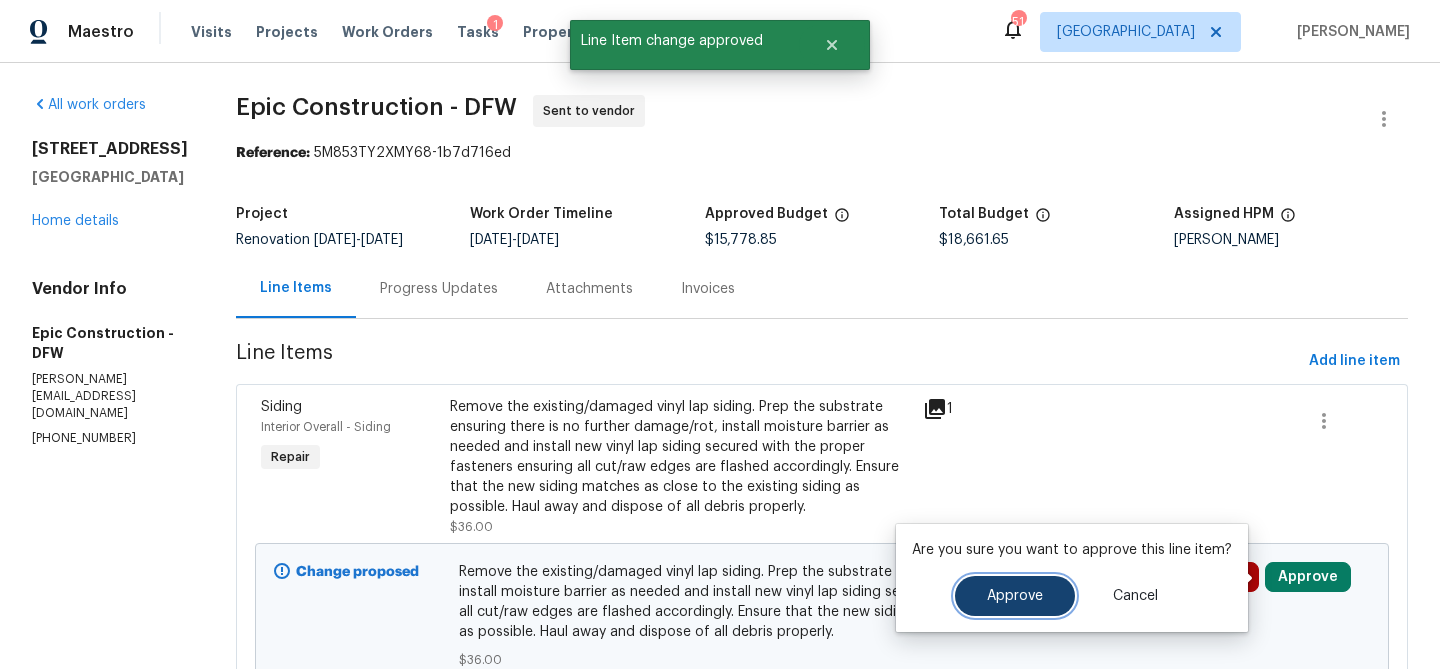 click on "Approve" at bounding box center (1015, 596) 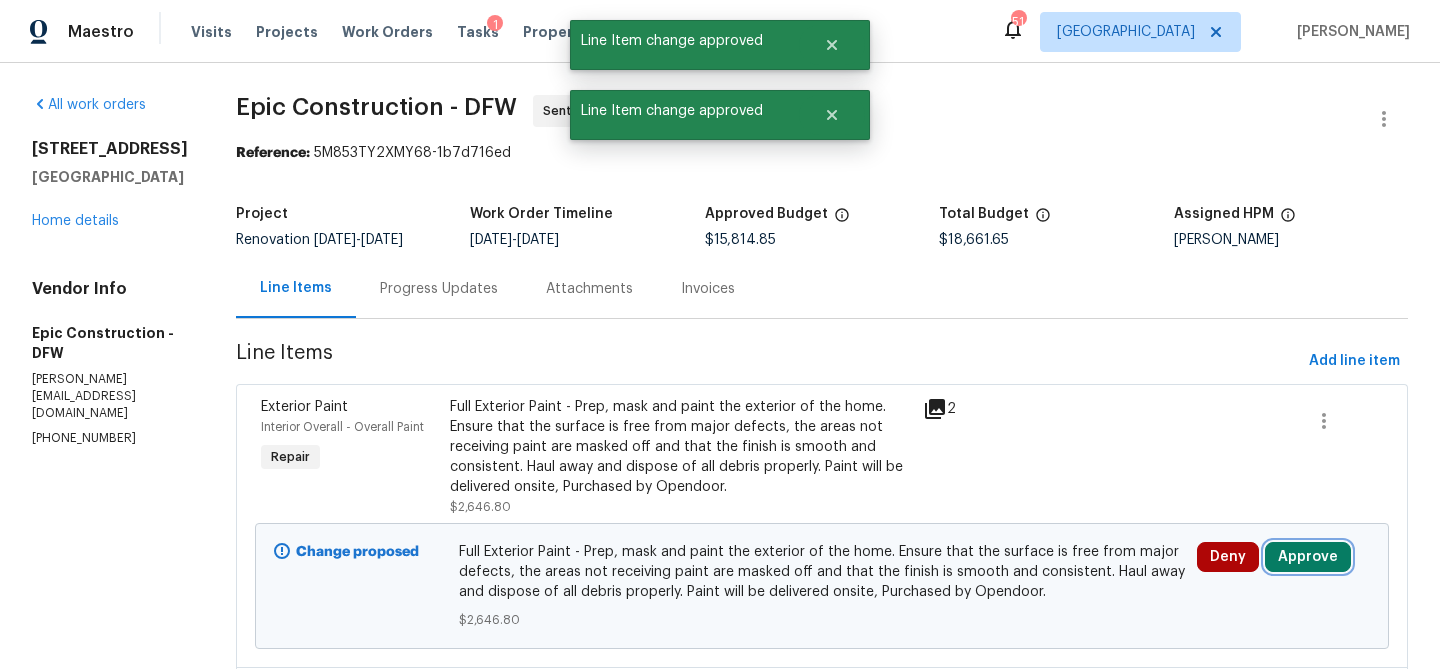 click on "Approve" at bounding box center [1308, 557] 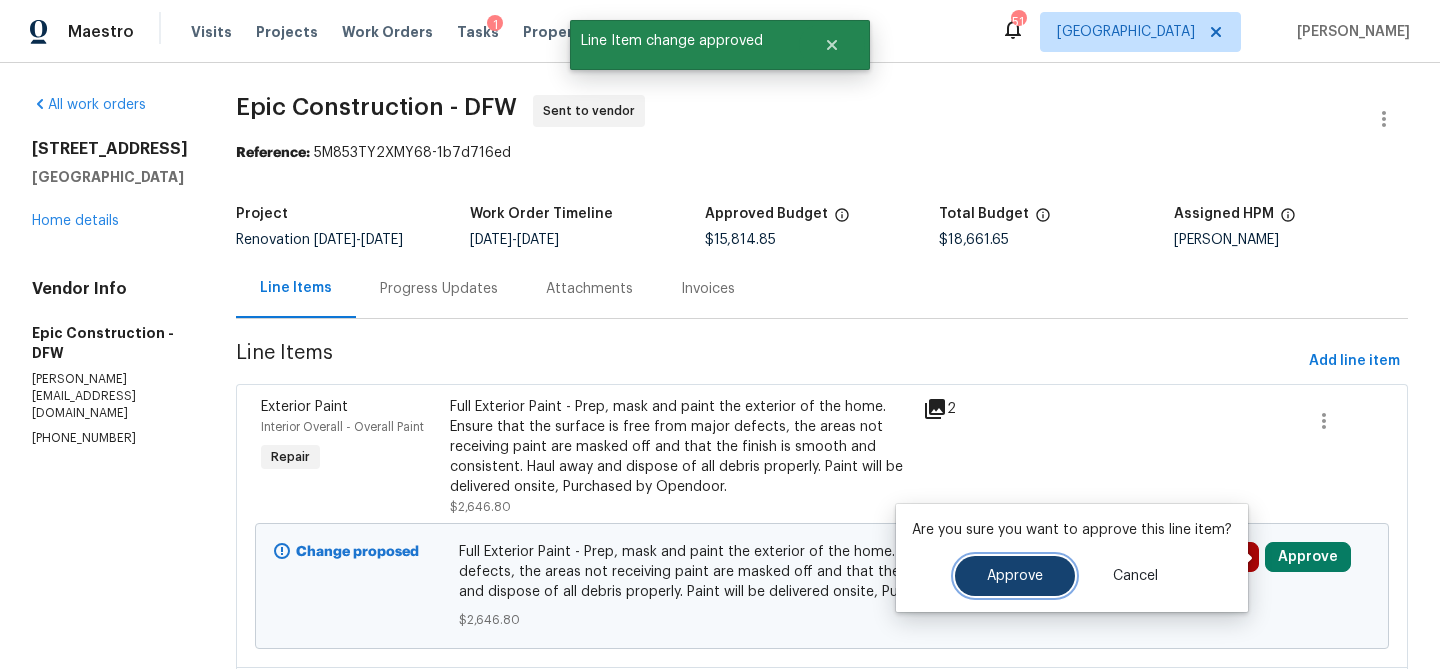 click on "Approve" at bounding box center (1015, 576) 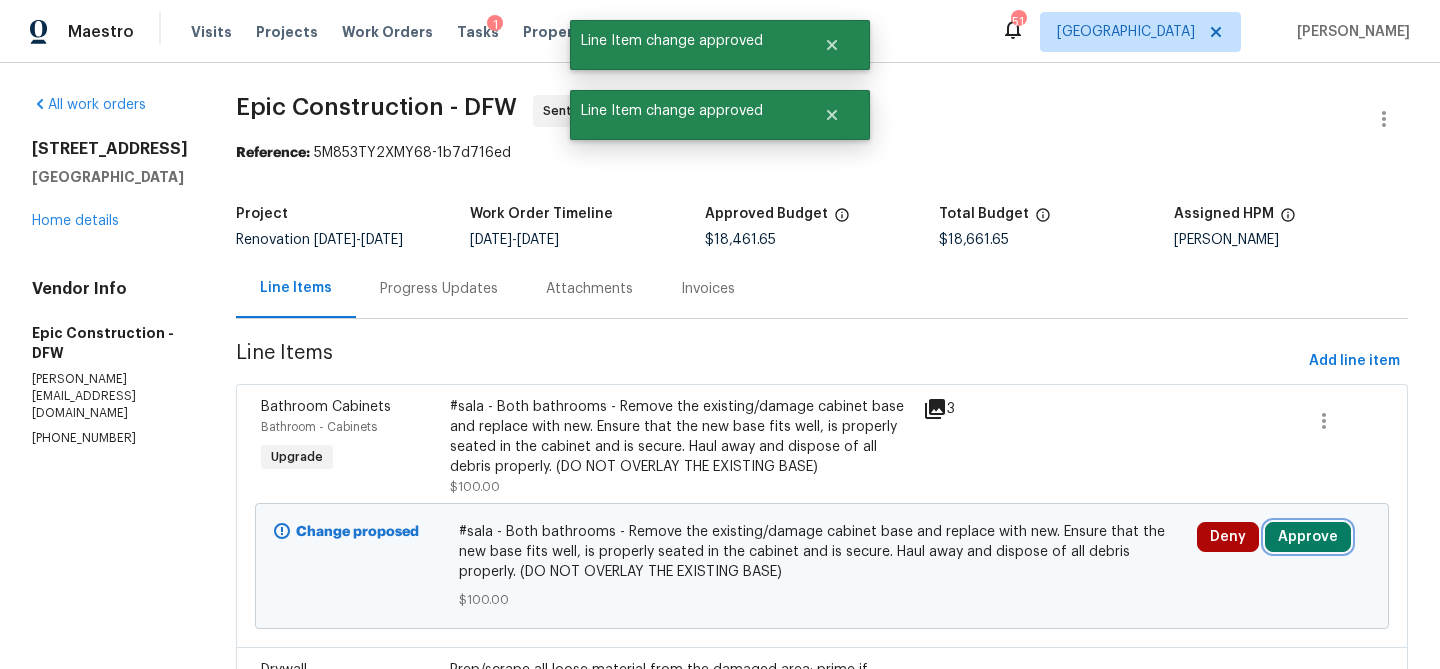 click on "Approve" at bounding box center [1308, 537] 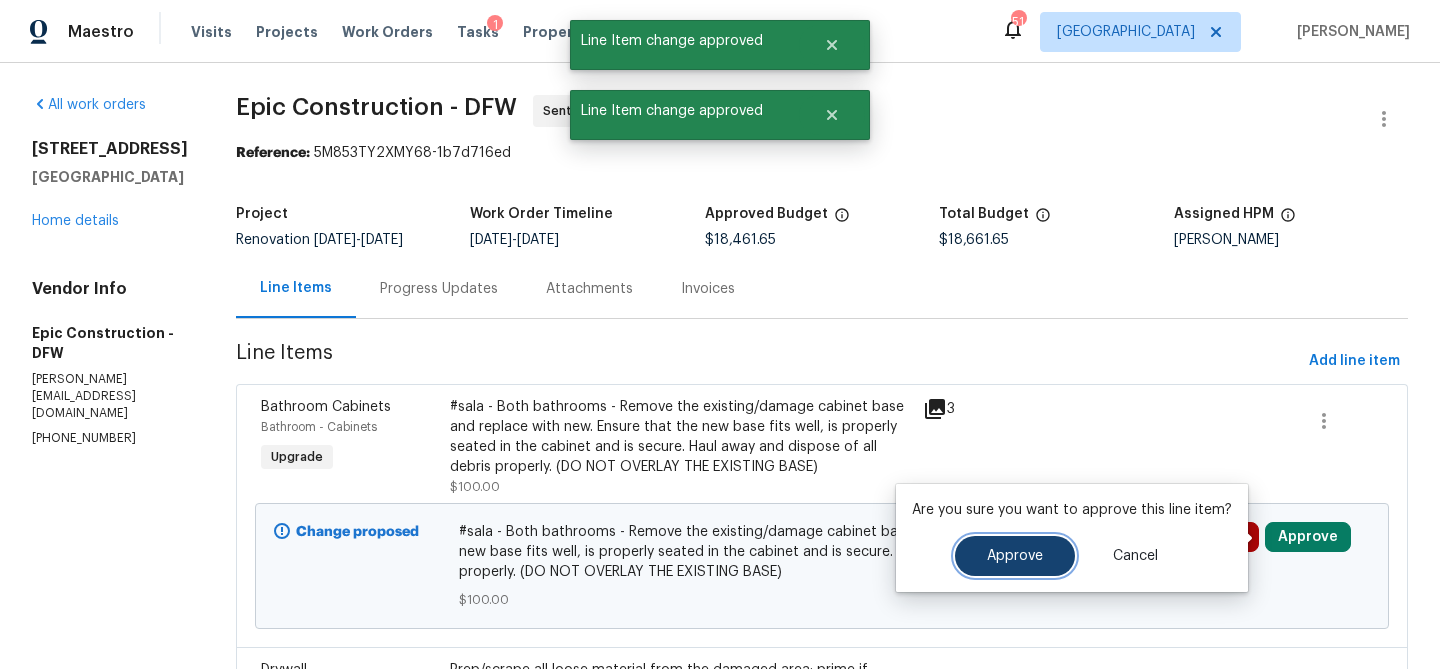 click on "Approve" at bounding box center (1015, 556) 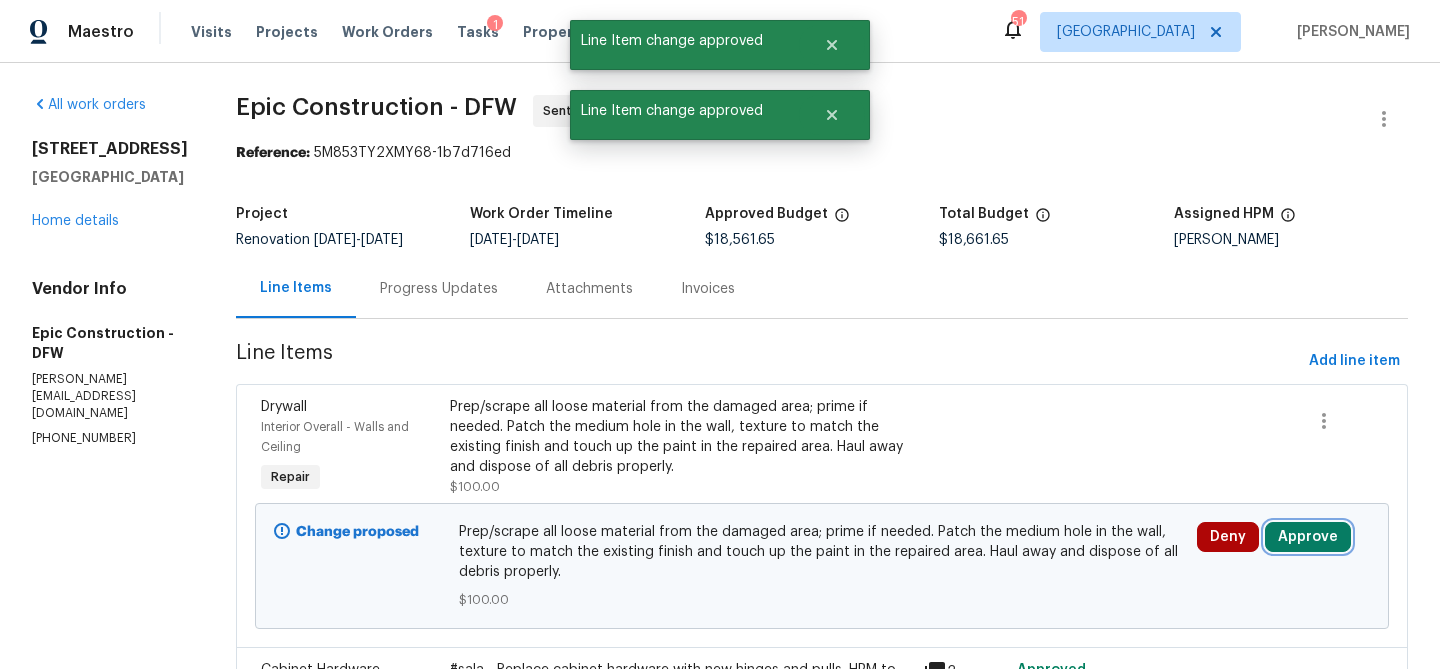 click on "Approve" at bounding box center (1308, 537) 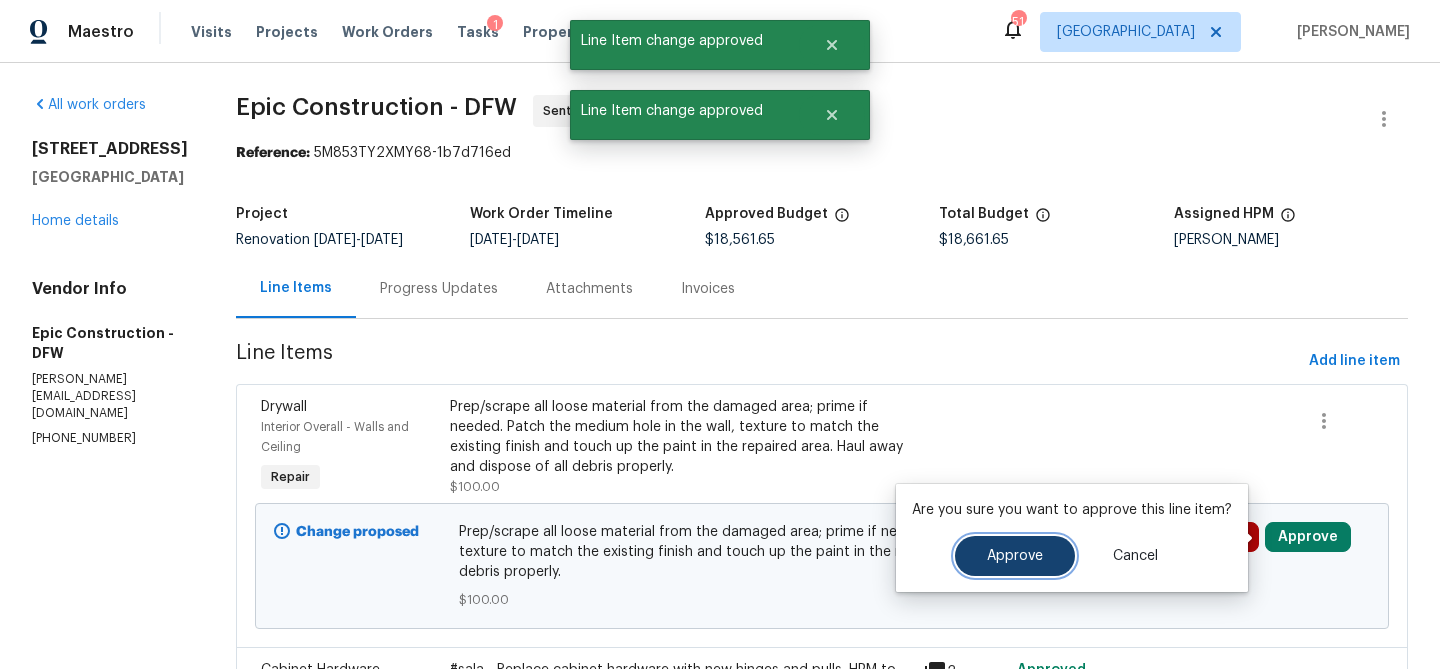 click on "Approve" at bounding box center [1015, 556] 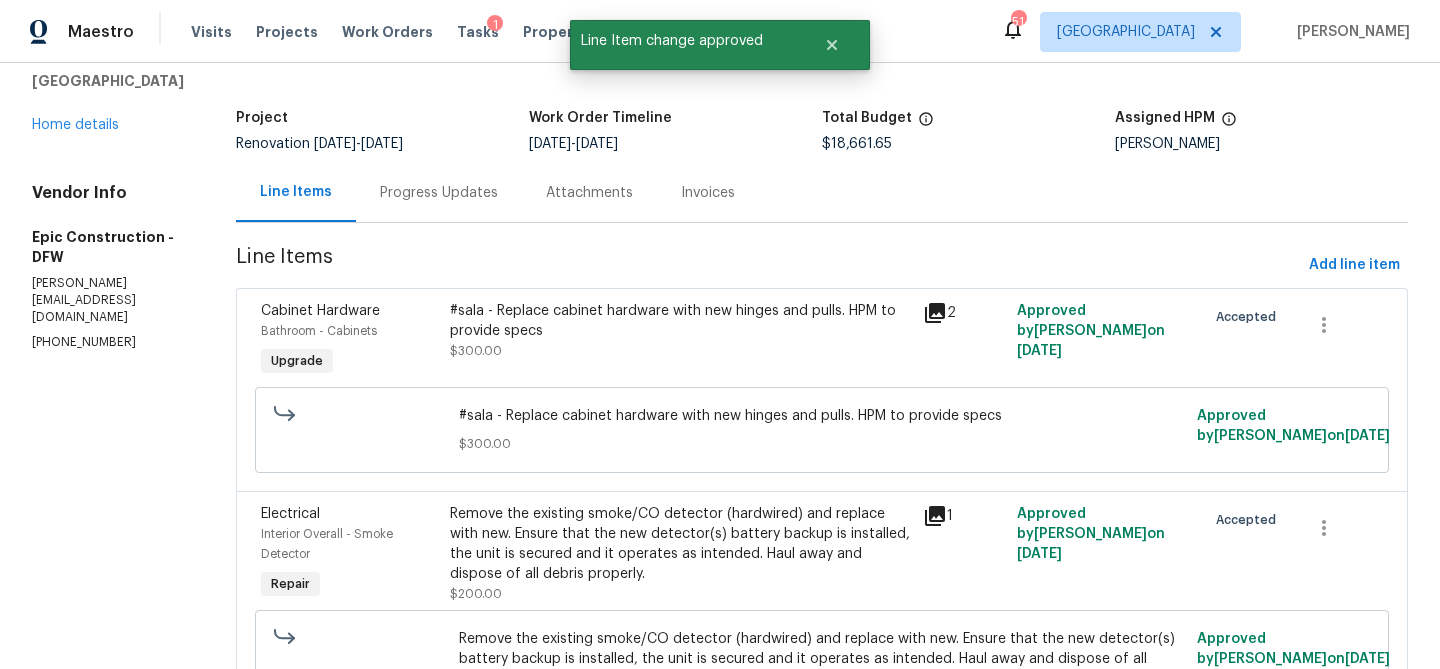 scroll, scrollTop: 0, scrollLeft: 0, axis: both 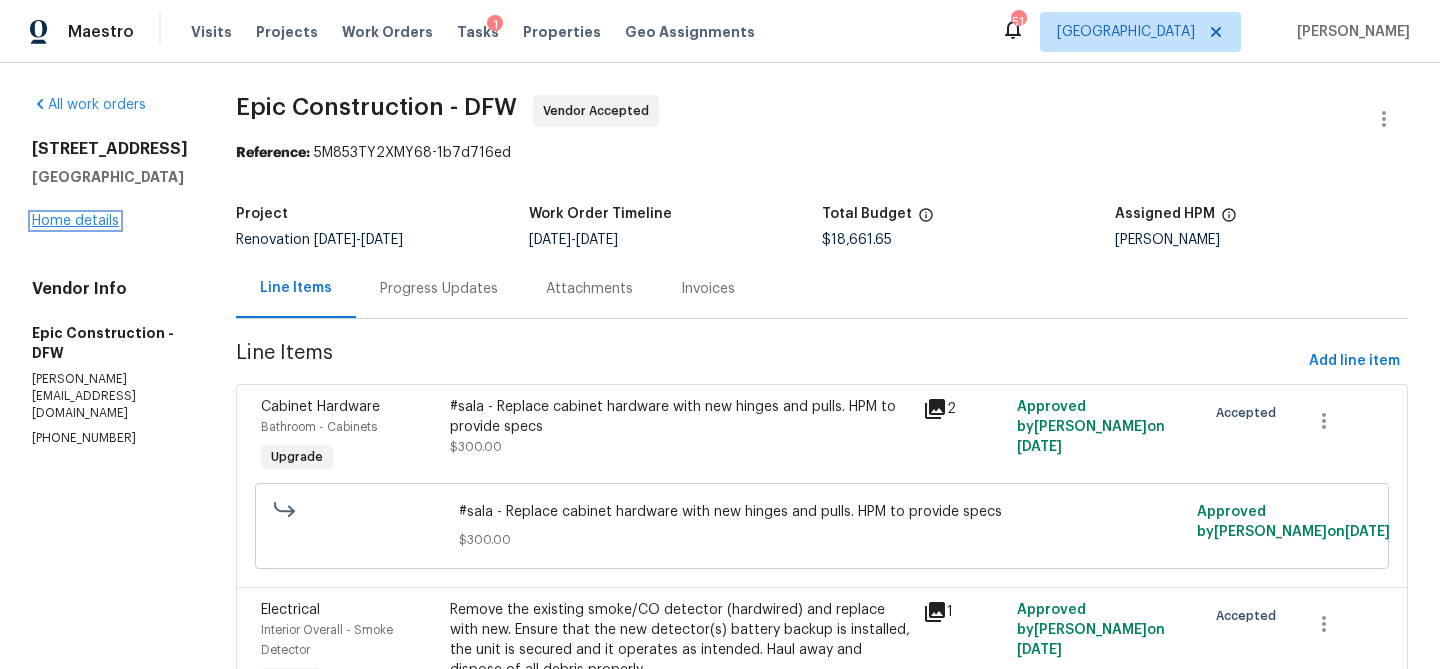 click on "Home details" at bounding box center [75, 221] 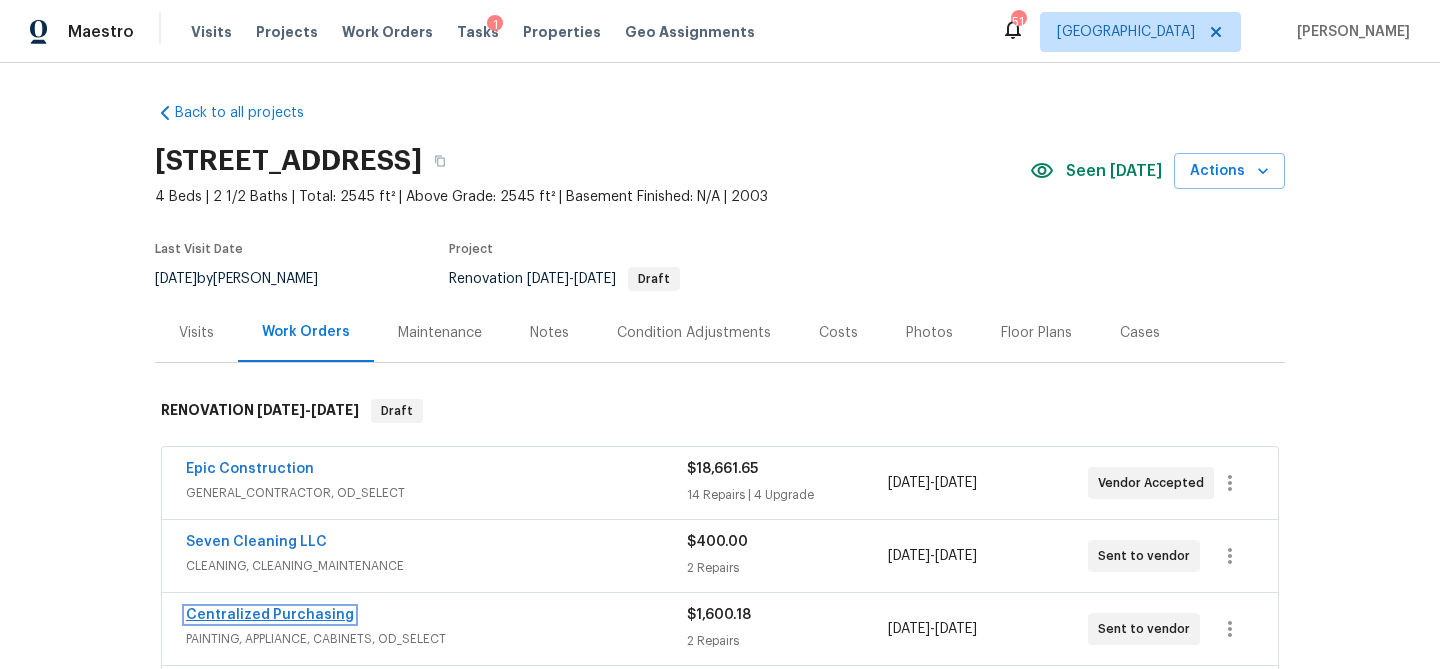 click on "Centralized Purchasing" at bounding box center [270, 615] 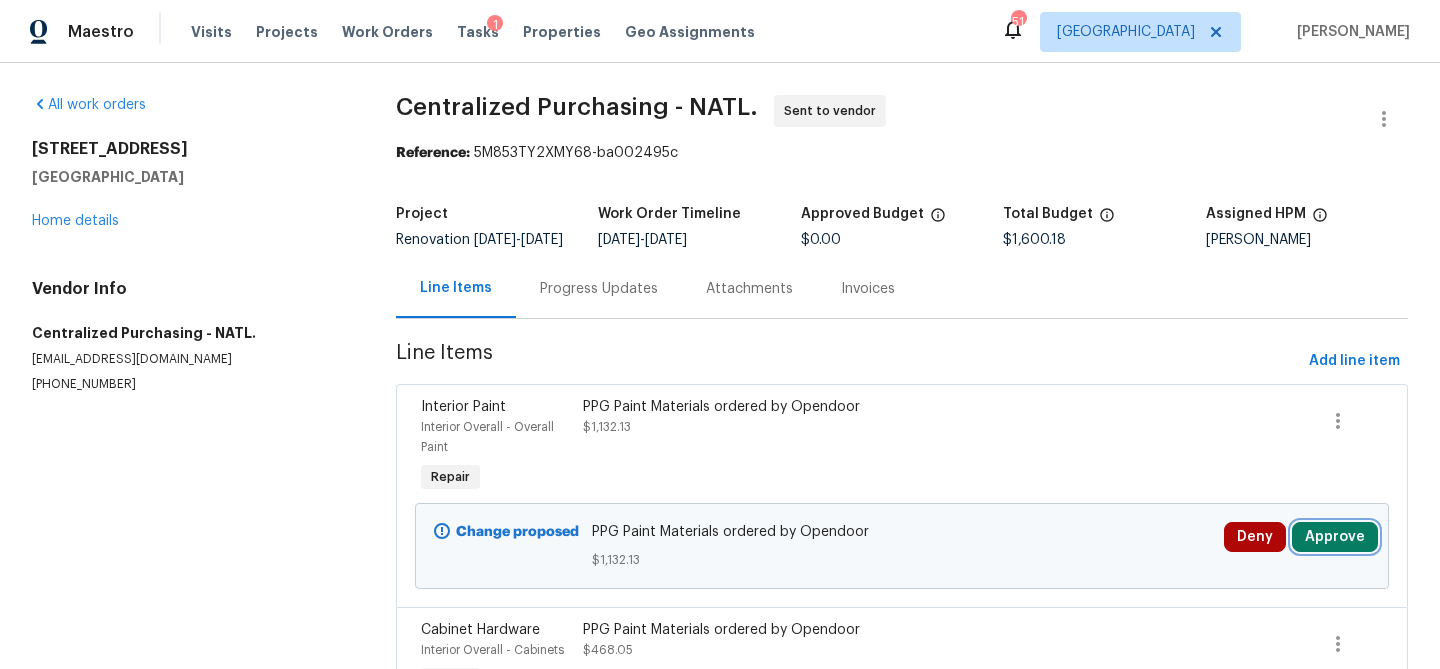 click on "Approve" at bounding box center [1335, 537] 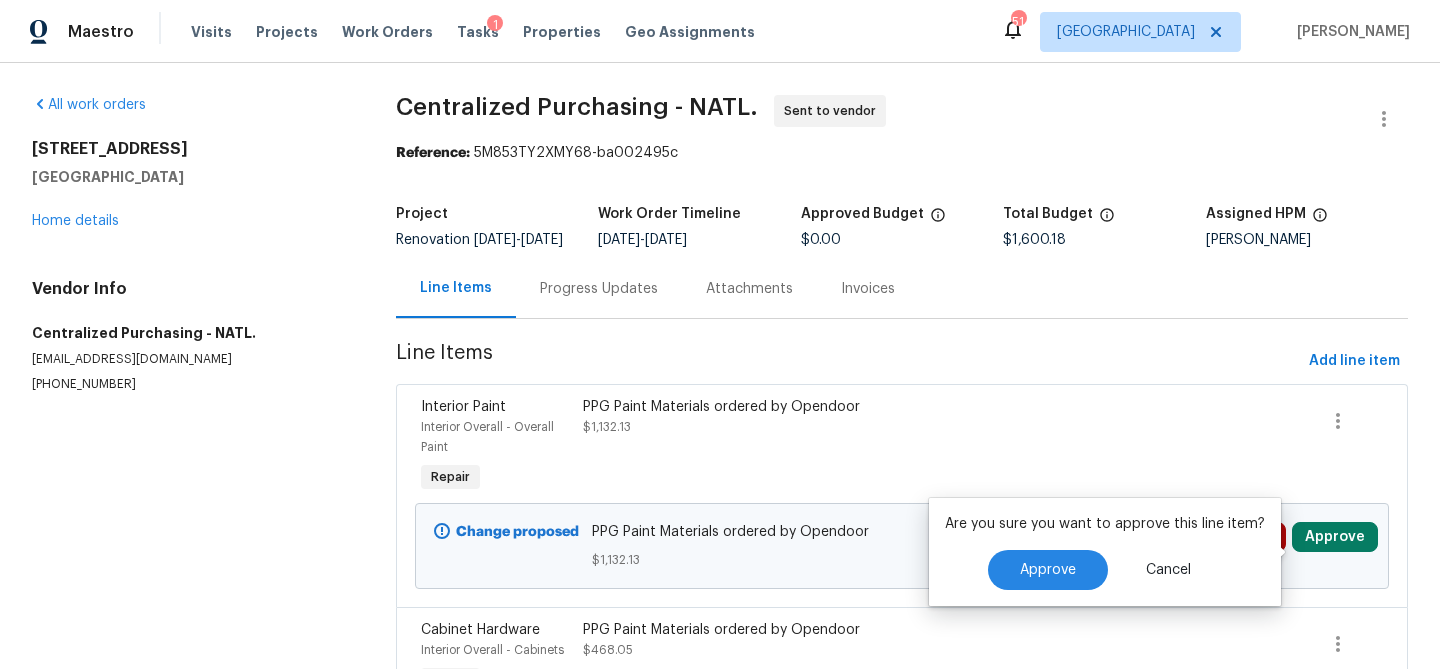 click on "Are you sure you want to approve this line item? Approve Cancel" at bounding box center (1105, 552) 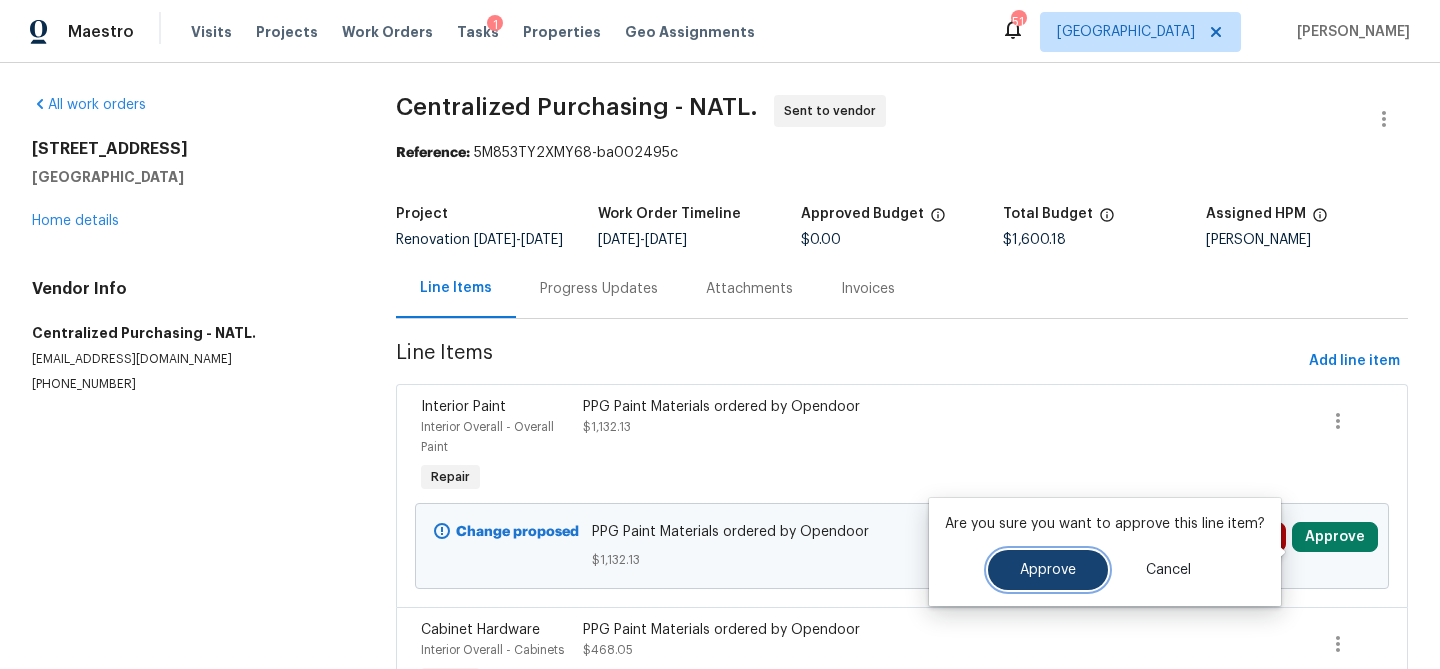 click on "Approve" at bounding box center [1048, 570] 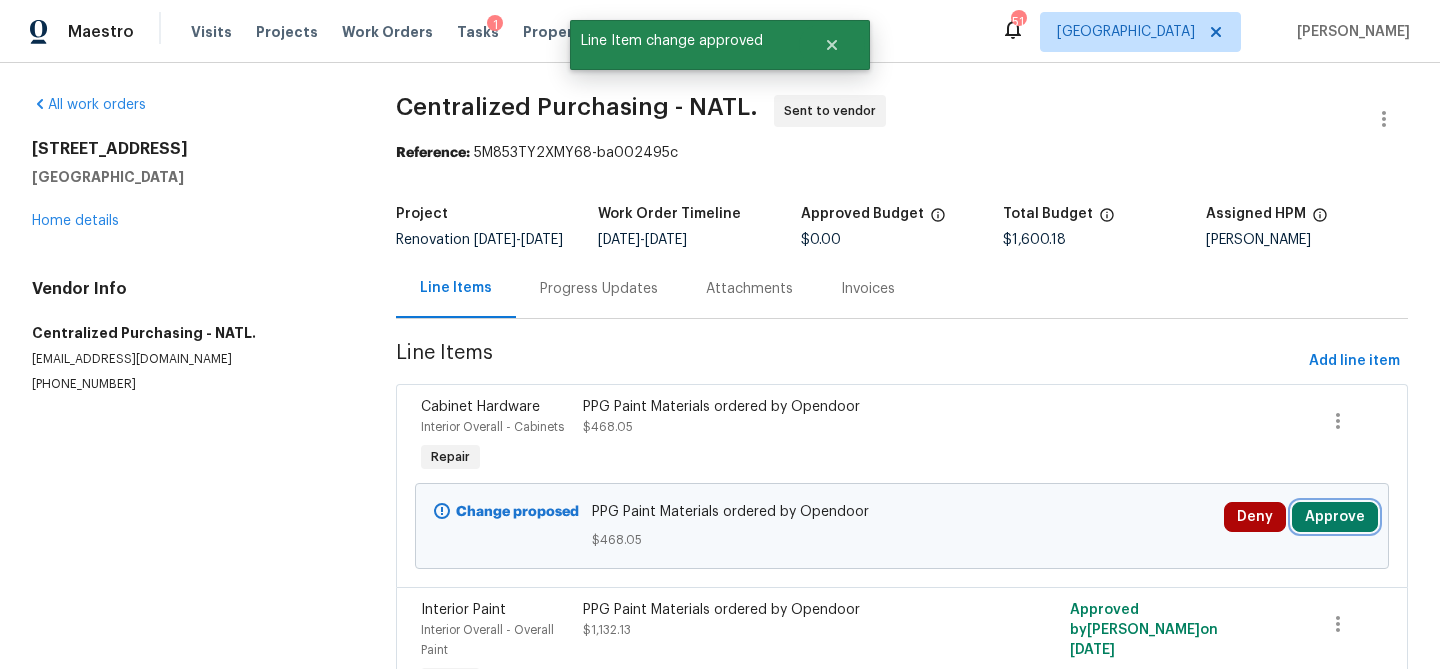 click on "Approve" at bounding box center (1335, 517) 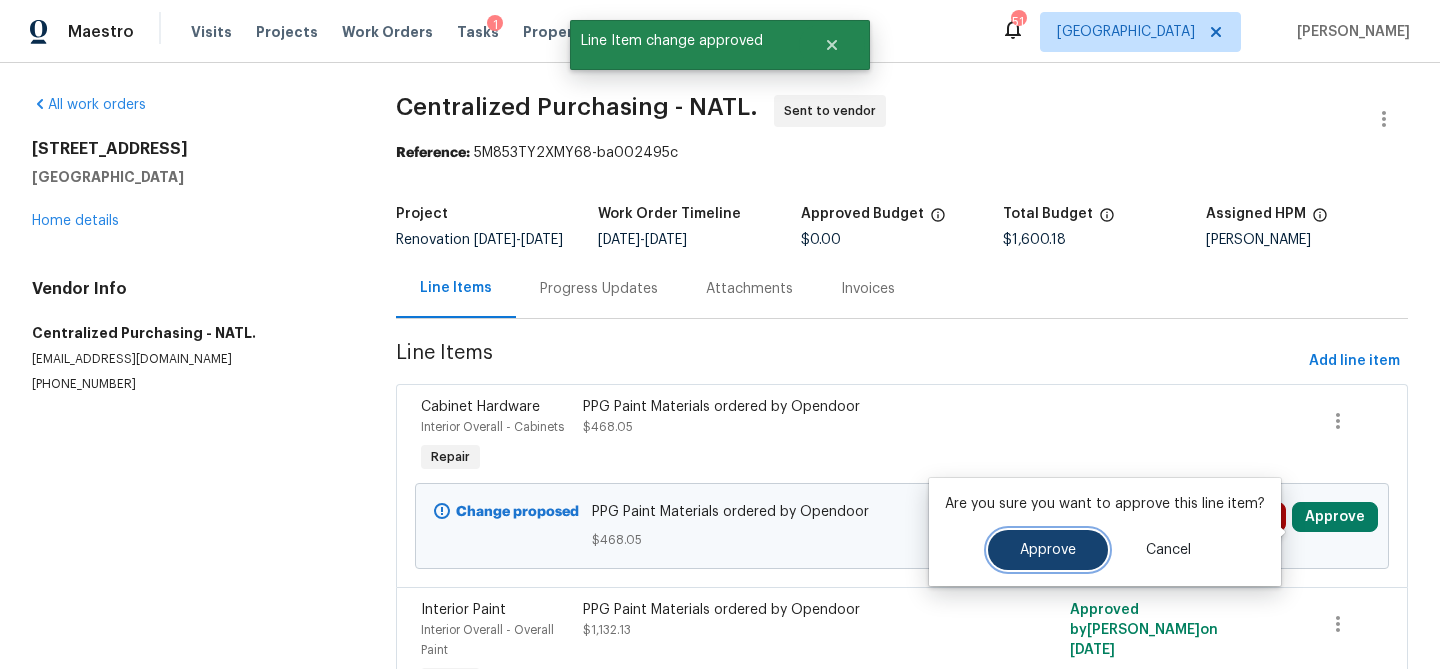 click on "Approve" at bounding box center [1048, 550] 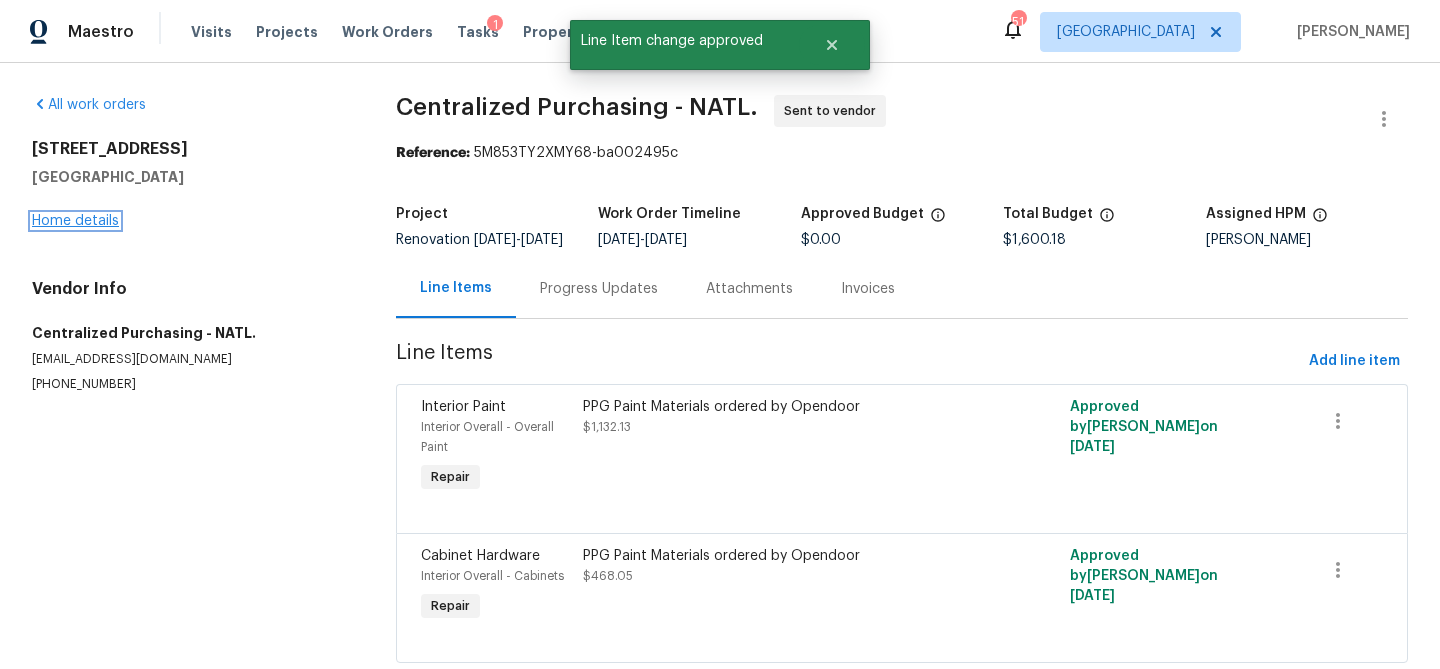 click on "Home details" at bounding box center (75, 221) 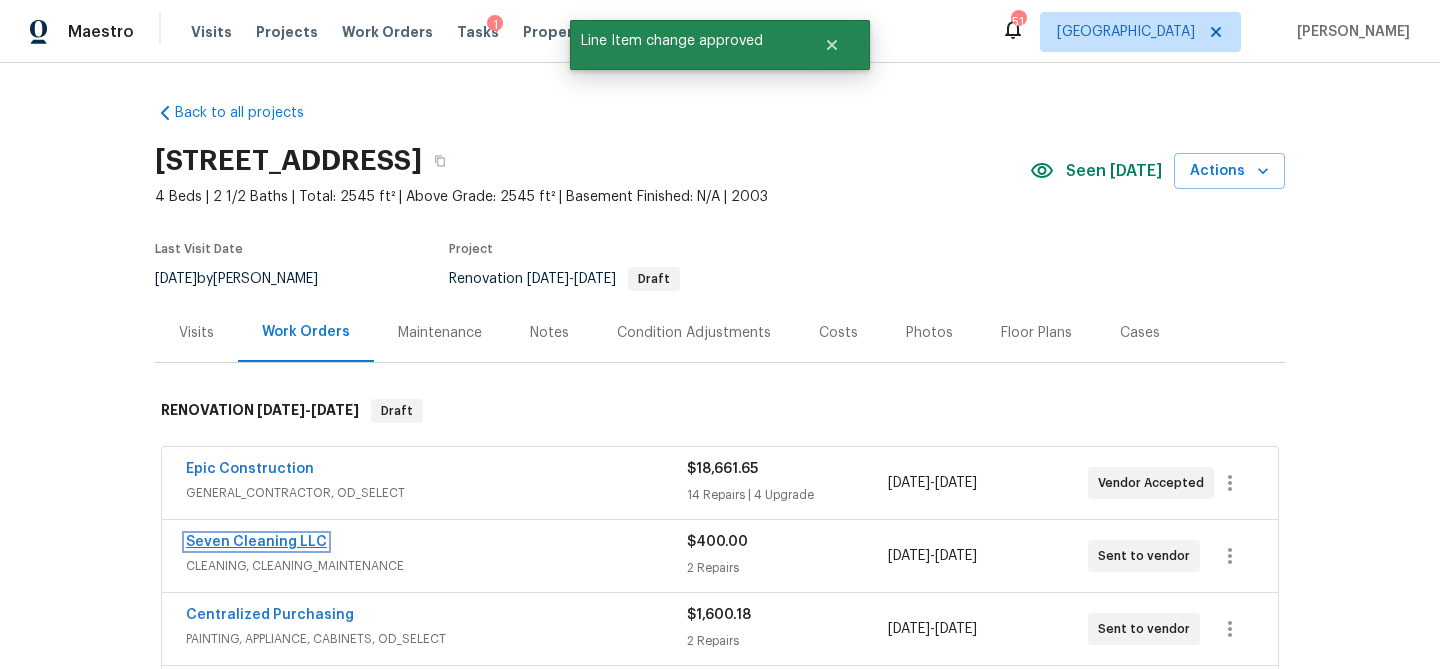 click on "Seven Cleaning LLC" at bounding box center (256, 542) 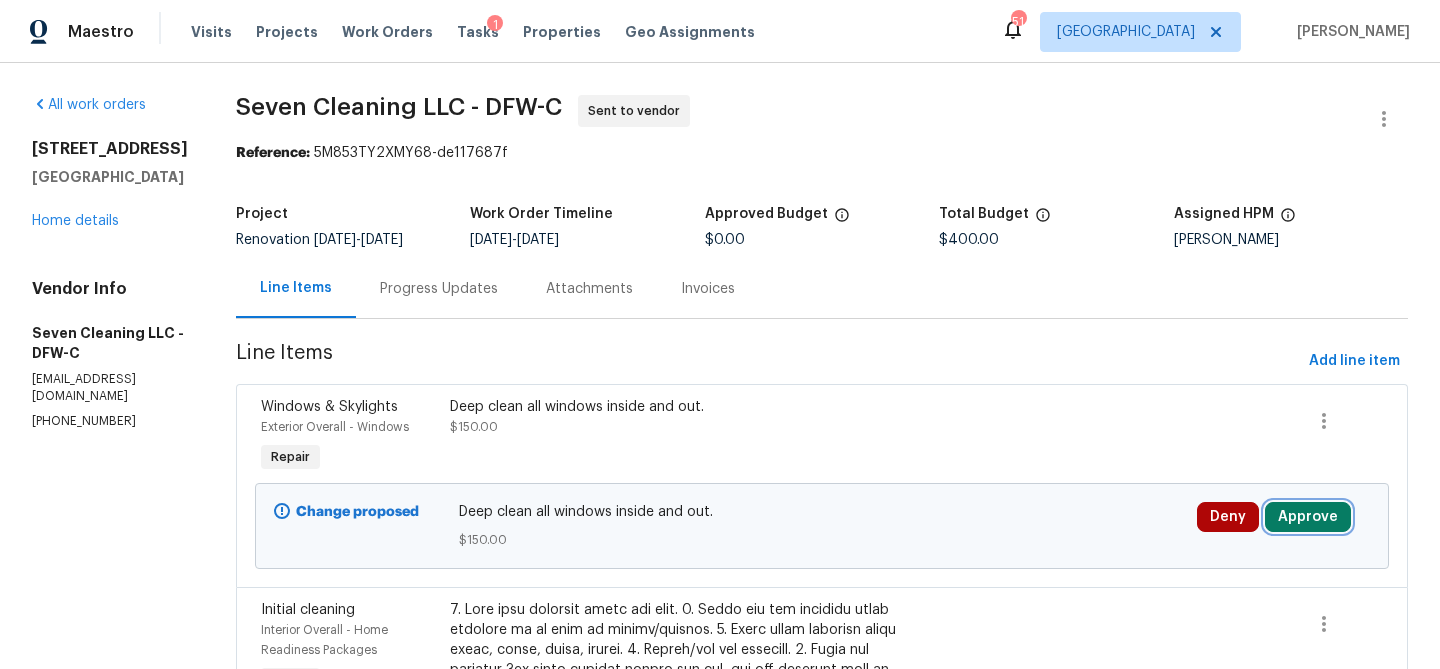 click on "Approve" at bounding box center [1308, 517] 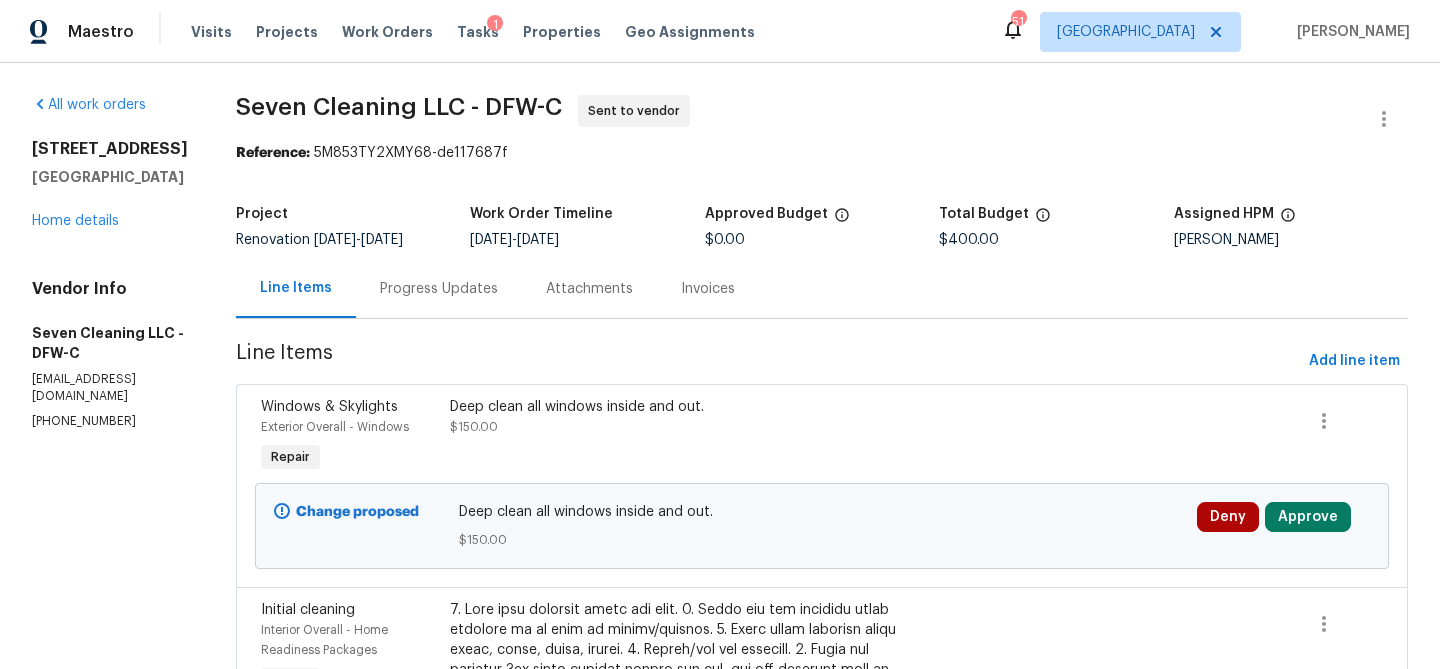click on "Windows & Skylights Exterior Overall - Windows Repair Deep clean all windows inside and out. $150.00 Change proposed Deep clean all windows inside and out. $150.00 Deny Approve" at bounding box center [822, 485] 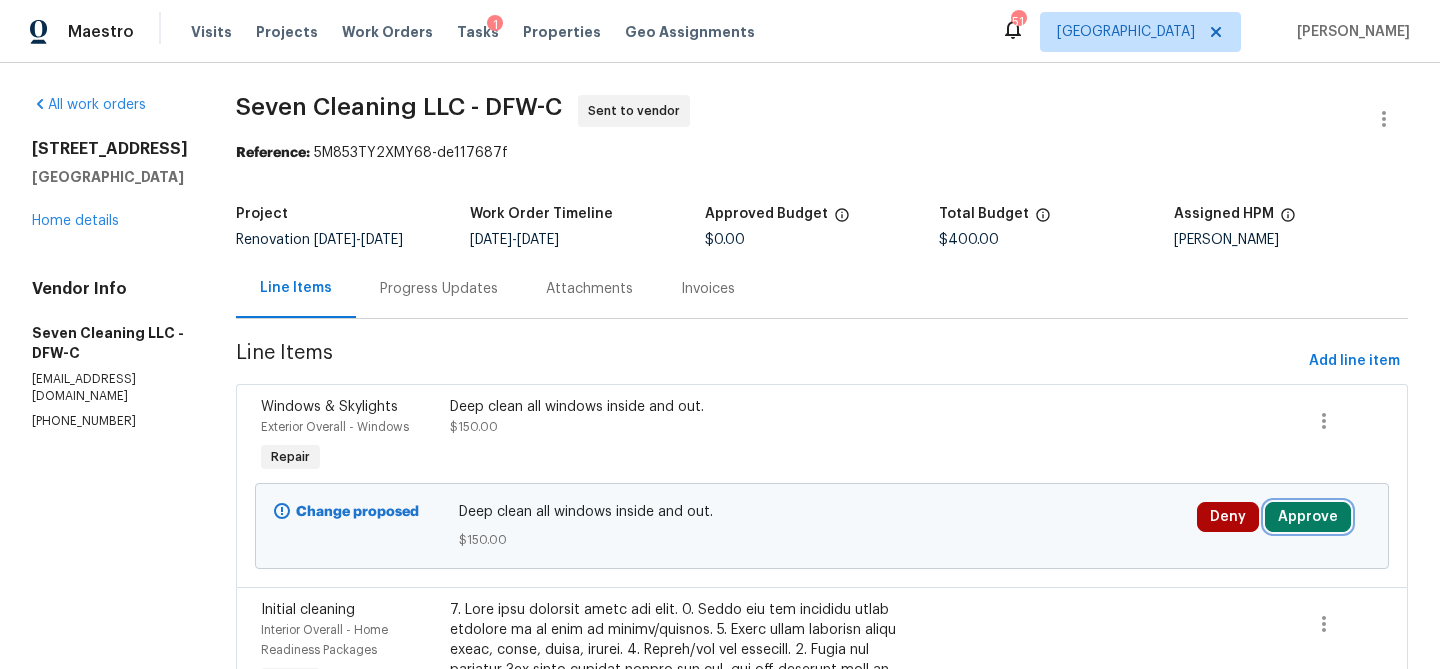 click on "Approve" at bounding box center [1308, 517] 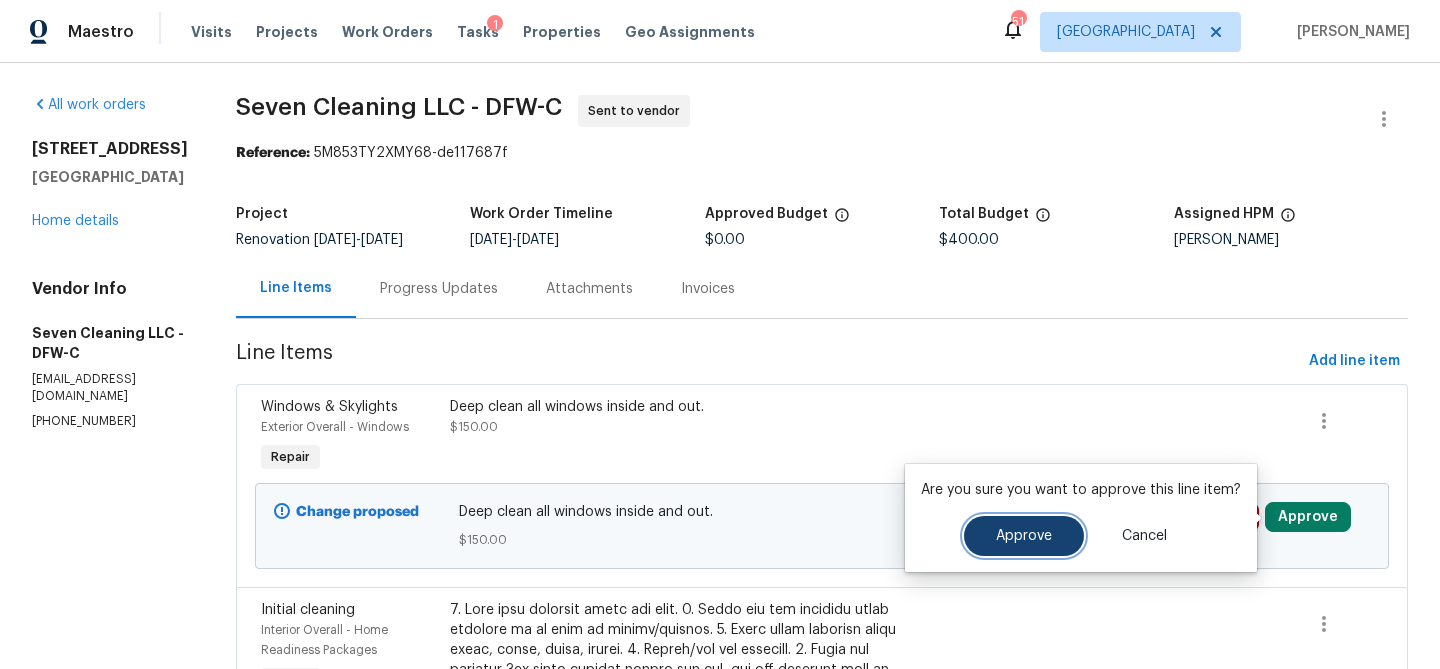 click on "Approve" at bounding box center (1024, 536) 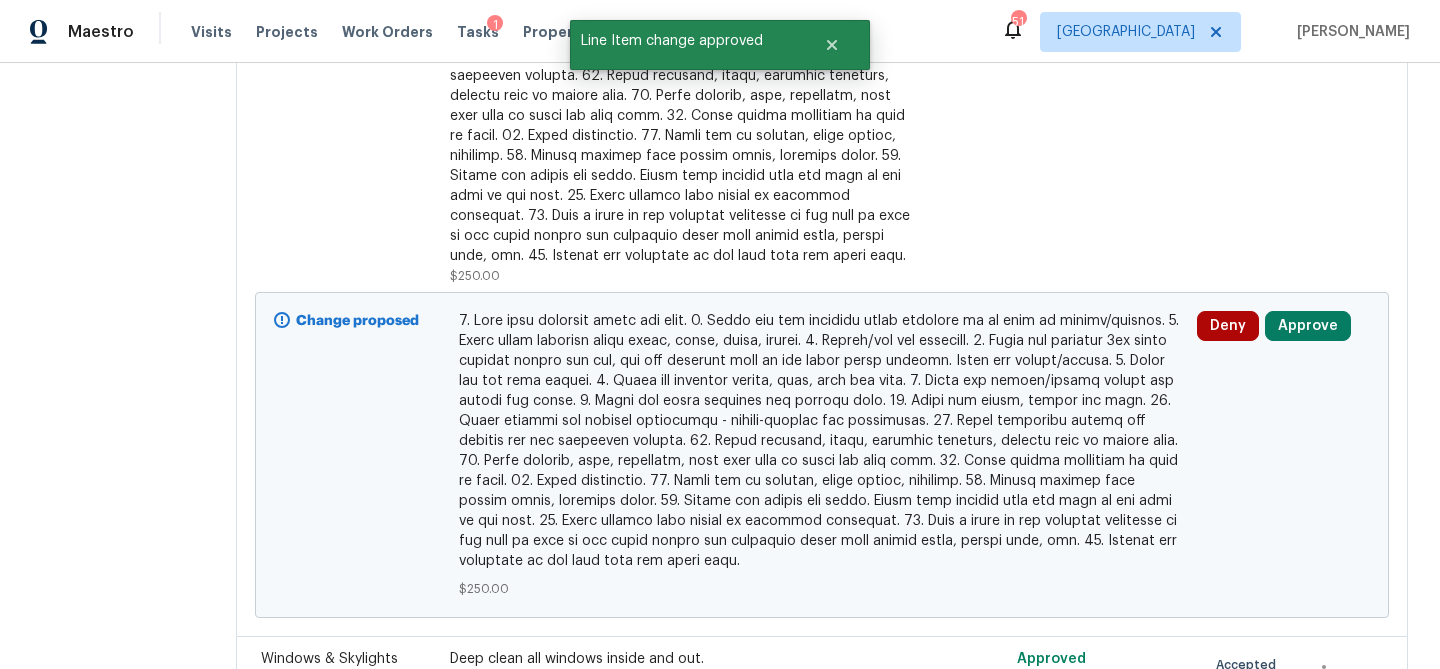 scroll, scrollTop: 585, scrollLeft: 0, axis: vertical 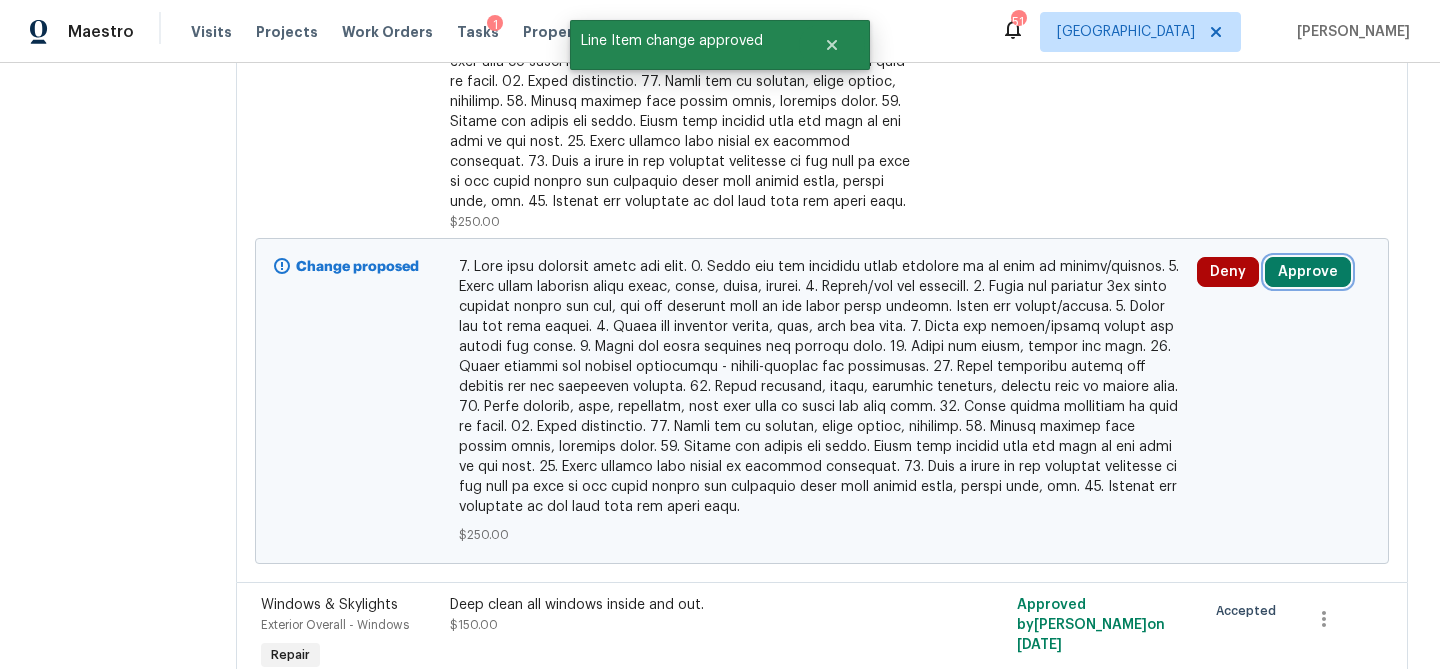click on "Approve" at bounding box center (1308, 272) 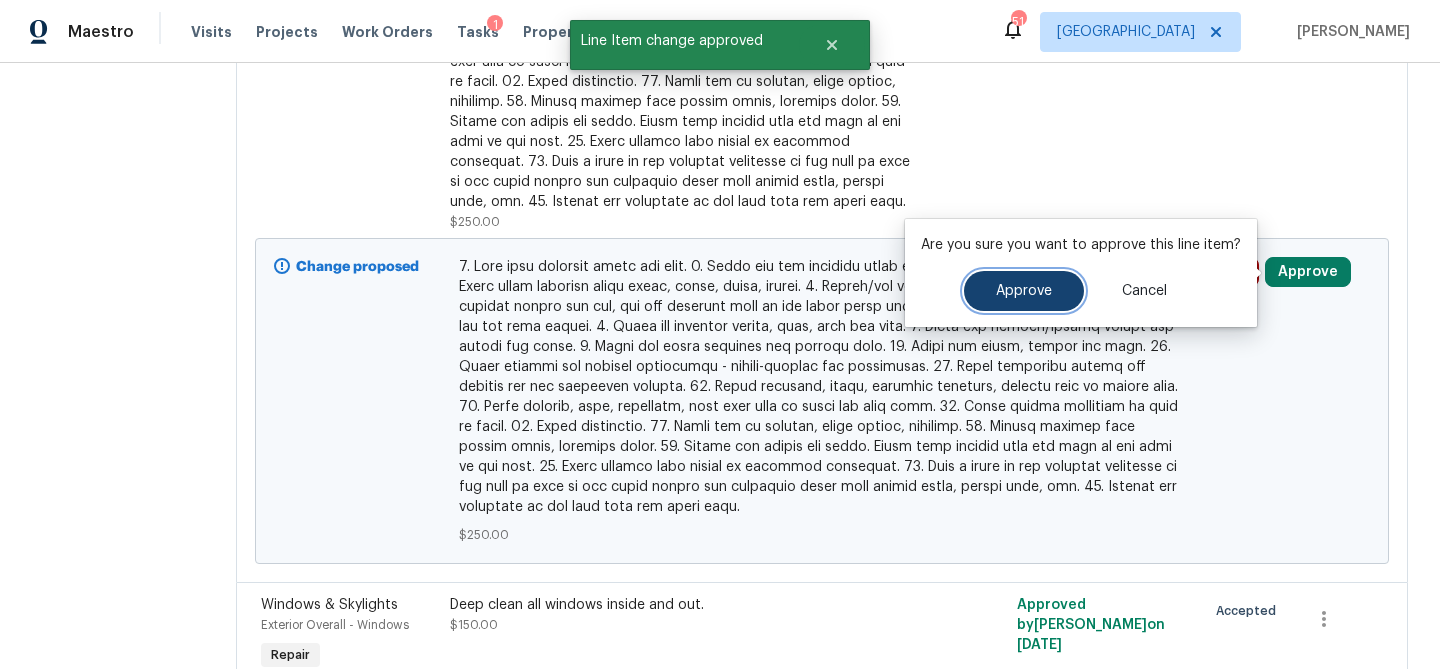 click on "Approve" at bounding box center (1024, 291) 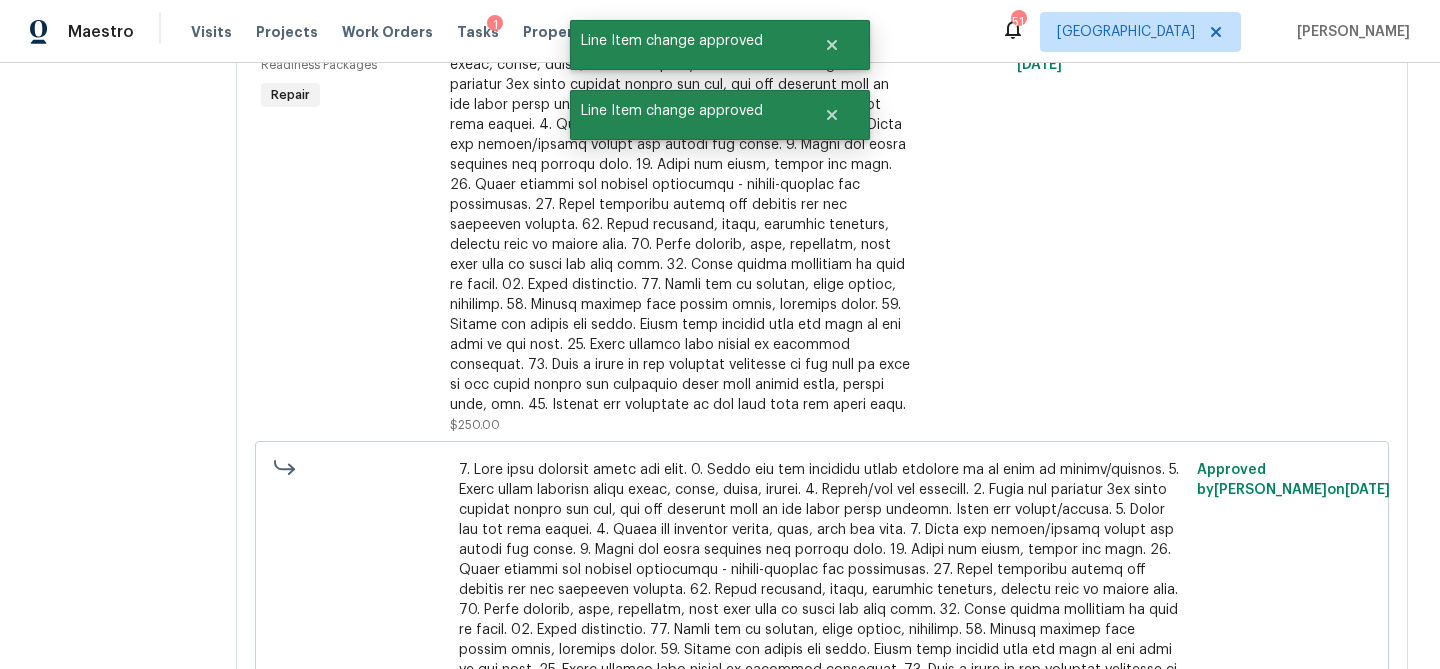 scroll, scrollTop: 0, scrollLeft: 0, axis: both 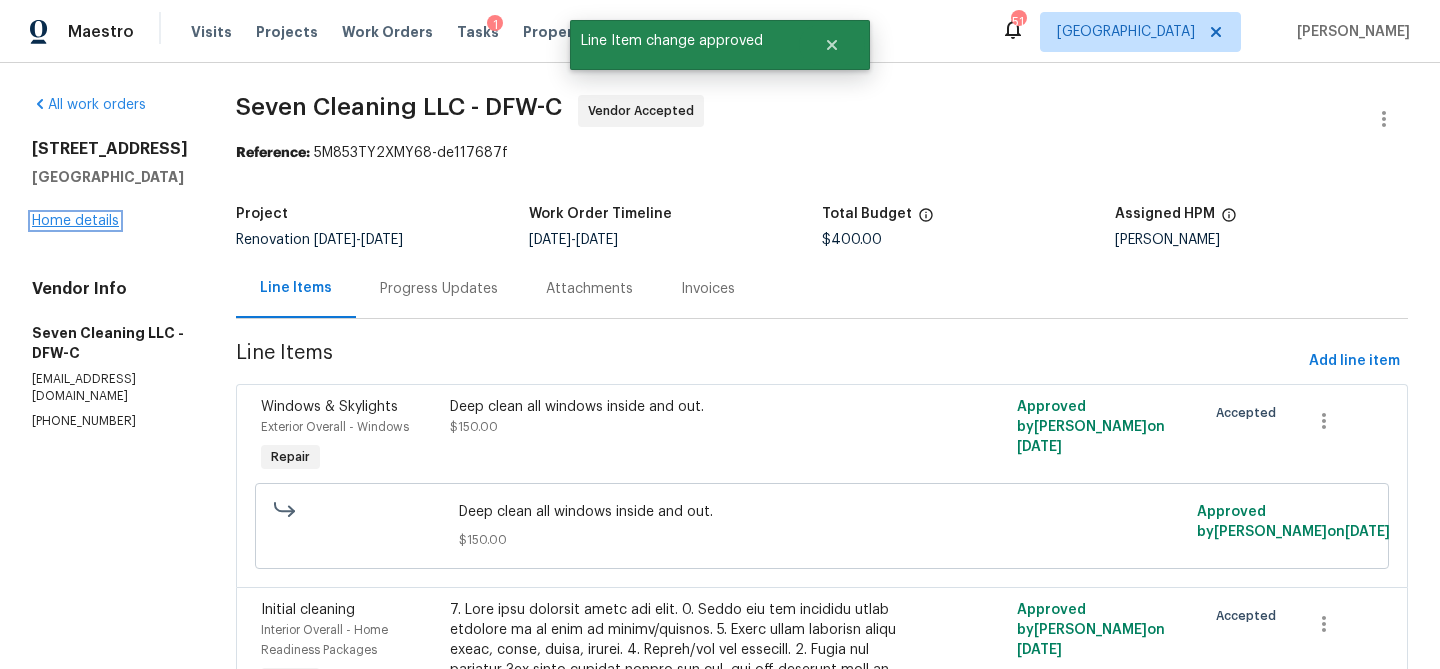 click on "Home details" at bounding box center [75, 221] 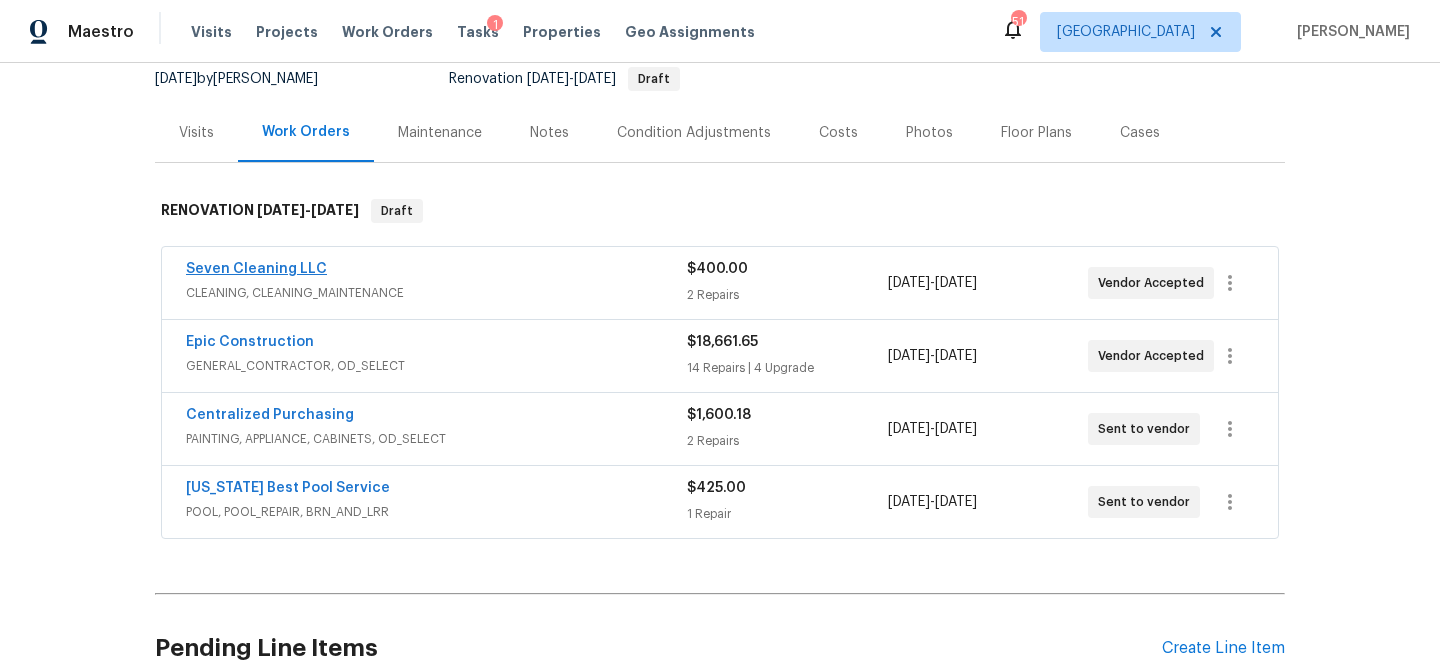 scroll, scrollTop: 204, scrollLeft: 0, axis: vertical 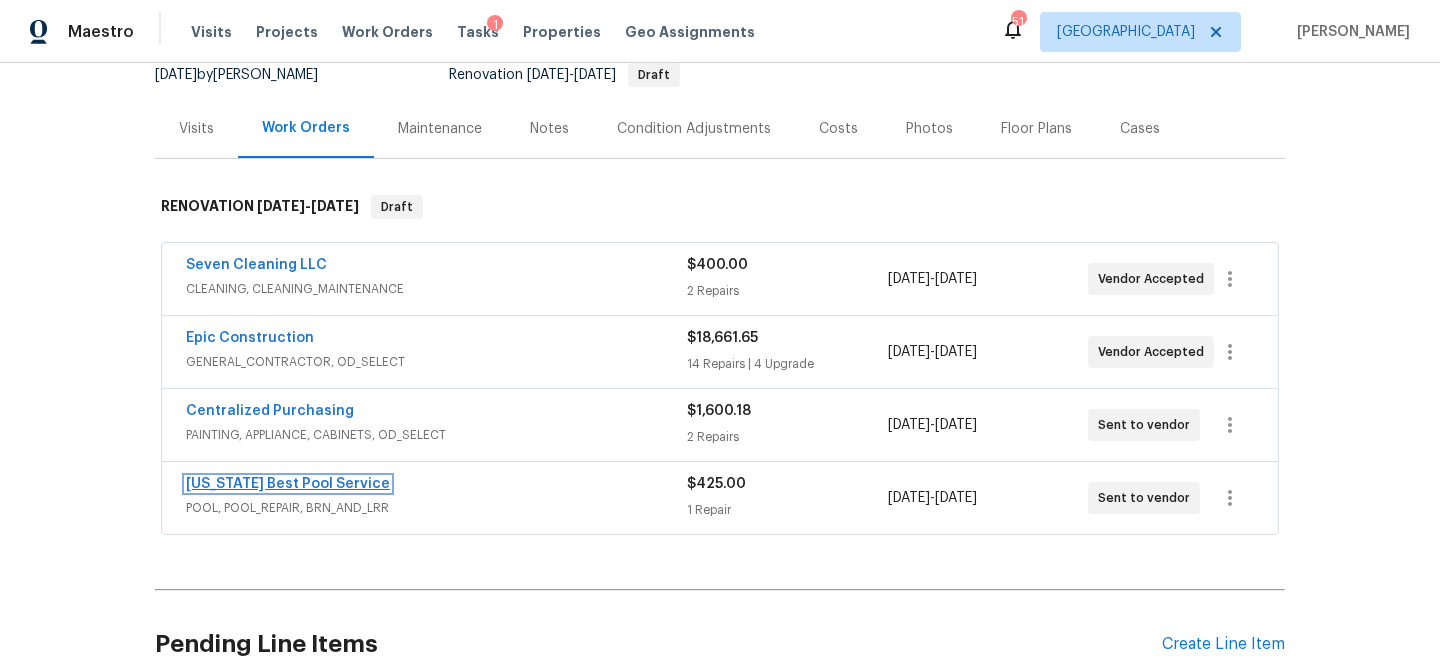 click on "Texas Best Pool Service" at bounding box center (288, 484) 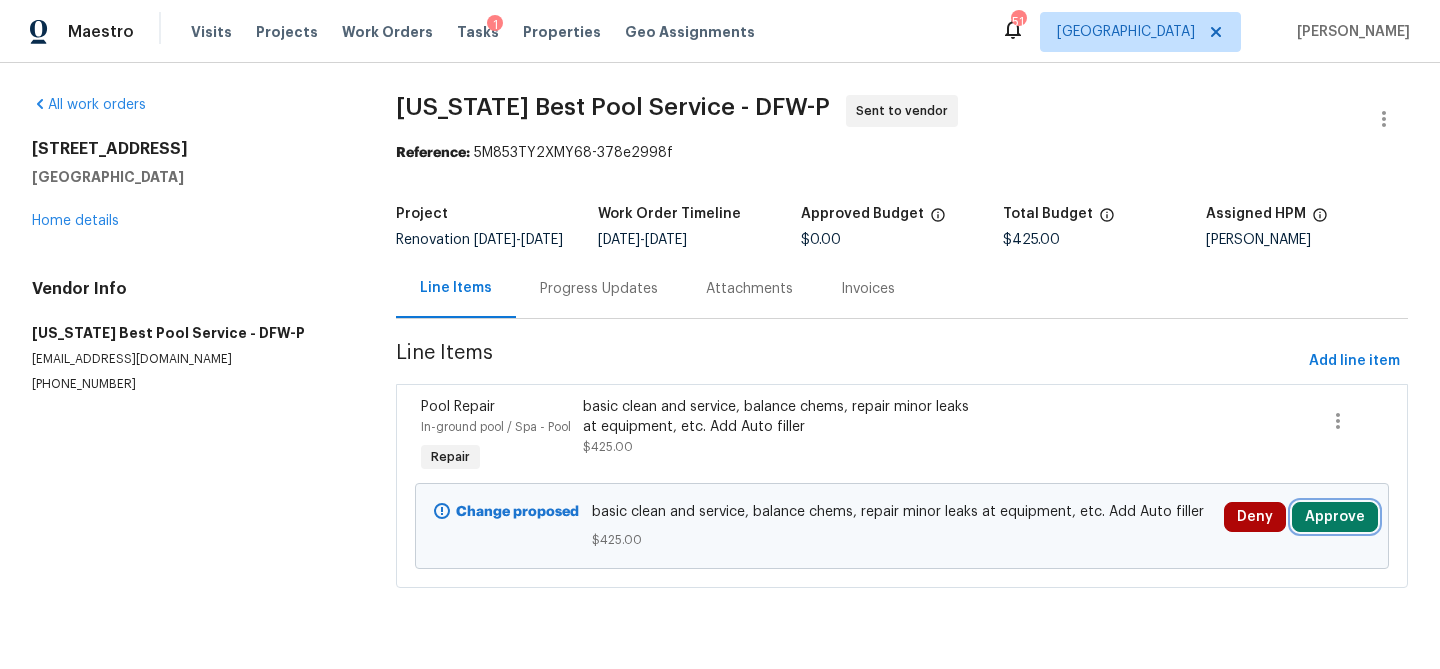 click on "Approve" at bounding box center (1335, 517) 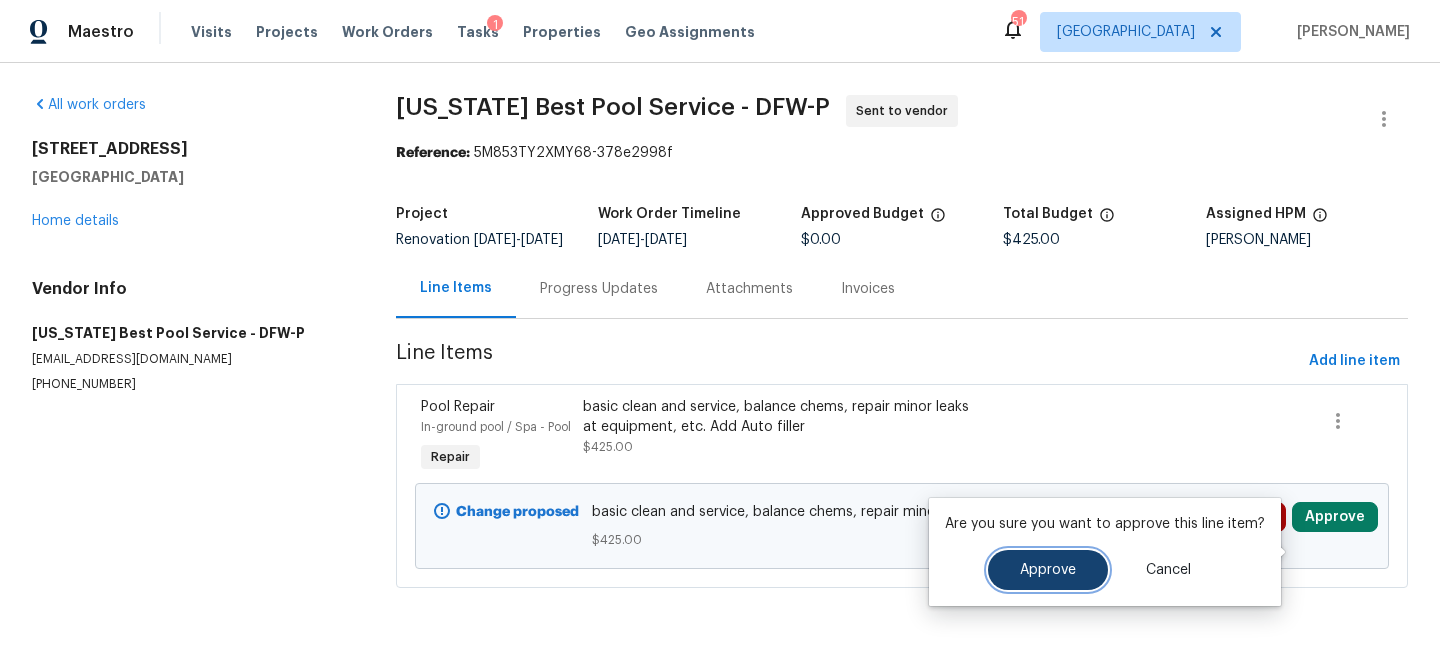 click on "Approve" at bounding box center (1048, 570) 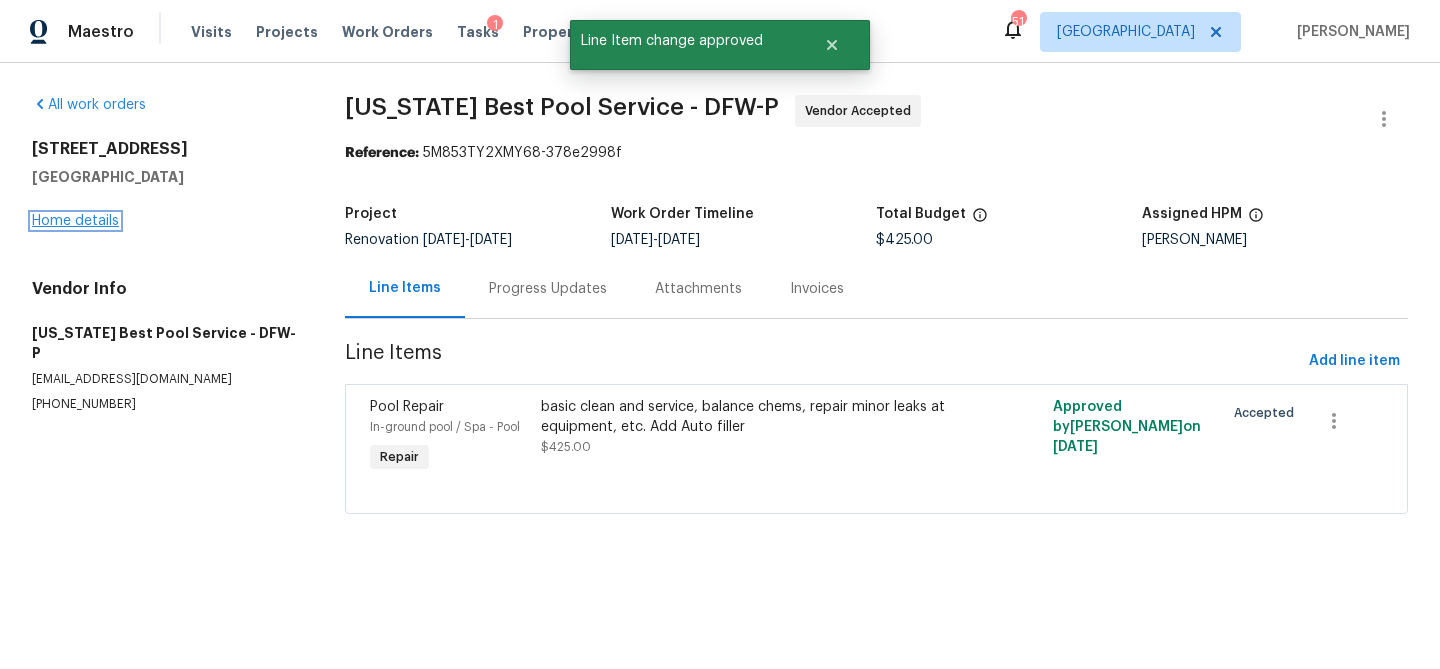 click on "Home details" at bounding box center [75, 221] 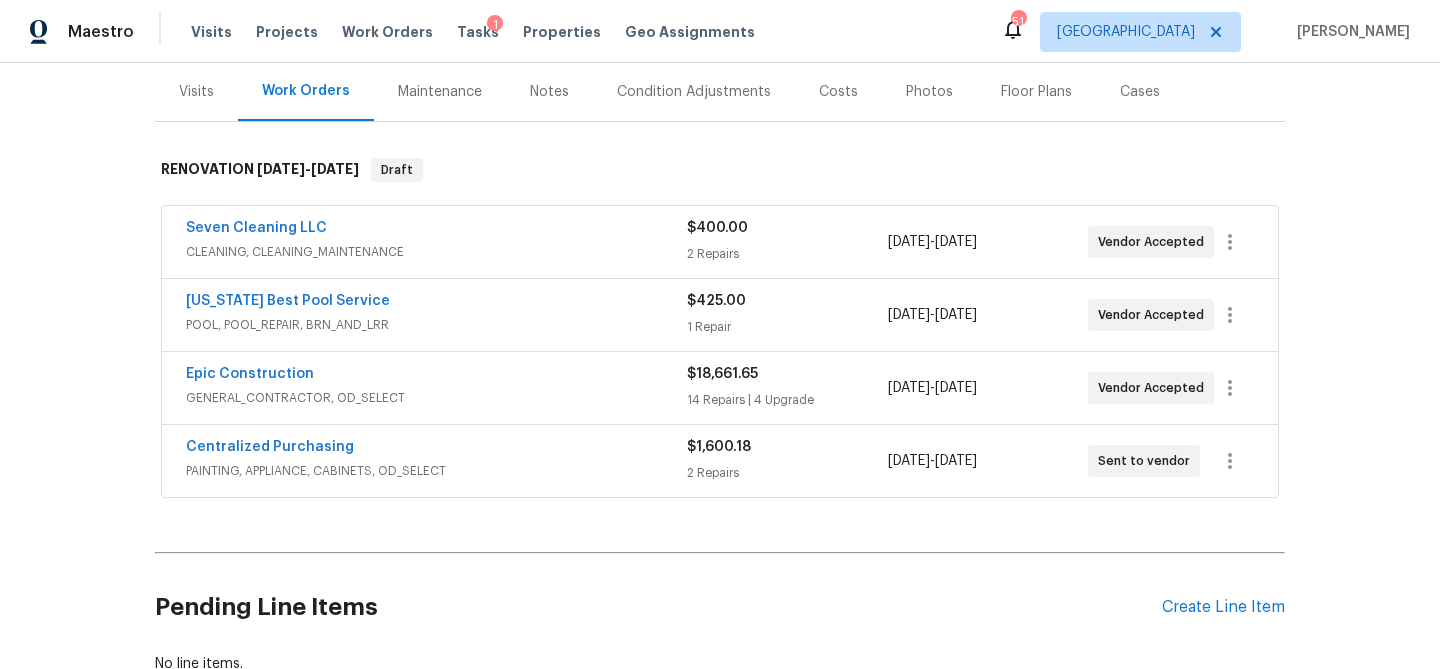 scroll, scrollTop: 0, scrollLeft: 0, axis: both 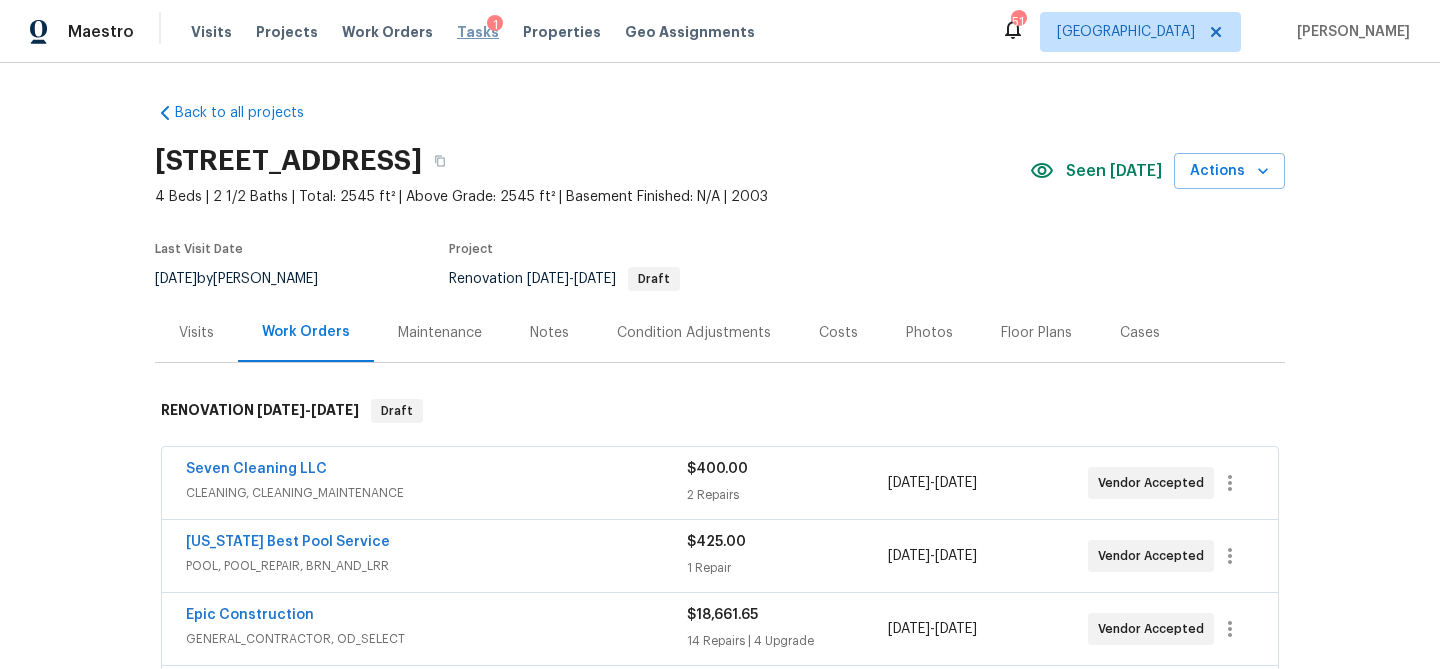 click on "Tasks" at bounding box center (478, 32) 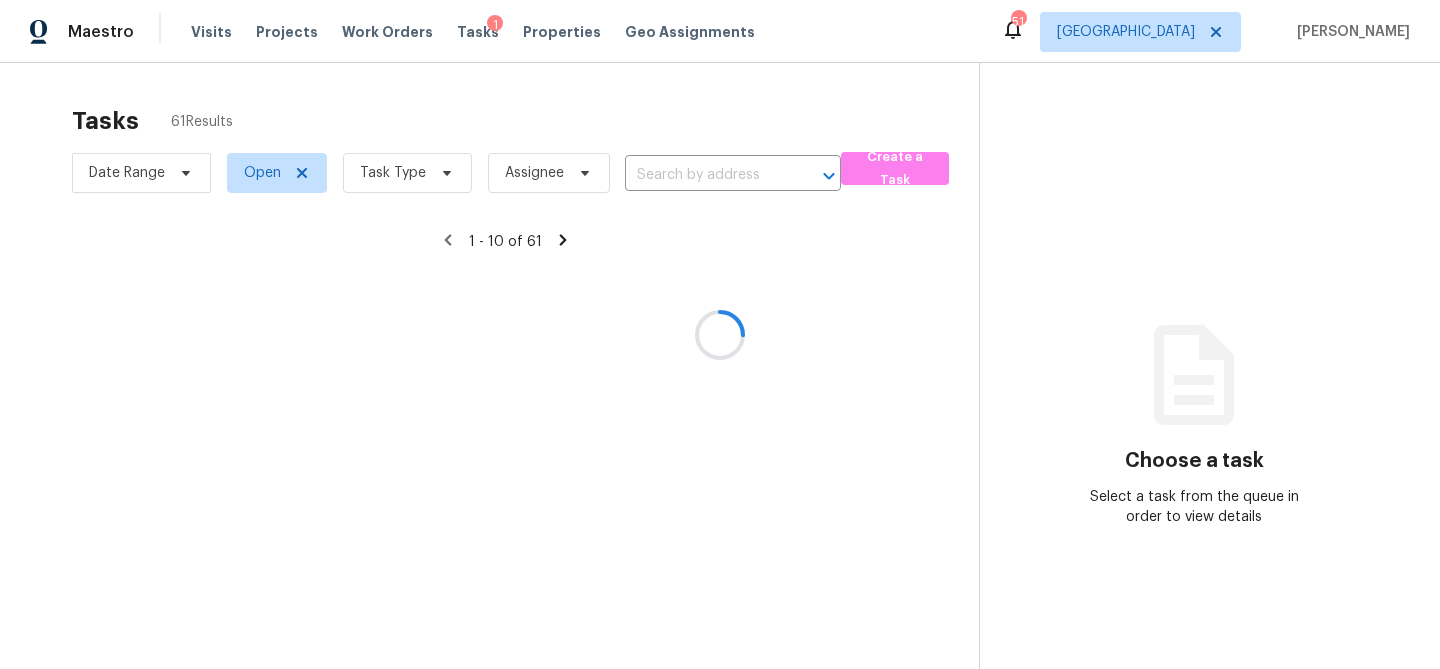 click at bounding box center (720, 334) 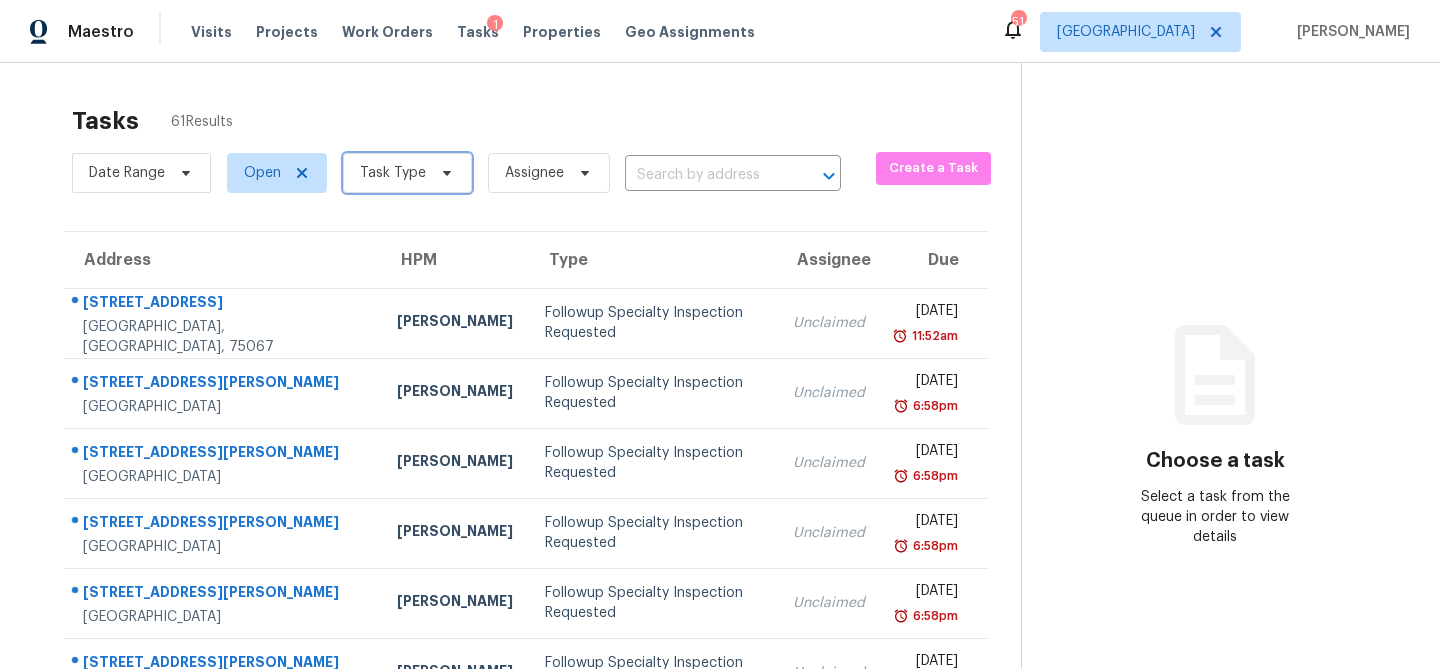 click 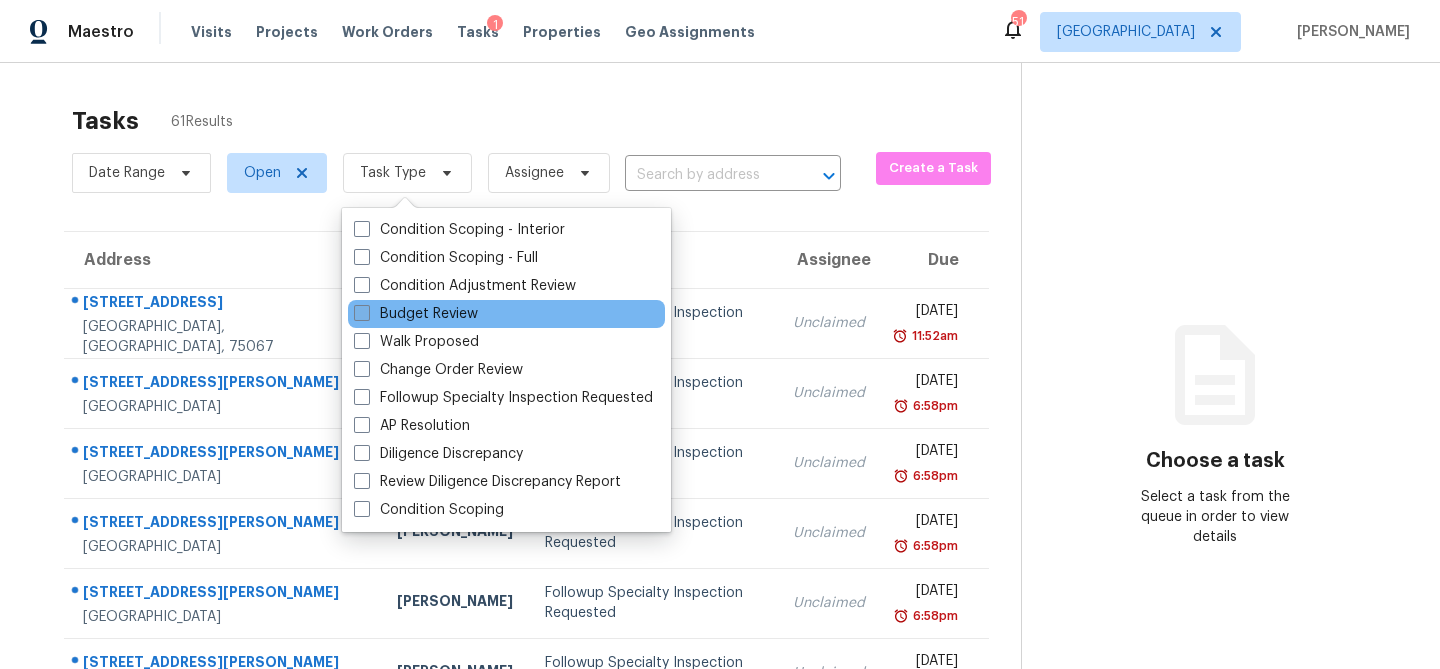click on "Budget Review" at bounding box center [416, 314] 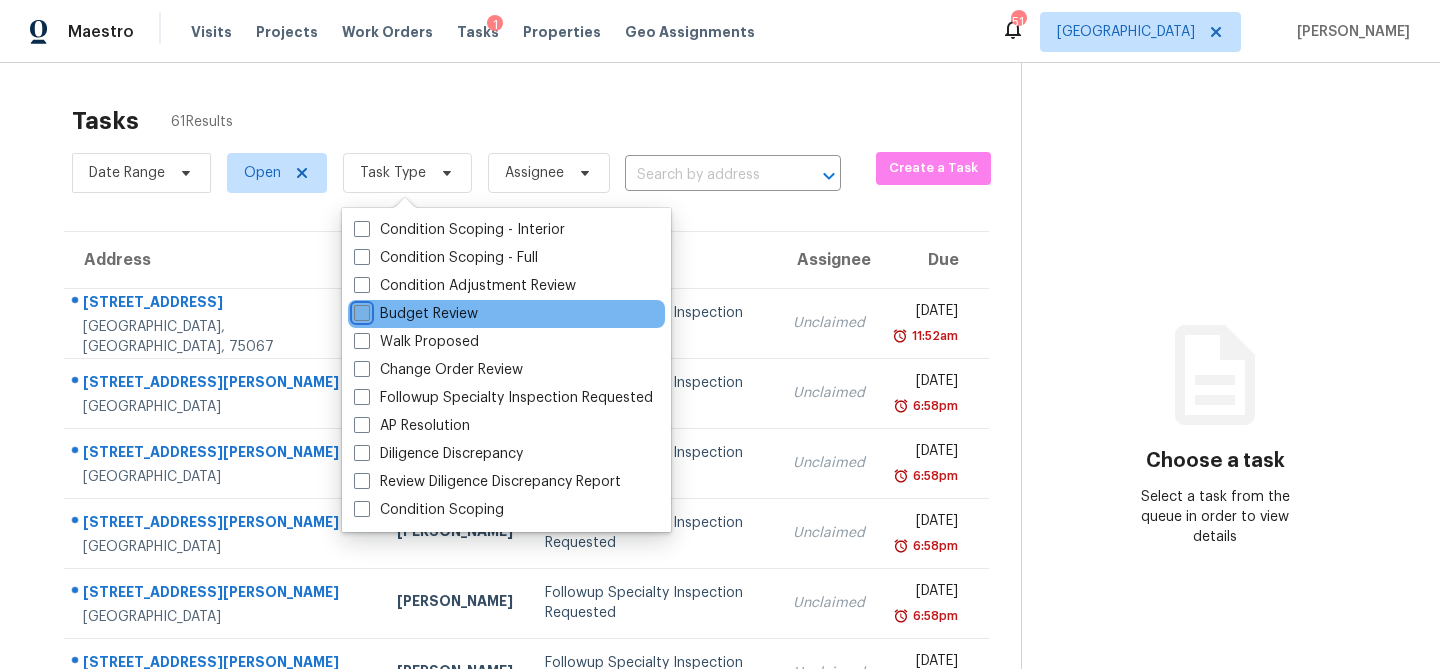 click on "Budget Review" at bounding box center [360, 310] 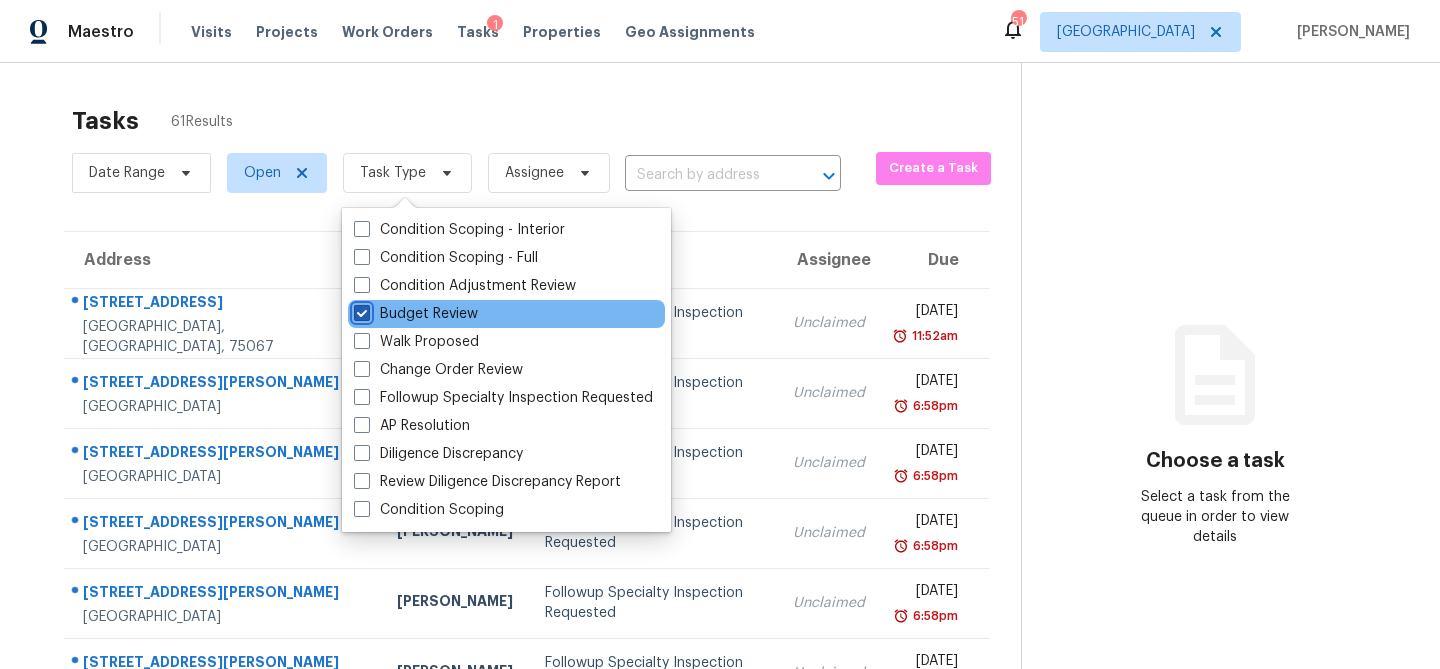 checkbox on "true" 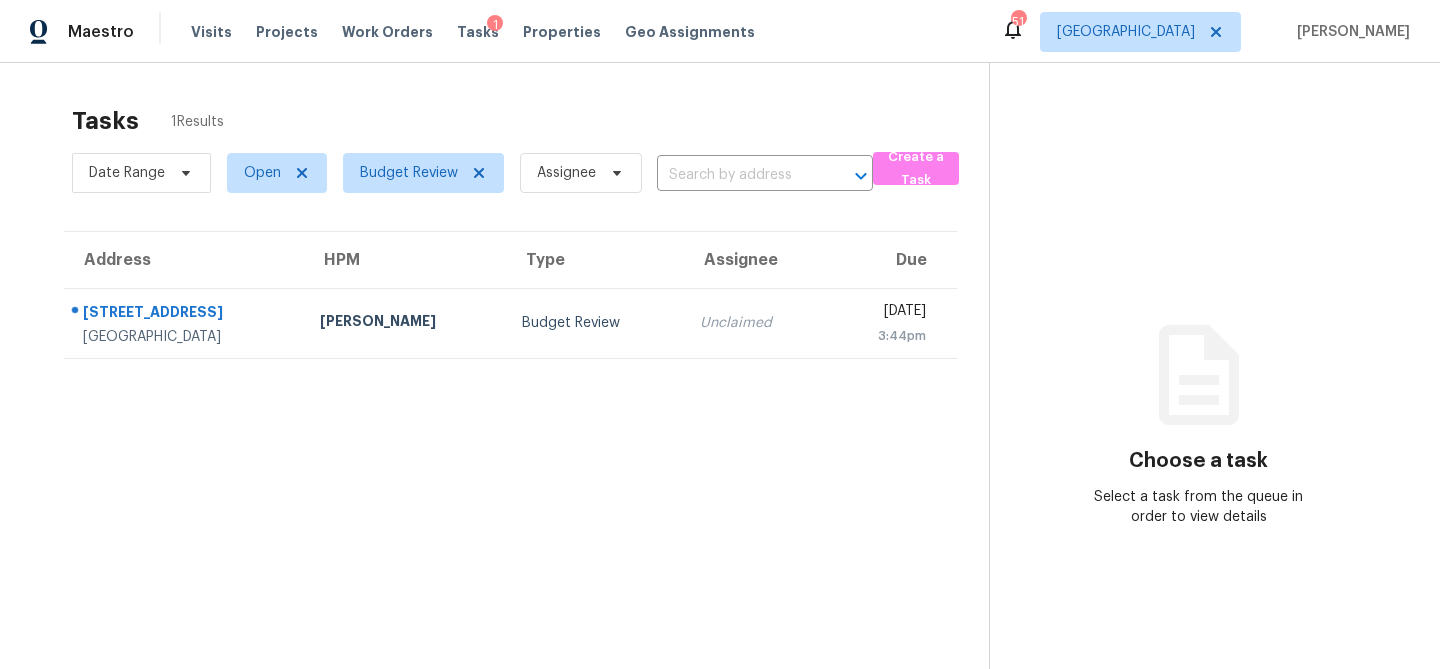 click on "Tasks 1  Results" at bounding box center [530, 121] 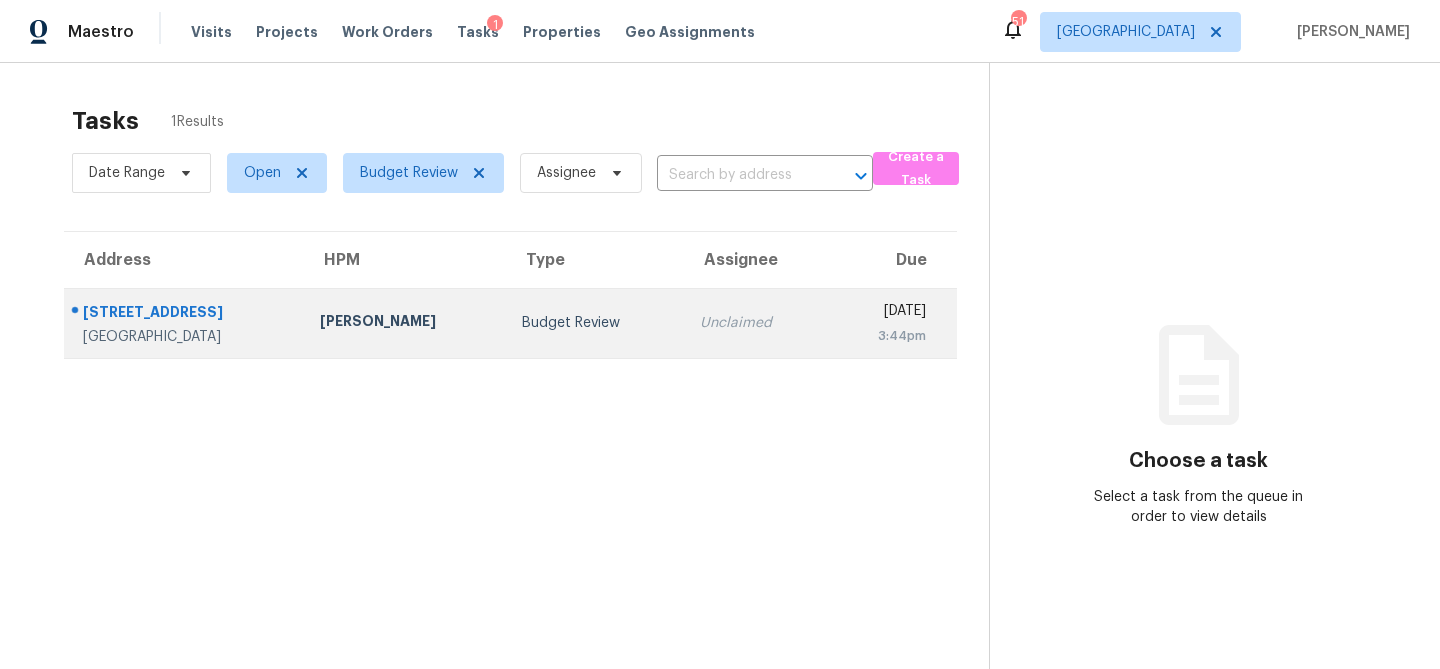 click on "Spencer Kleintop" at bounding box center (405, 323) 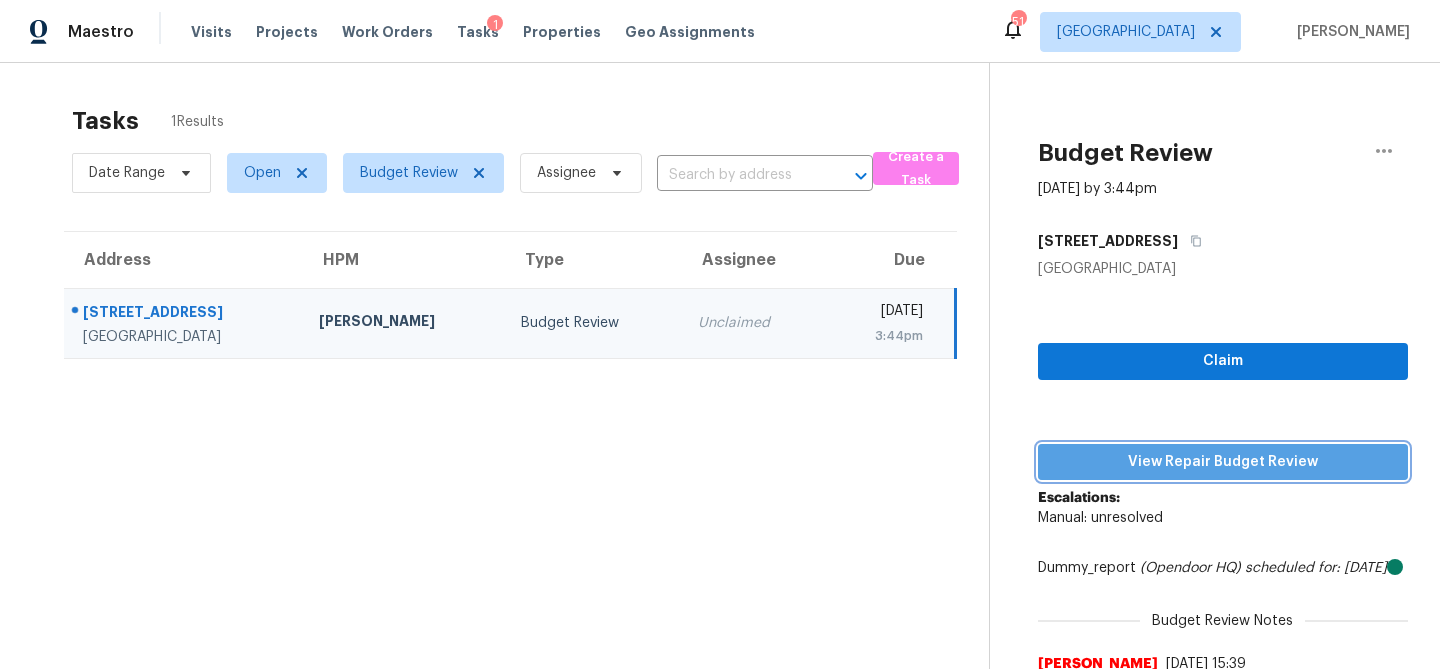 click on "View Repair Budget Review" at bounding box center (1223, 462) 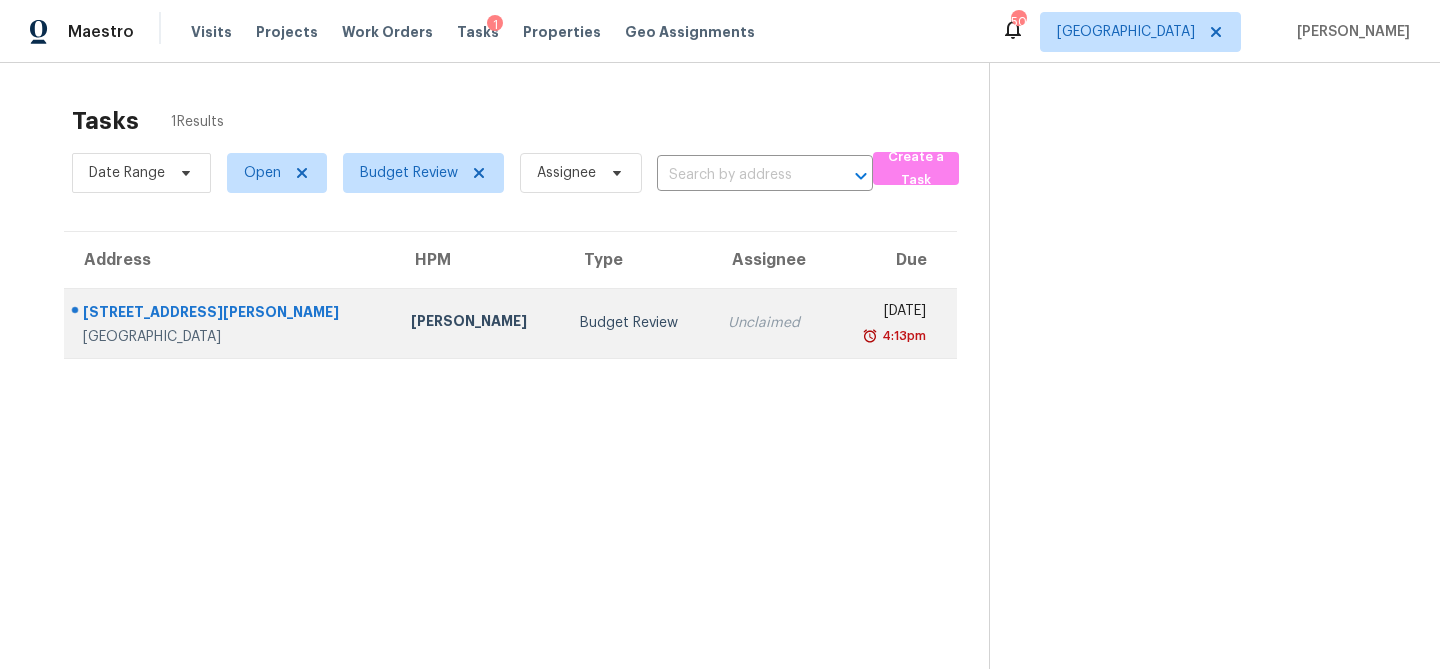 click on "Francisco Balcazar Serrato" at bounding box center [479, 323] 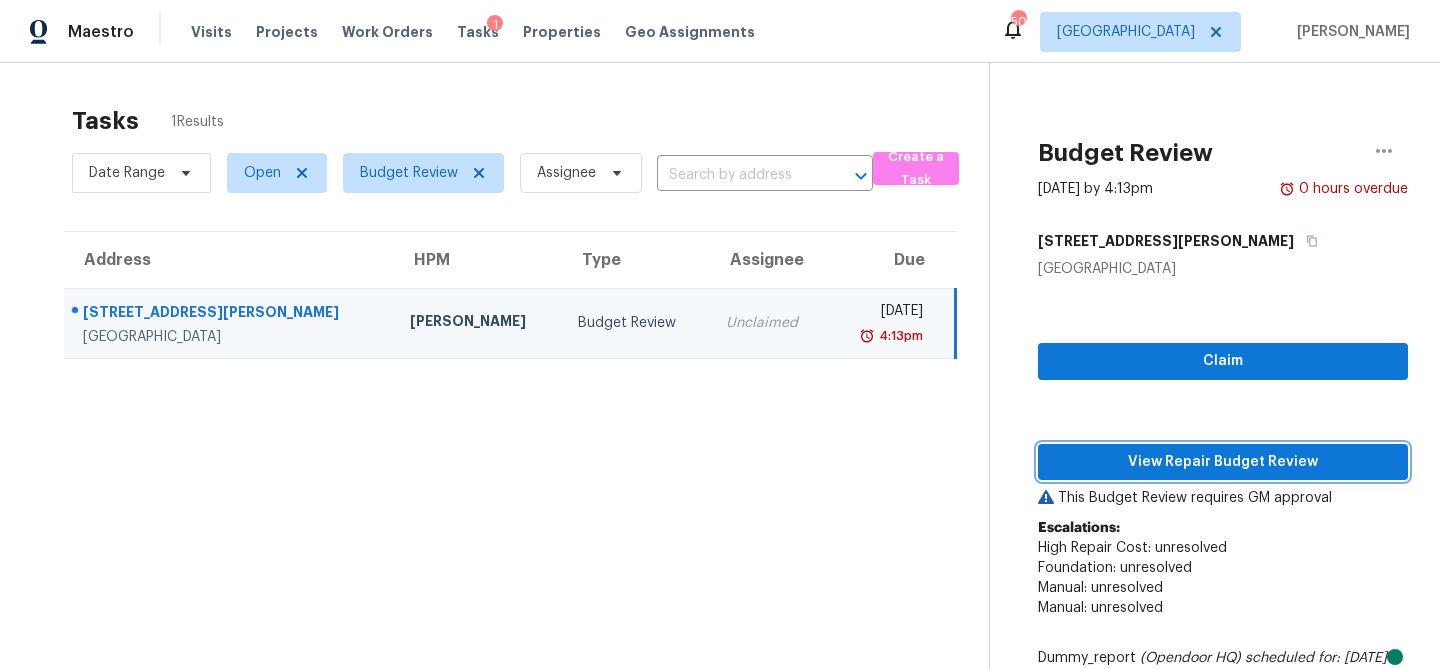 click on "View Repair Budget Review" at bounding box center [1223, 462] 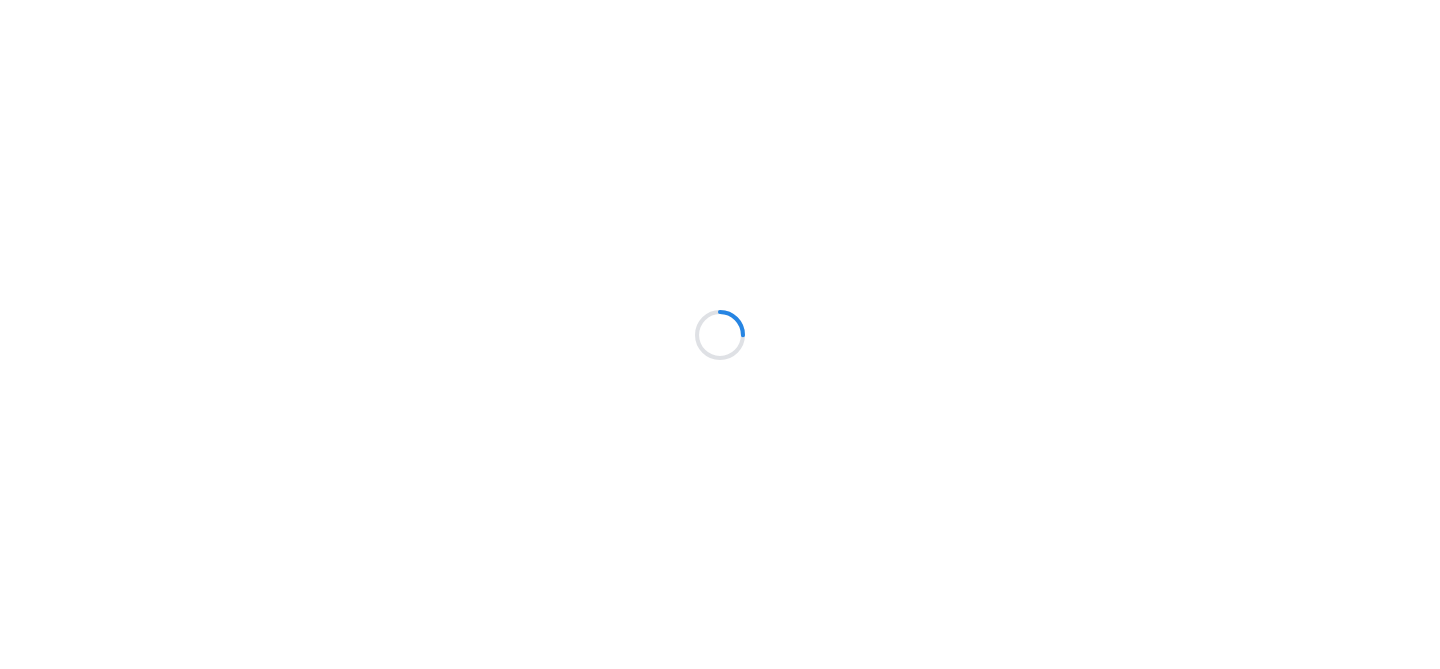scroll, scrollTop: 0, scrollLeft: 0, axis: both 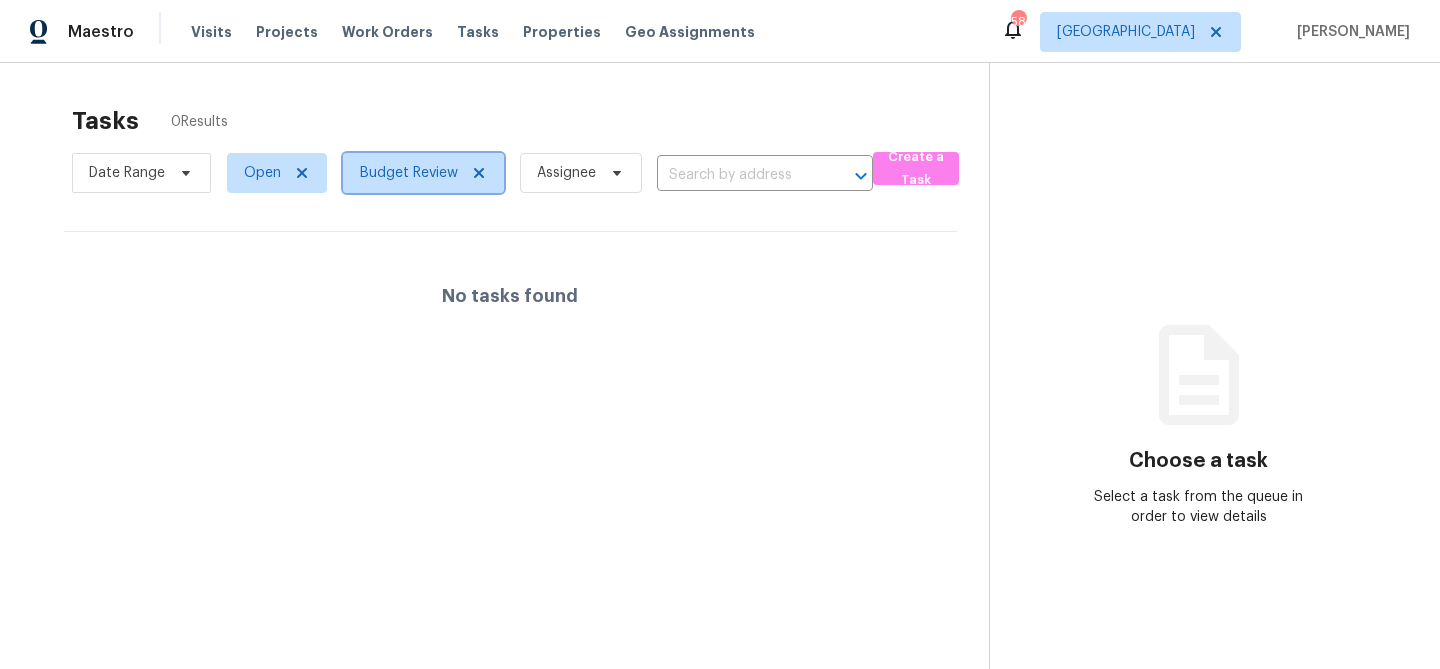 click on "Budget Review" at bounding box center [409, 173] 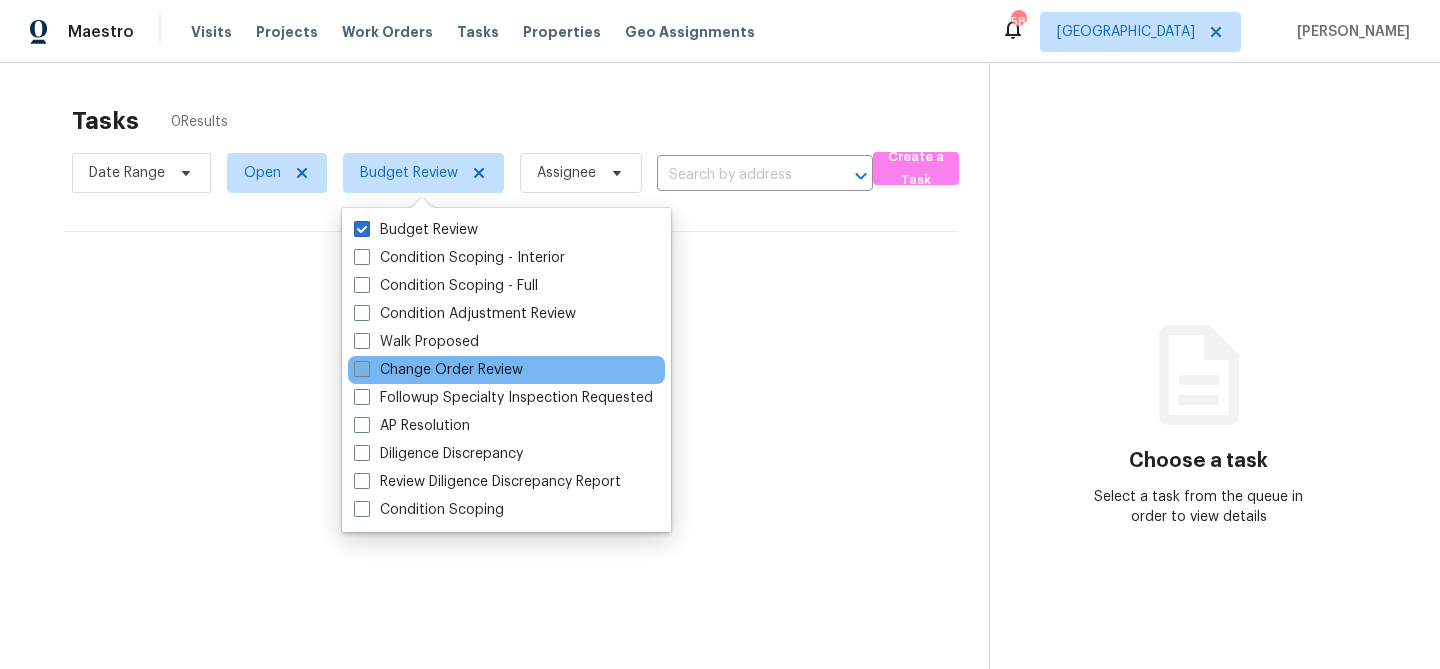 click at bounding box center (362, 369) 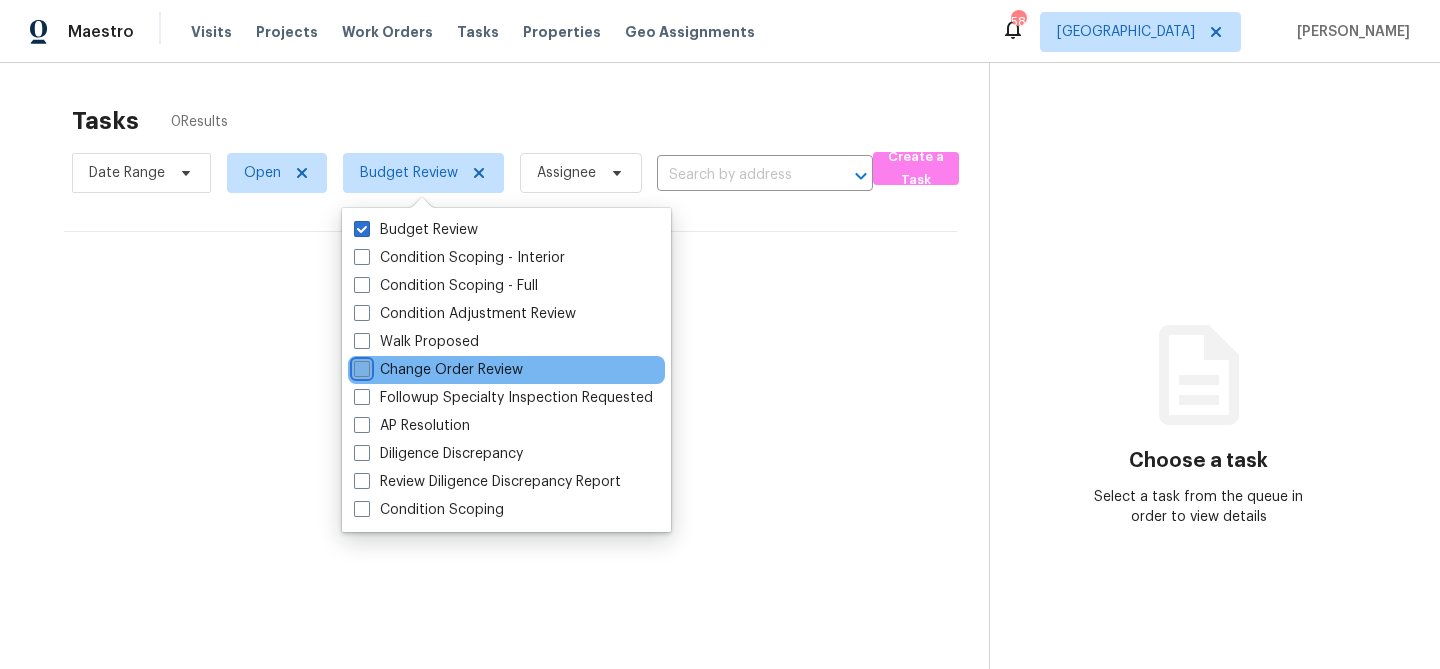click on "Change Order Review" at bounding box center (360, 366) 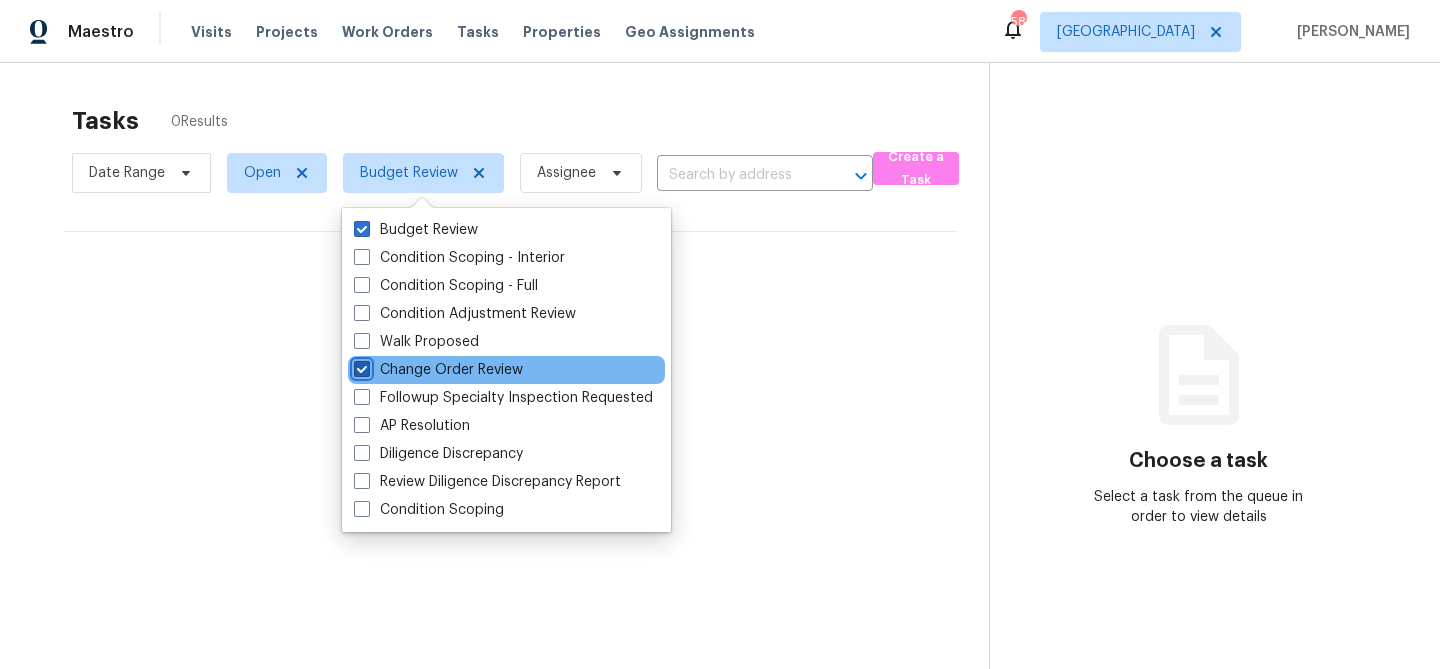 checkbox on "true" 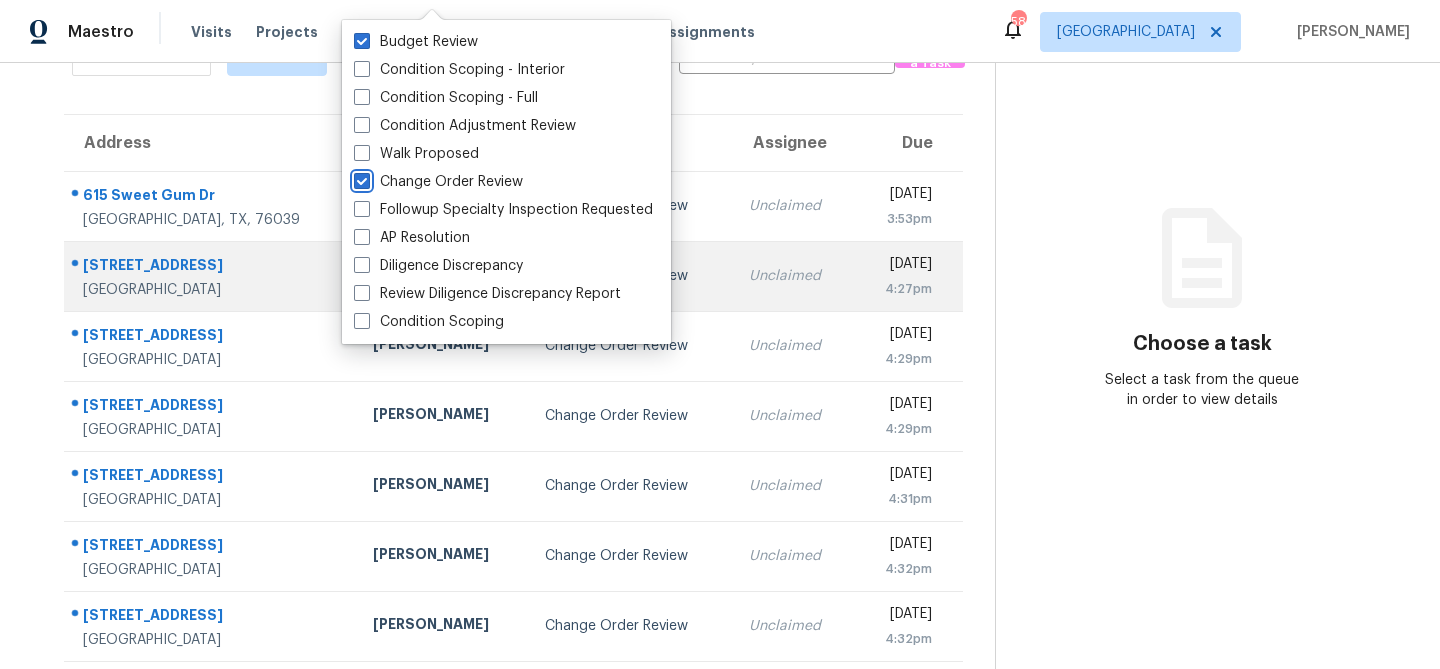 scroll, scrollTop: 265, scrollLeft: 0, axis: vertical 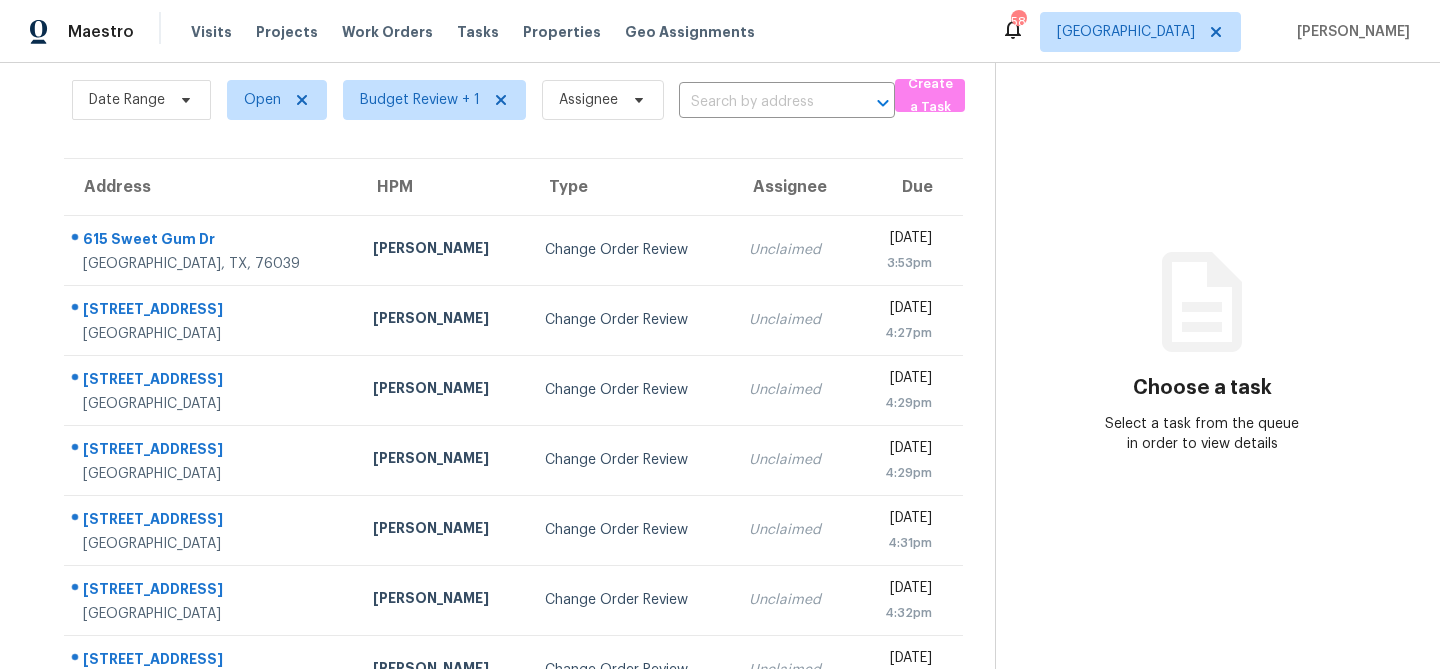 click on "Open" at bounding box center (269, 100) 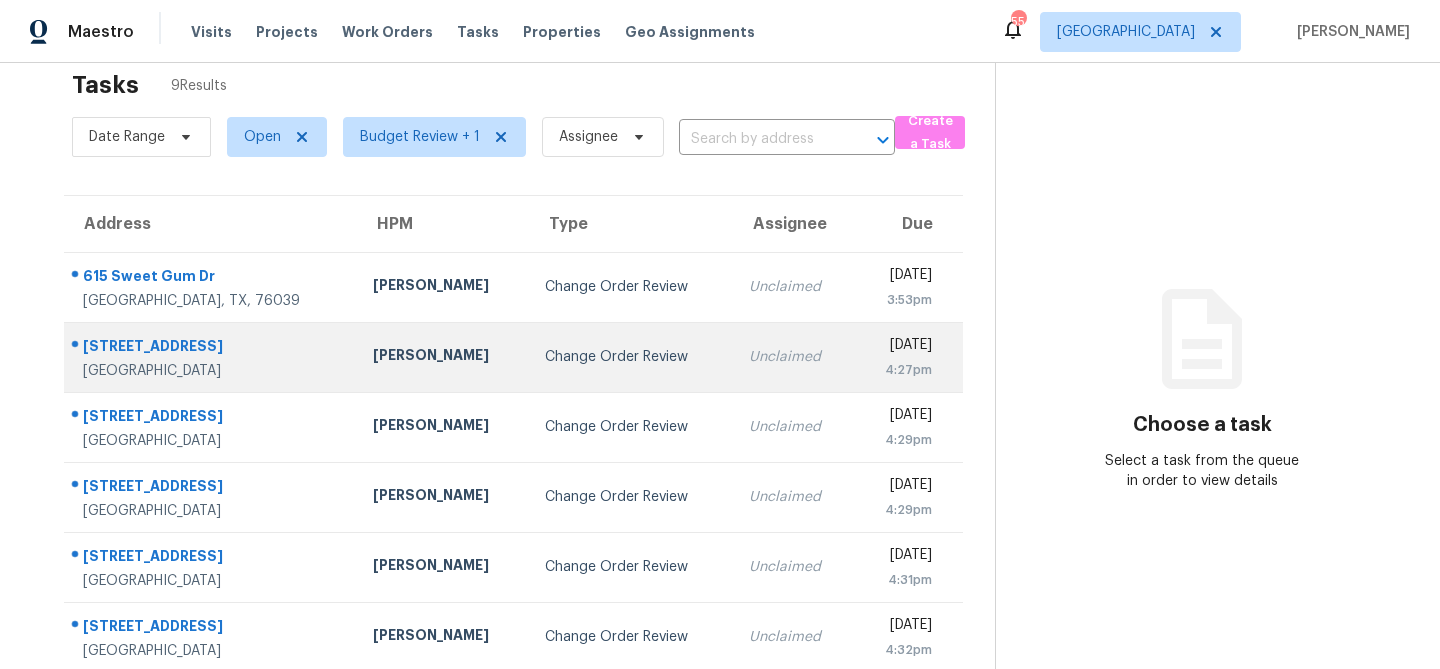 scroll, scrollTop: 0, scrollLeft: 0, axis: both 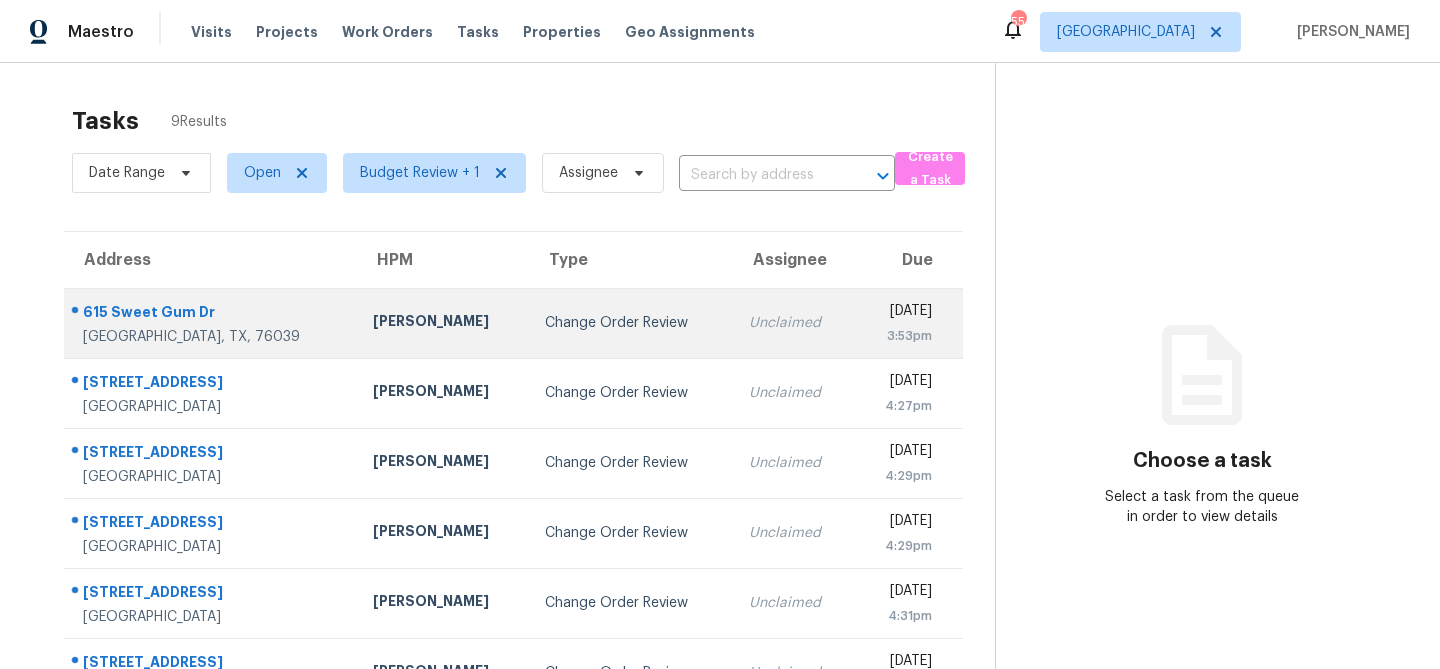 click on "[PERSON_NAME]" at bounding box center [443, 323] 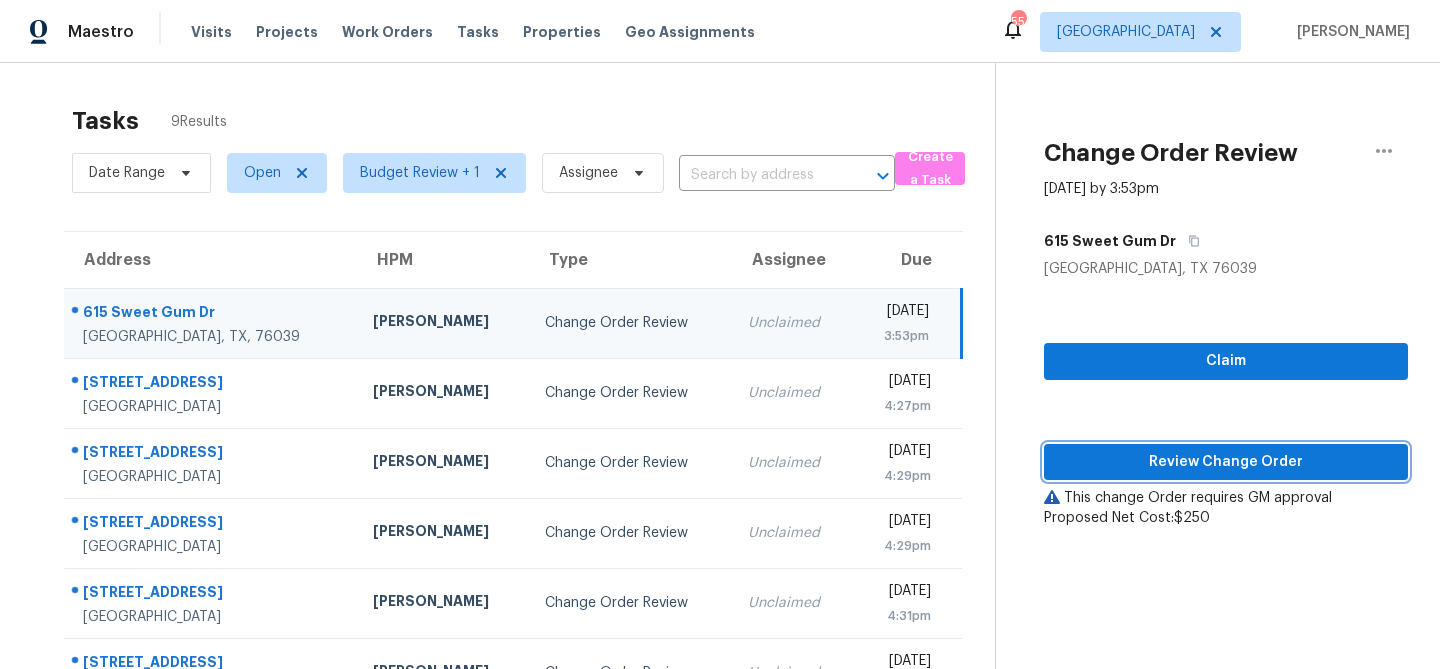 click on "Review Change Order" at bounding box center [1226, 462] 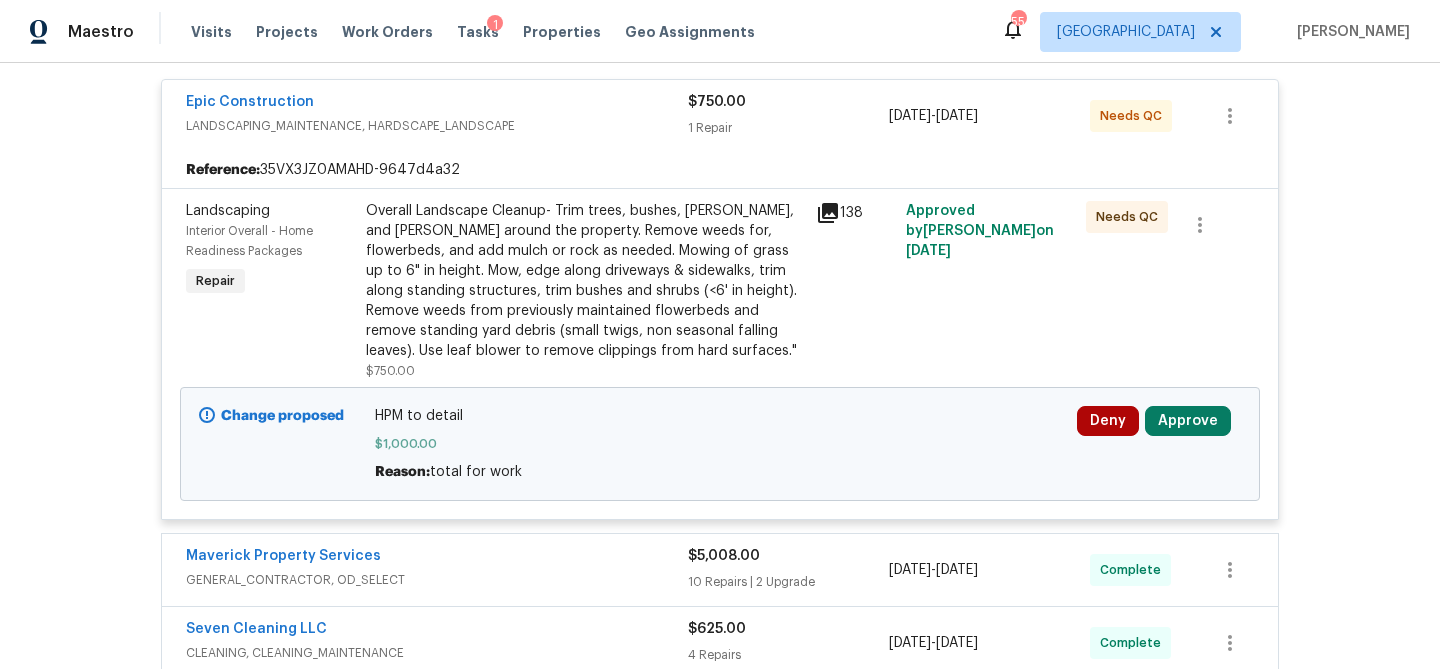 scroll, scrollTop: 399, scrollLeft: 0, axis: vertical 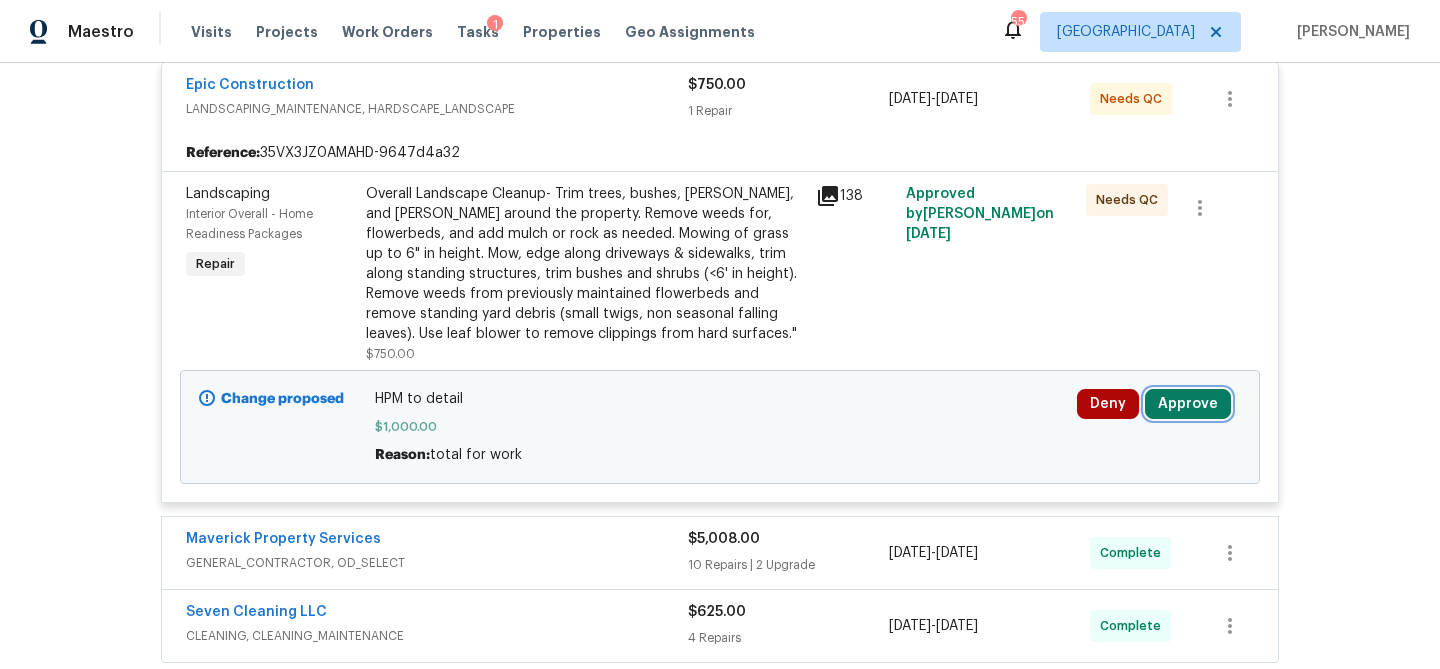click on "Approve" at bounding box center [1188, 404] 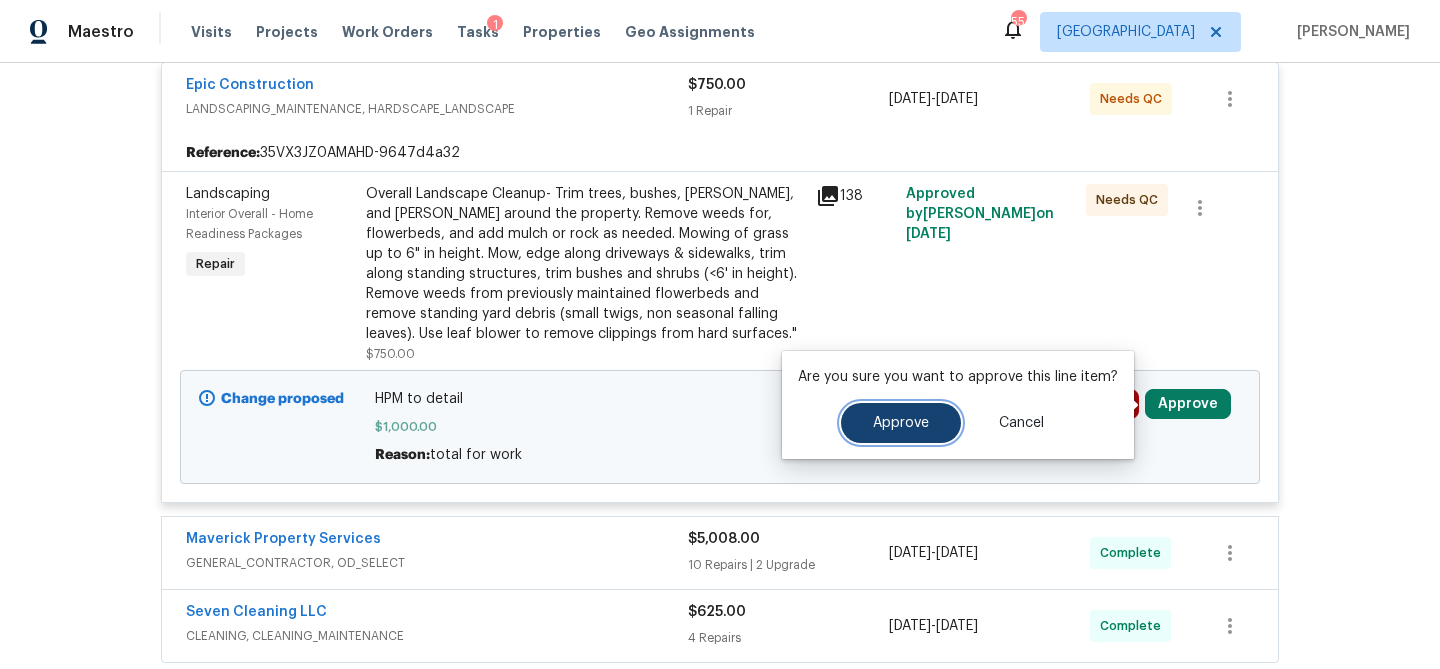 click on "Approve" at bounding box center (901, 423) 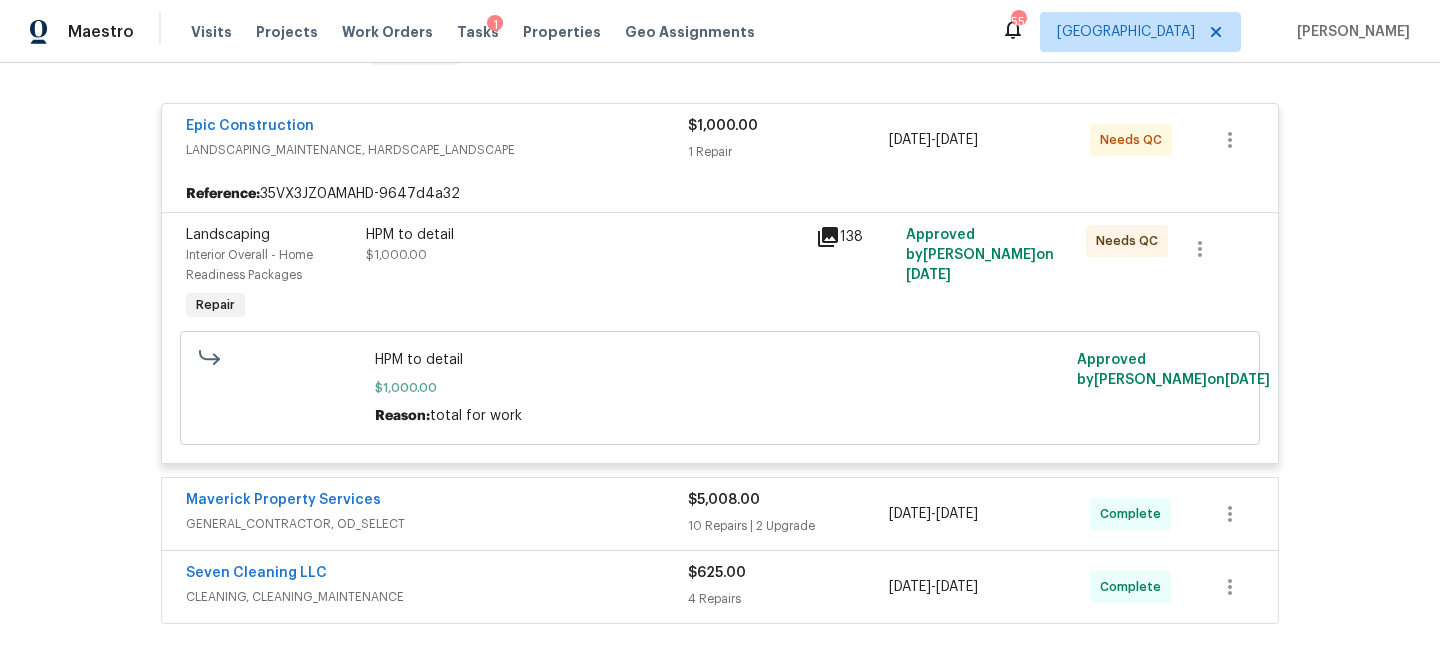 scroll, scrollTop: 0, scrollLeft: 0, axis: both 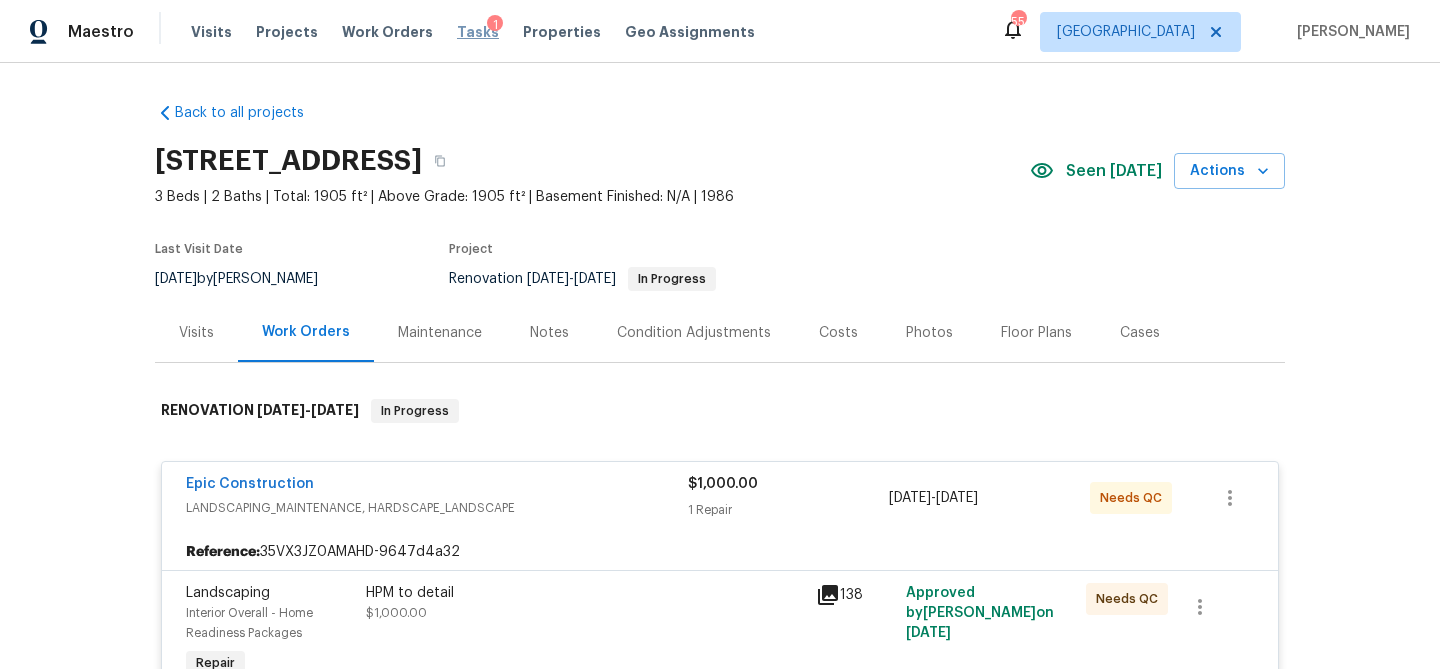 click on "Tasks" at bounding box center [478, 32] 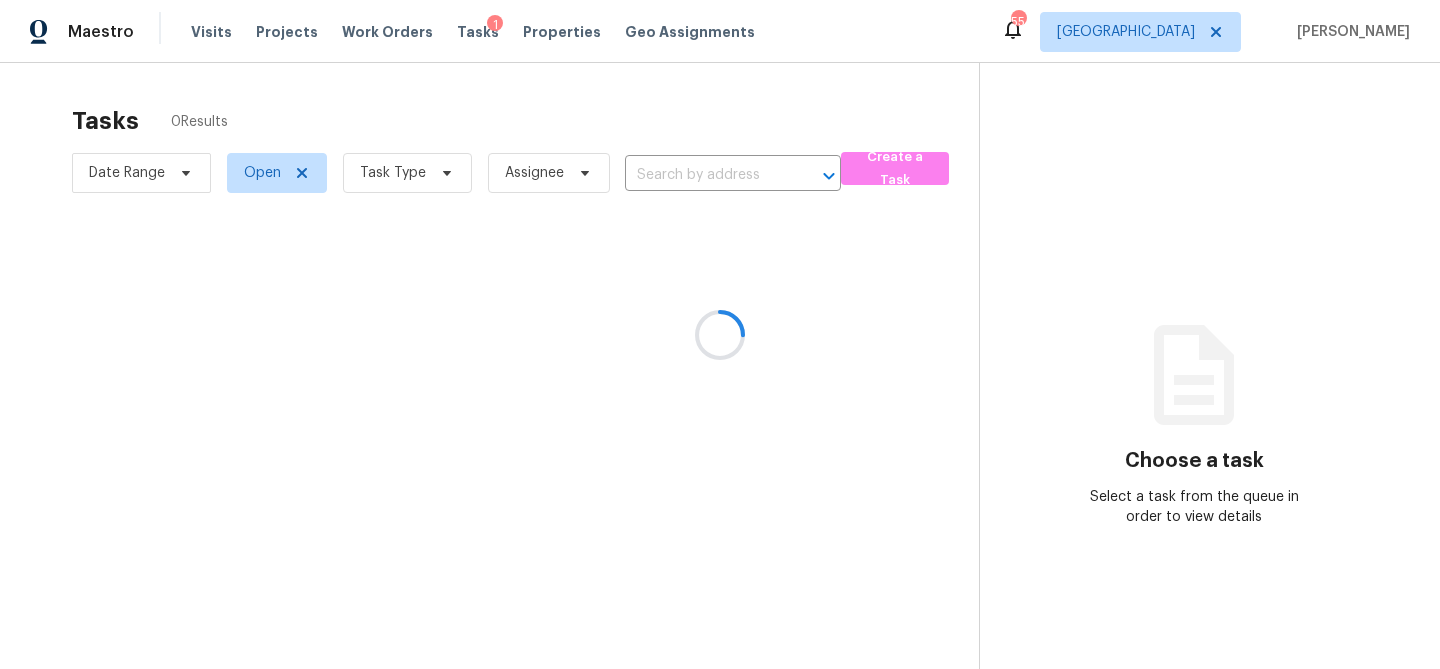 click at bounding box center [720, 334] 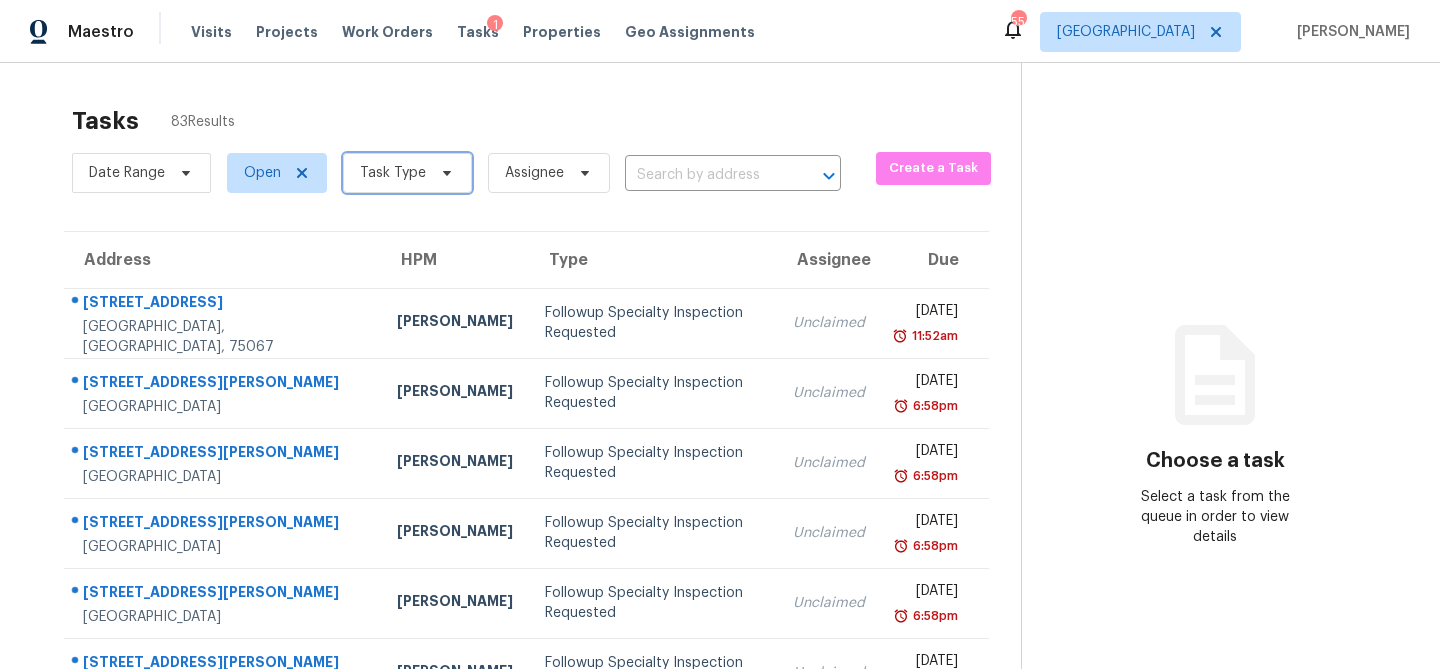 click 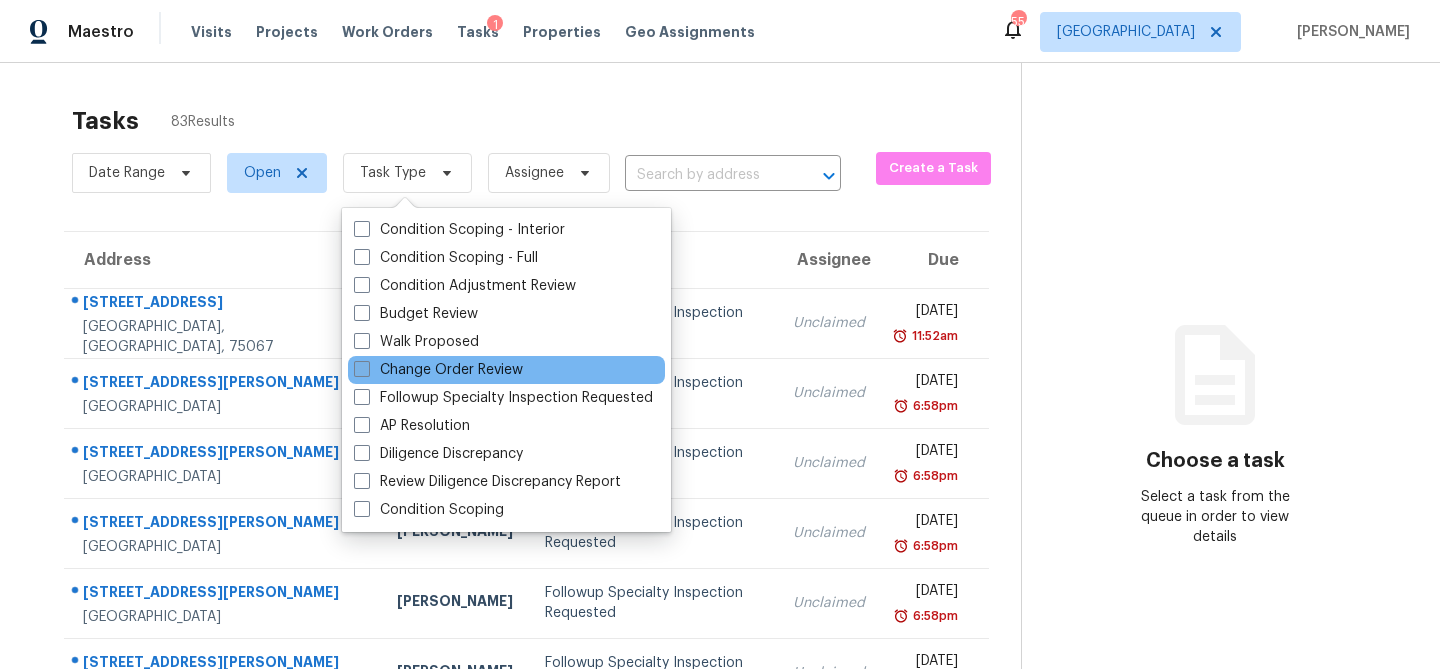 click on "Change Order Review" at bounding box center [438, 370] 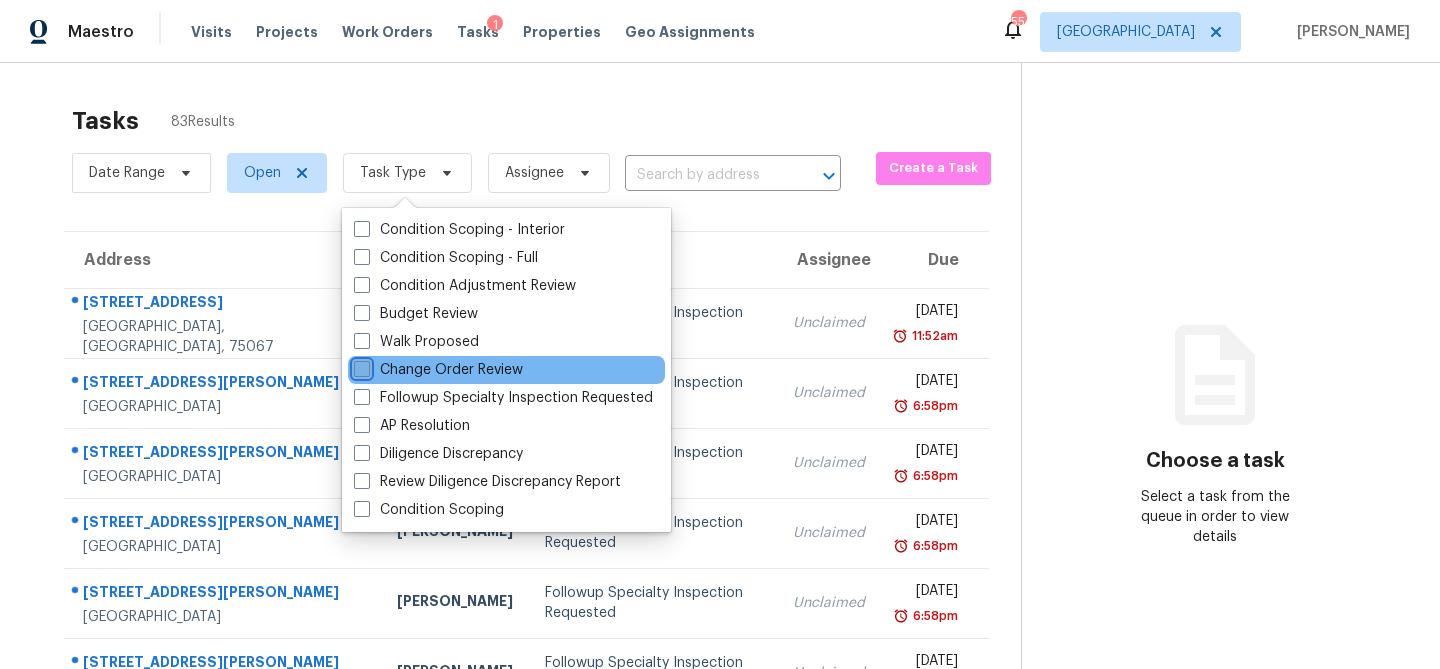 click on "Change Order Review" at bounding box center (360, 366) 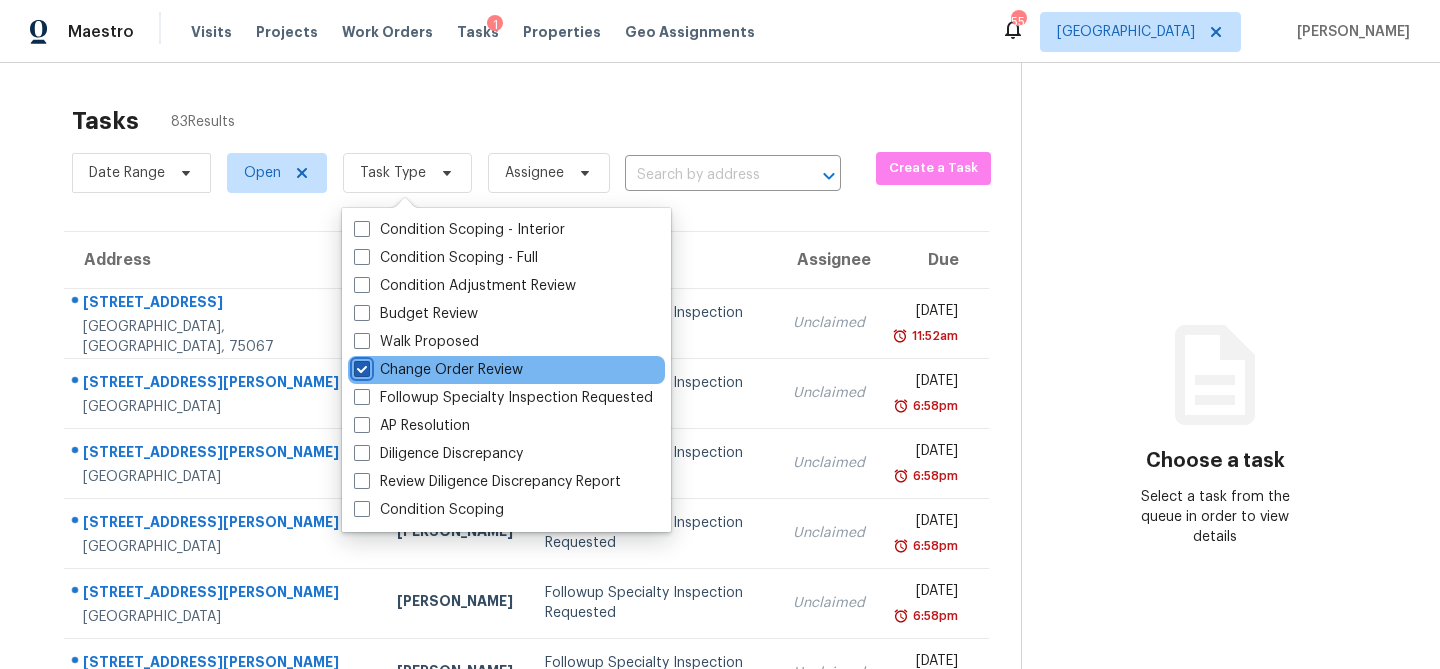 checkbox on "true" 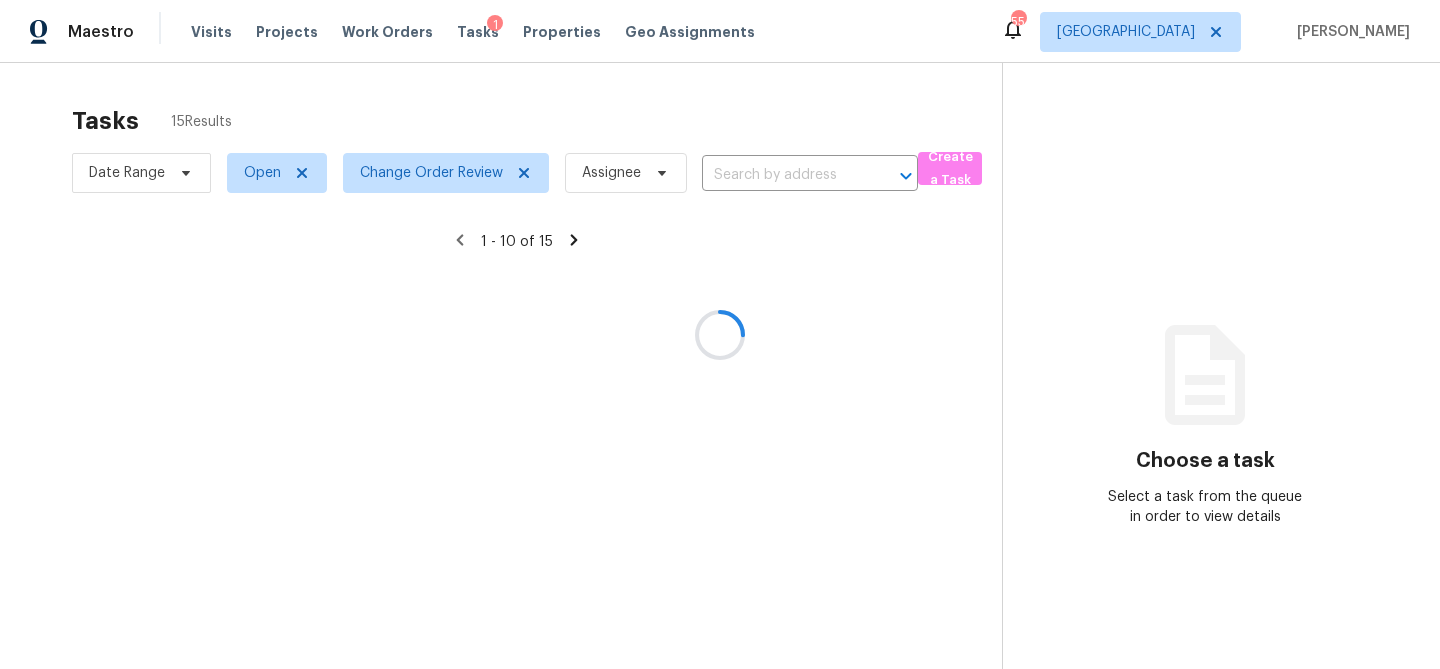 click at bounding box center (720, 334) 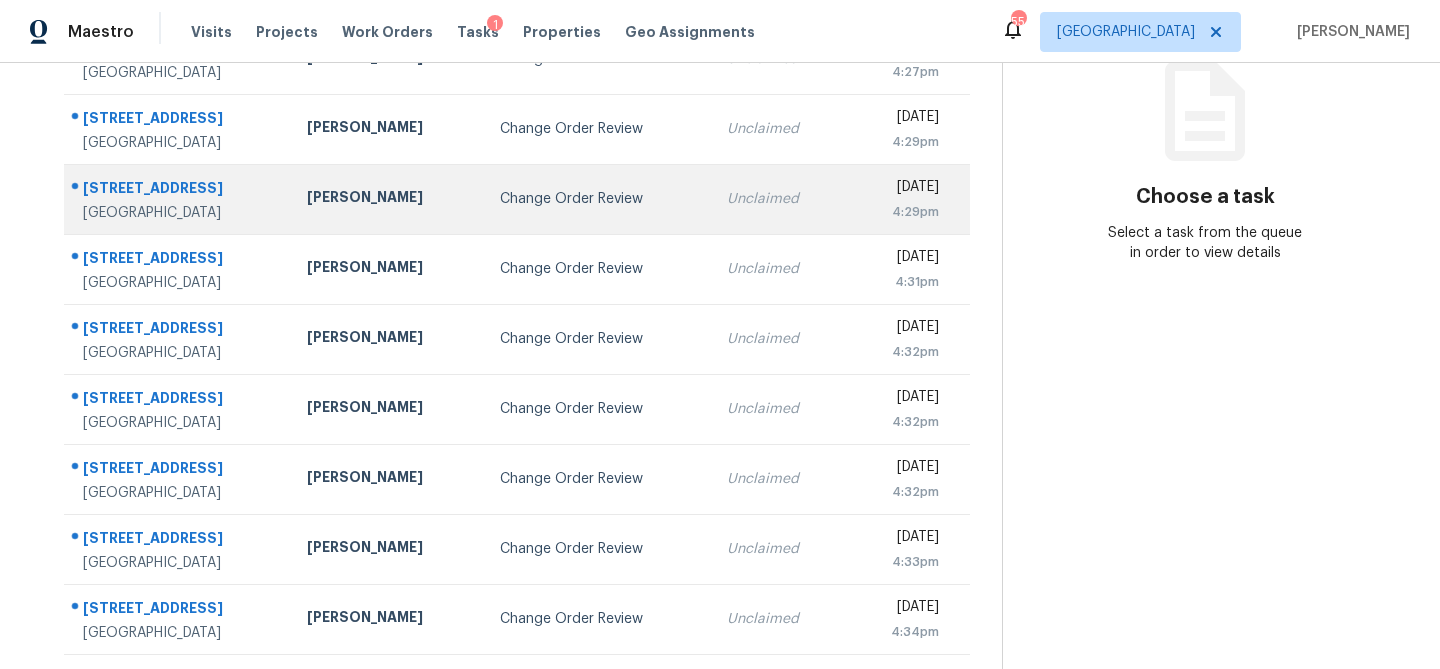 scroll, scrollTop: 372, scrollLeft: 0, axis: vertical 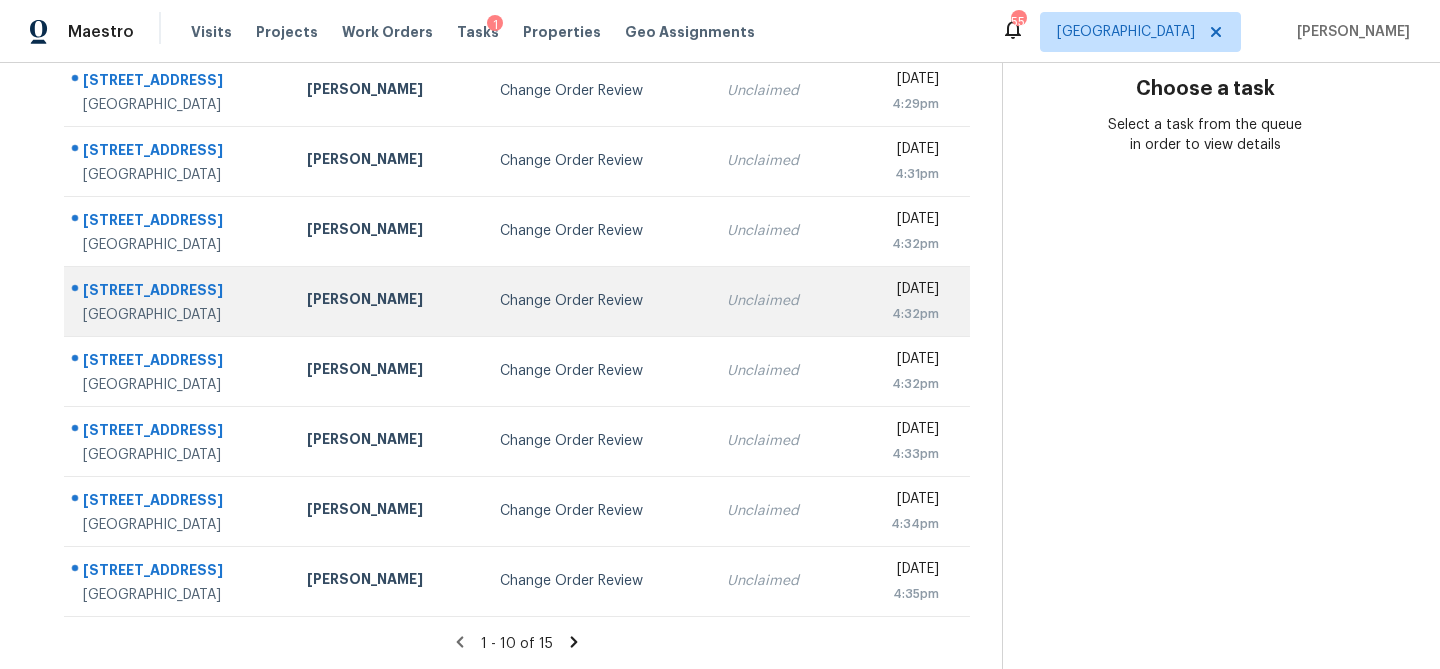 click on "[PERSON_NAME]" at bounding box center (387, 301) 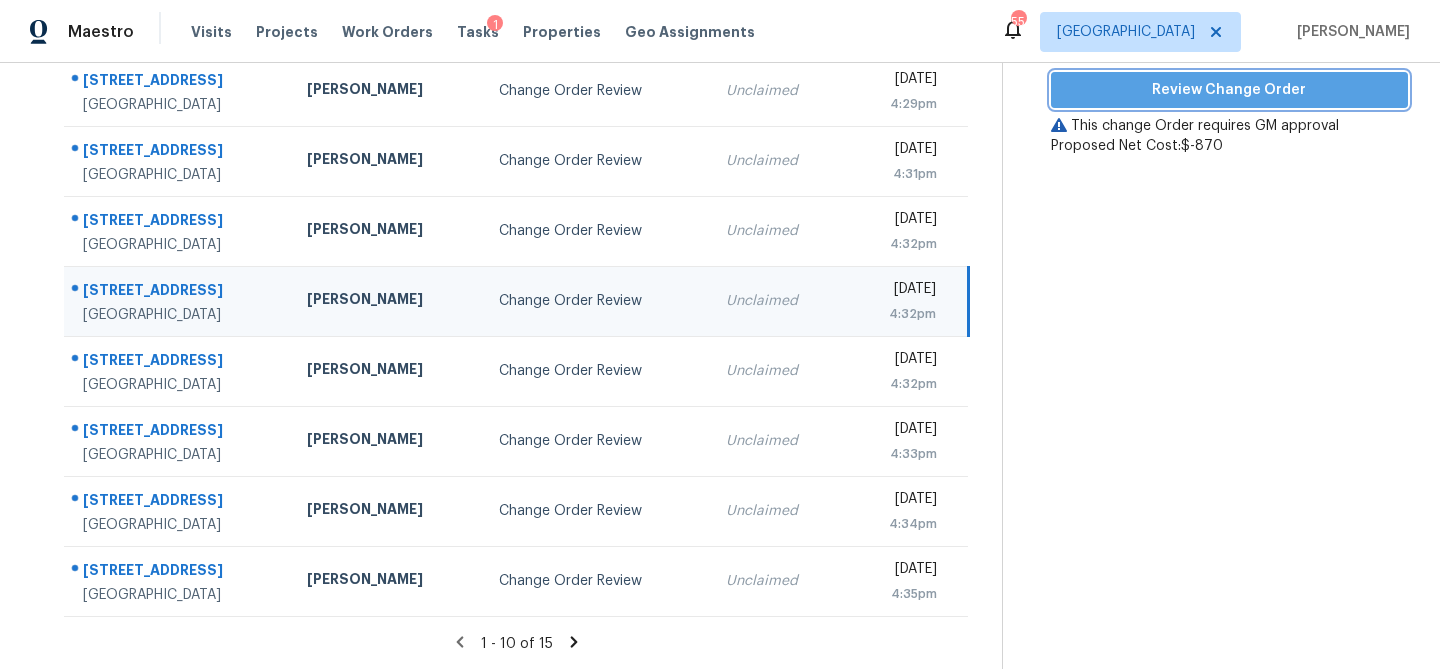 click on "Review Change Order" at bounding box center [1229, 90] 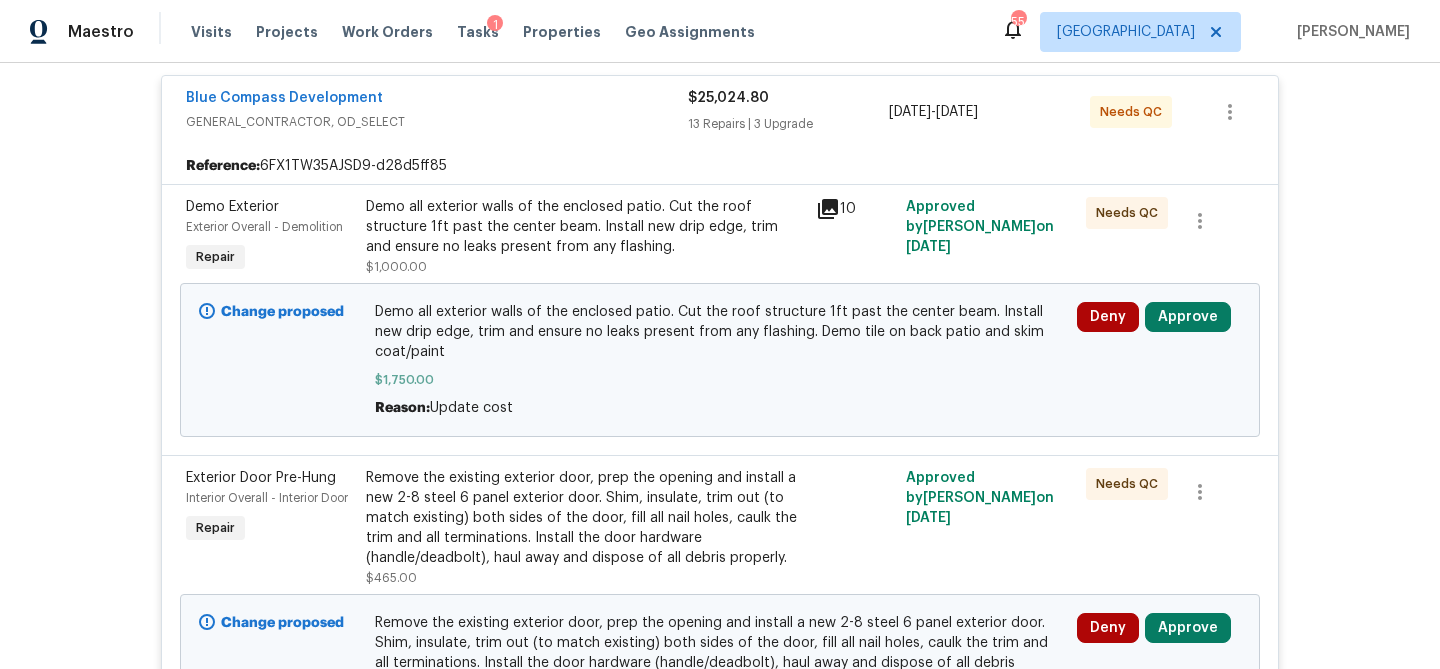scroll, scrollTop: 393, scrollLeft: 0, axis: vertical 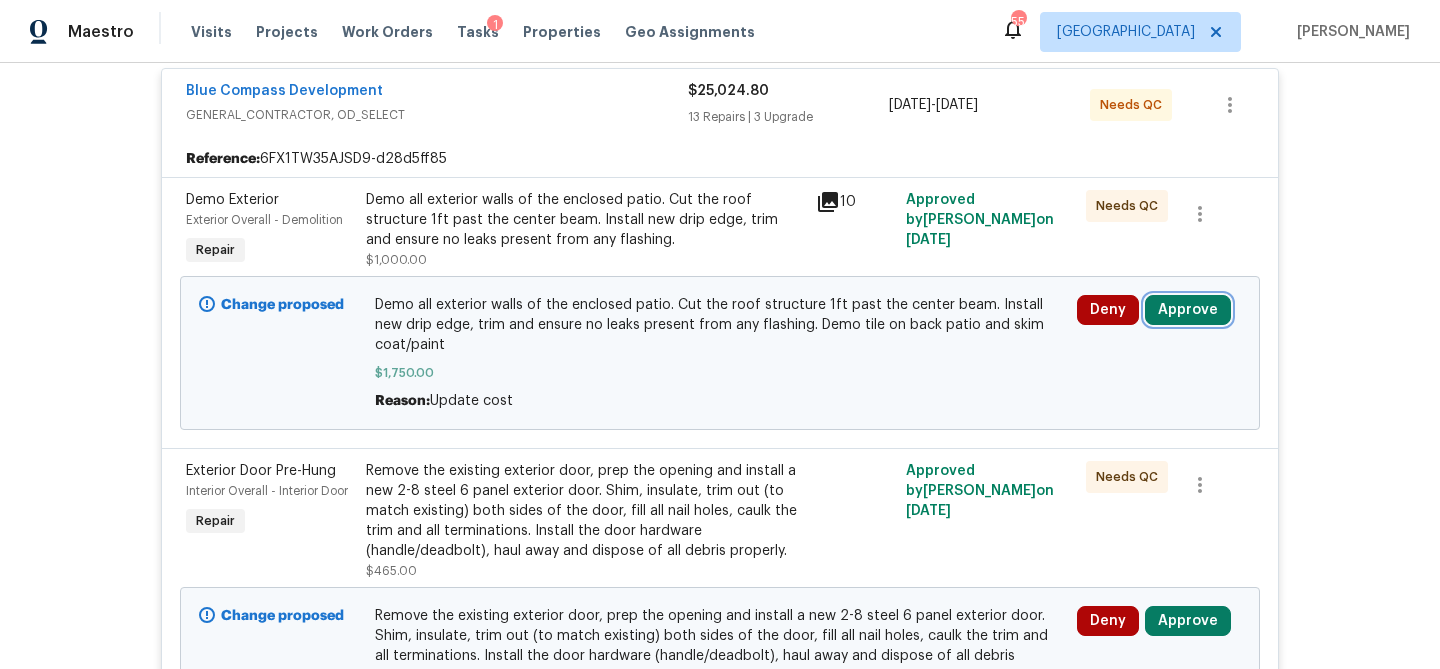 click on "Approve" at bounding box center [1188, 310] 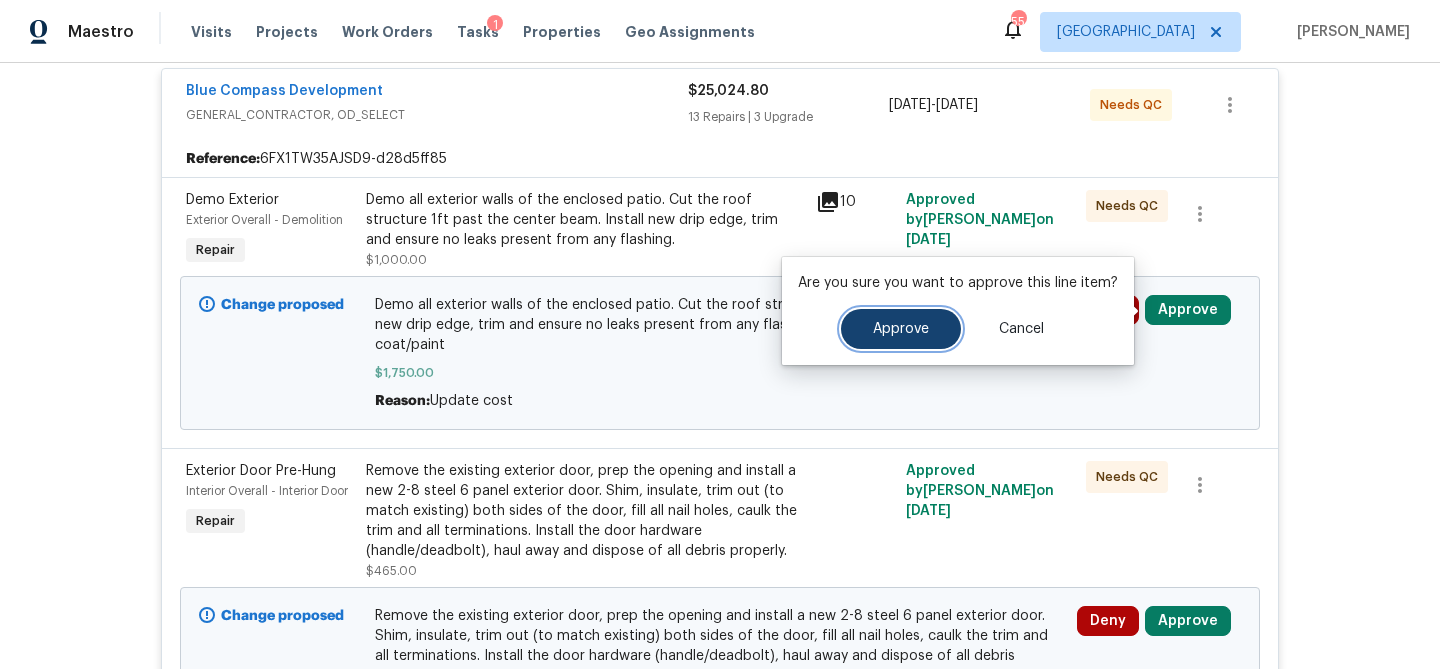 click on "Approve" at bounding box center (901, 329) 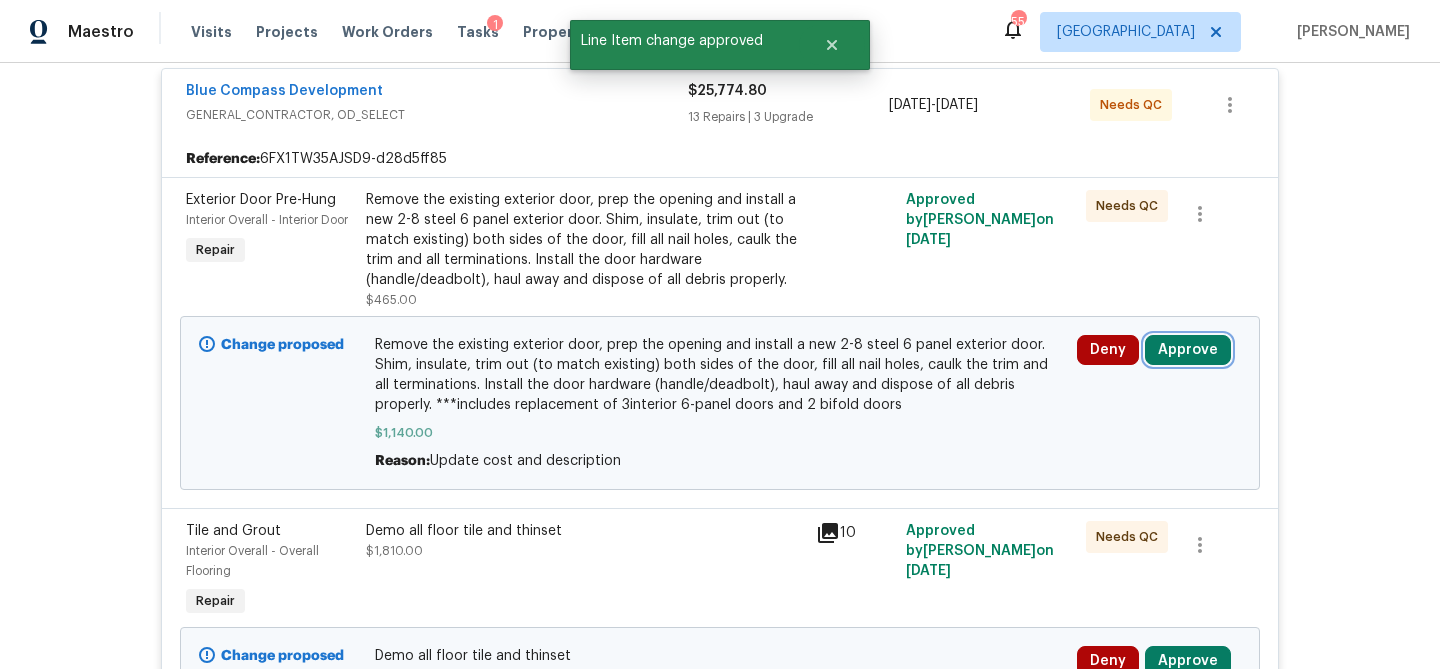 click on "Approve" at bounding box center (1188, 350) 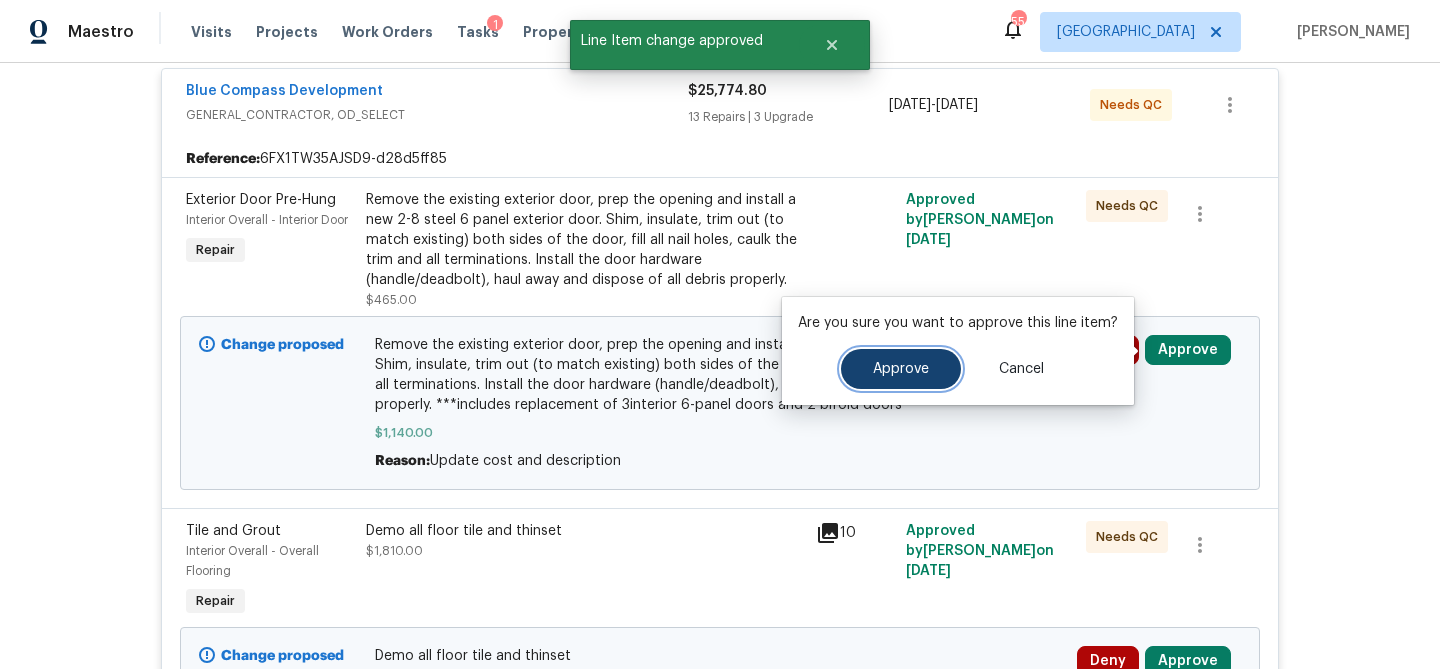 click on "Approve" at bounding box center (901, 369) 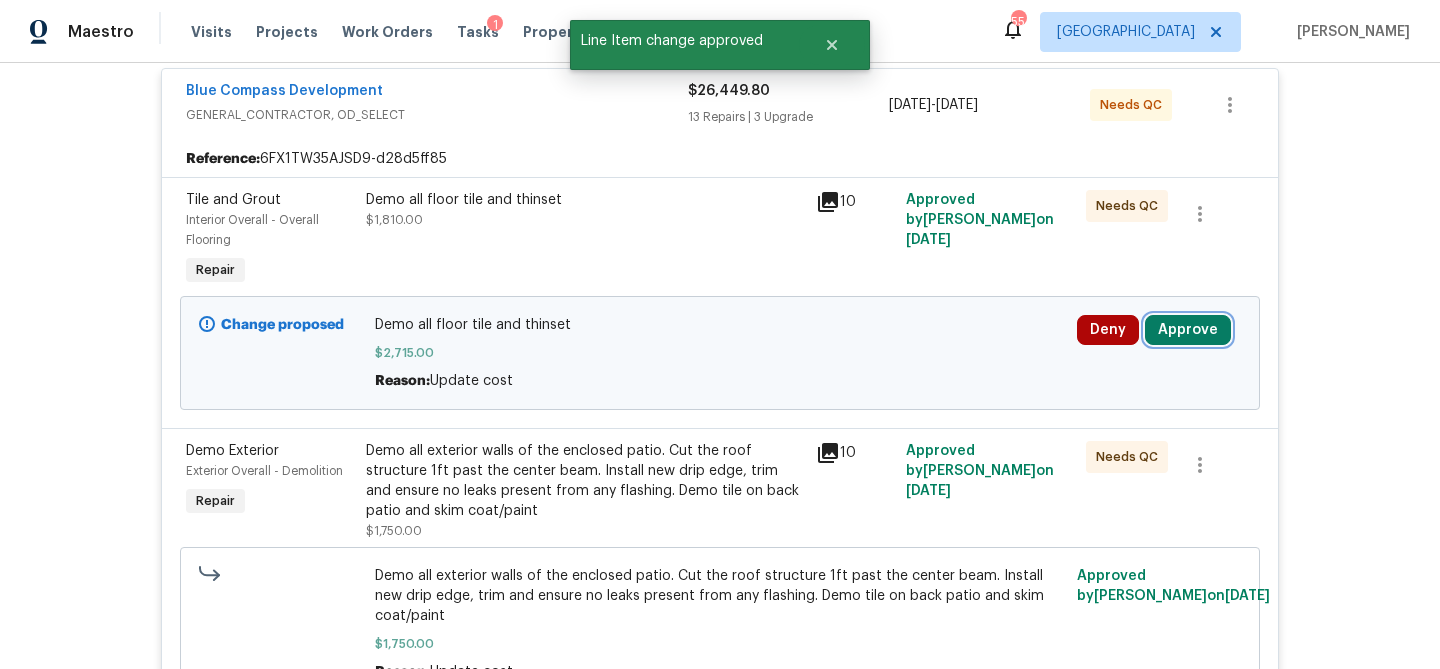 click on "Approve" at bounding box center [1188, 330] 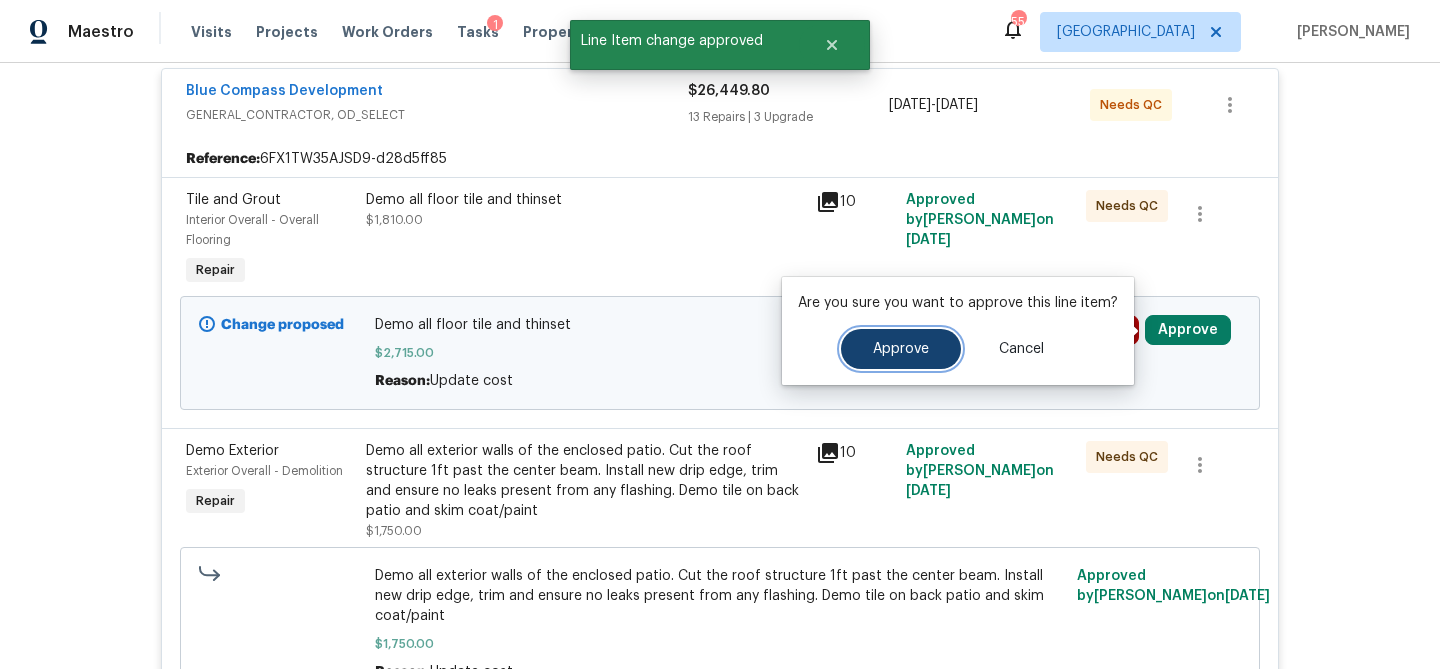 click on "Approve" at bounding box center [901, 349] 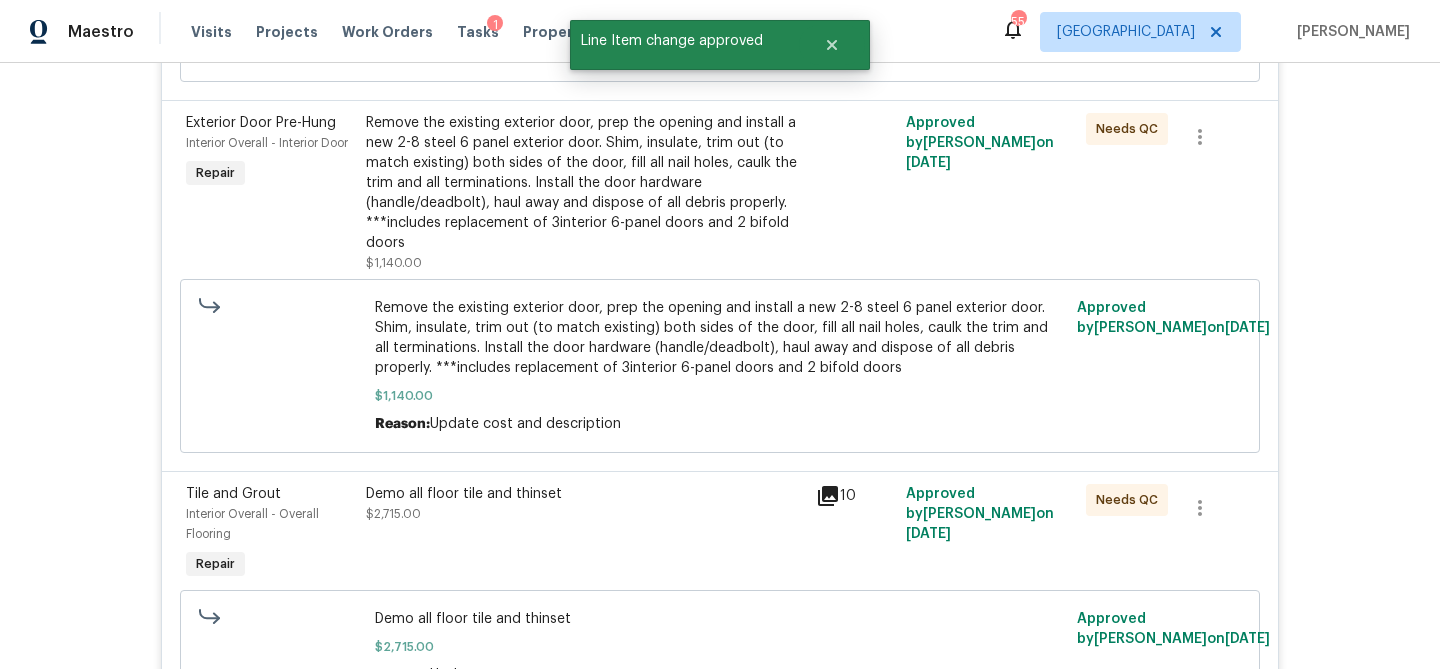 scroll, scrollTop: 0, scrollLeft: 0, axis: both 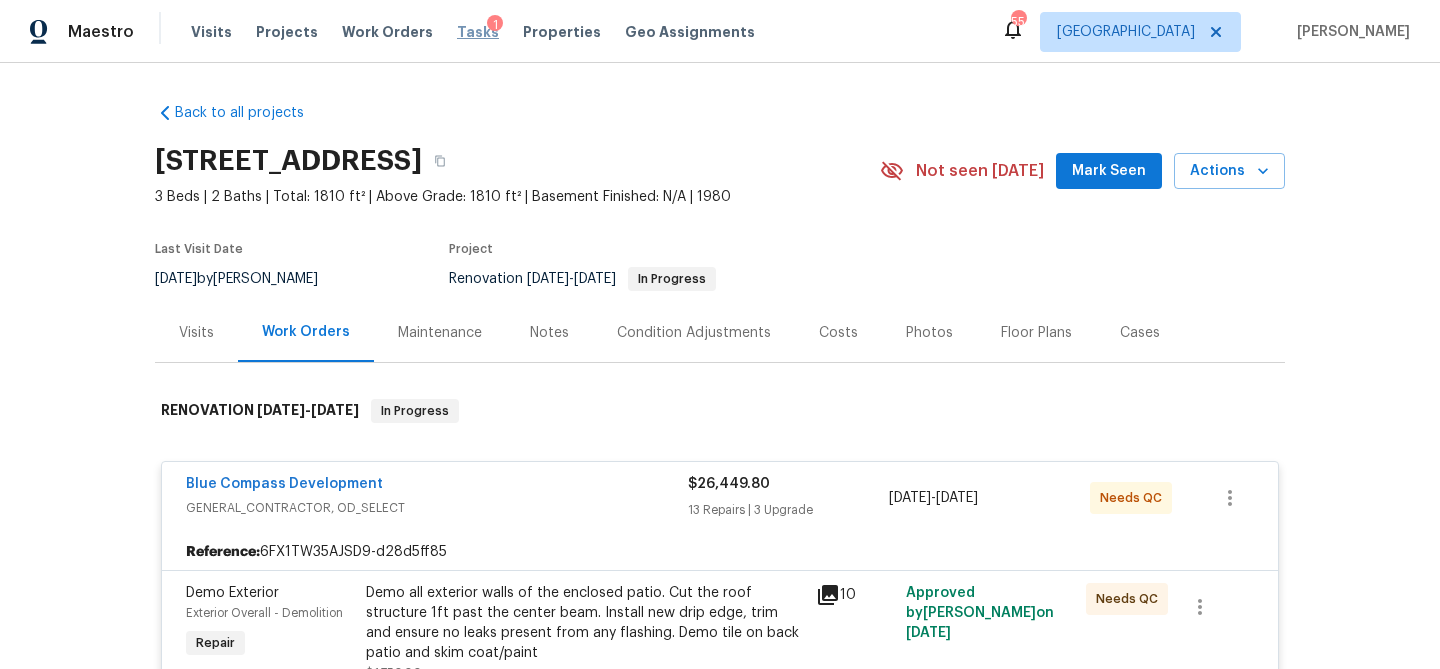 click on "Tasks" at bounding box center (478, 32) 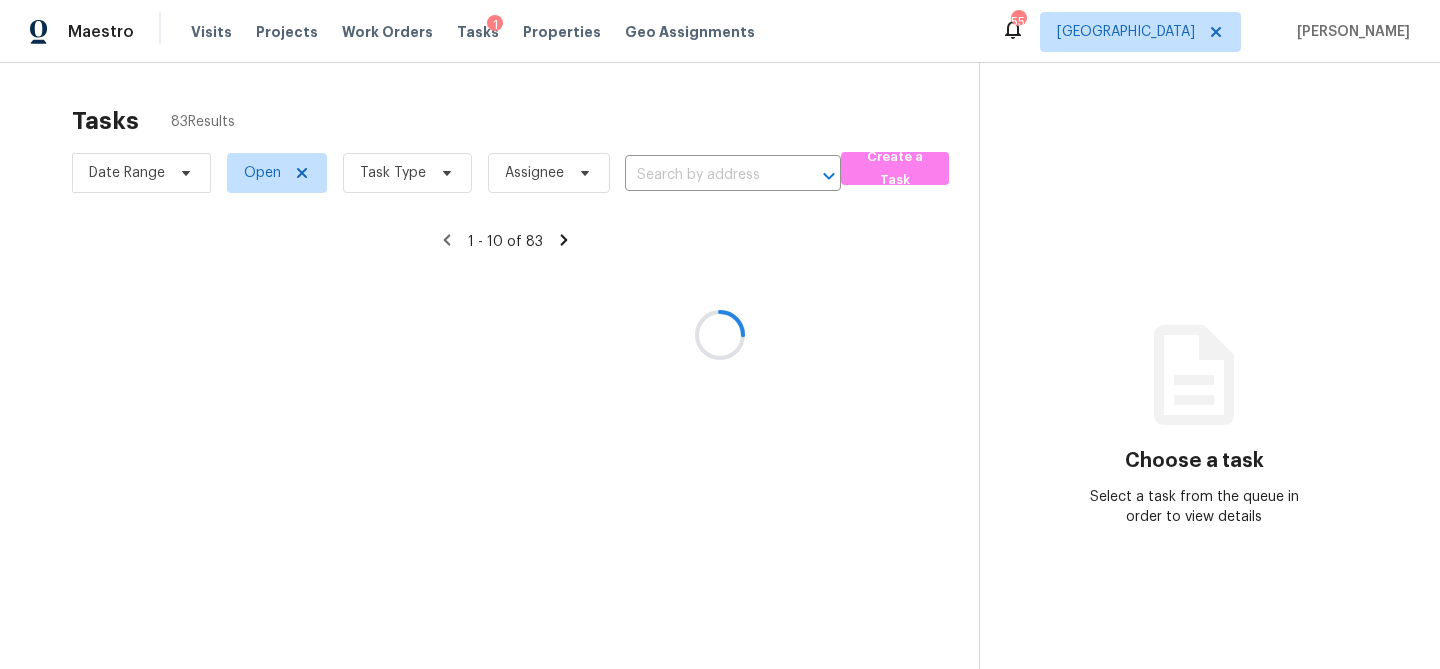 click at bounding box center (720, 334) 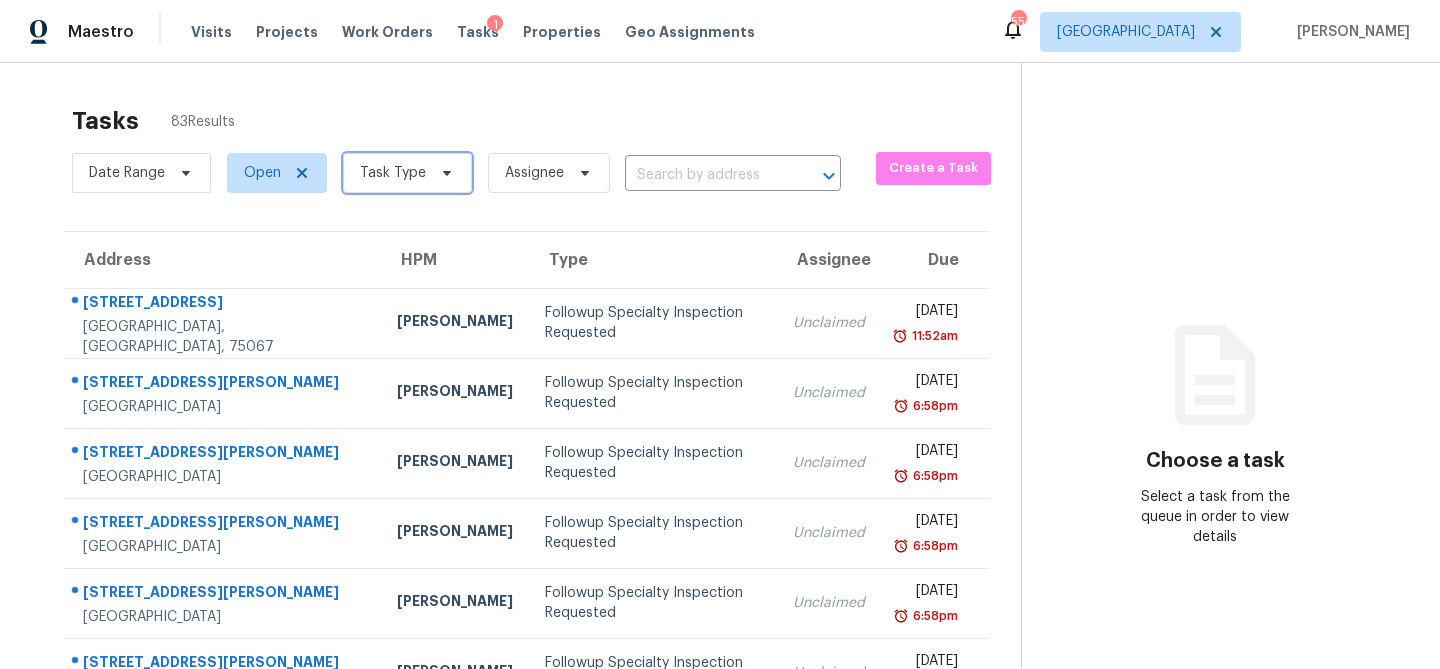 click on "Task Type" at bounding box center [407, 173] 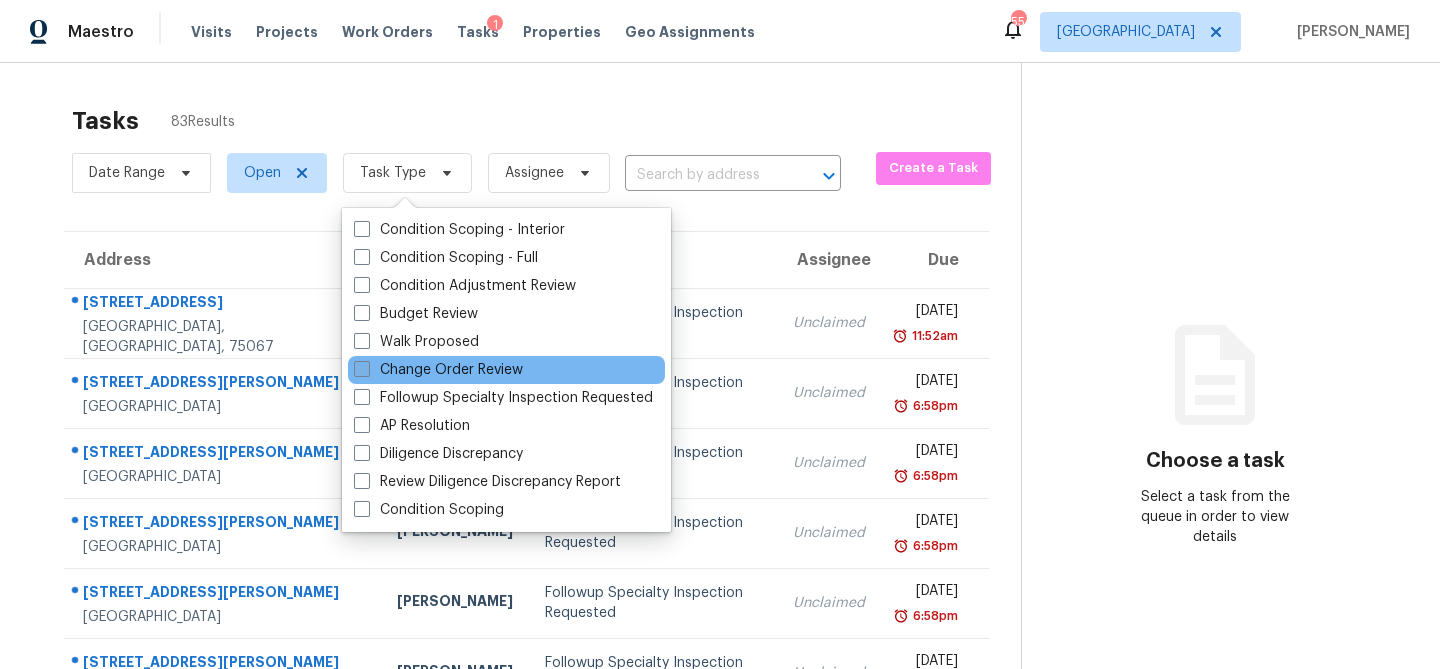 click on "Change Order Review" at bounding box center [438, 370] 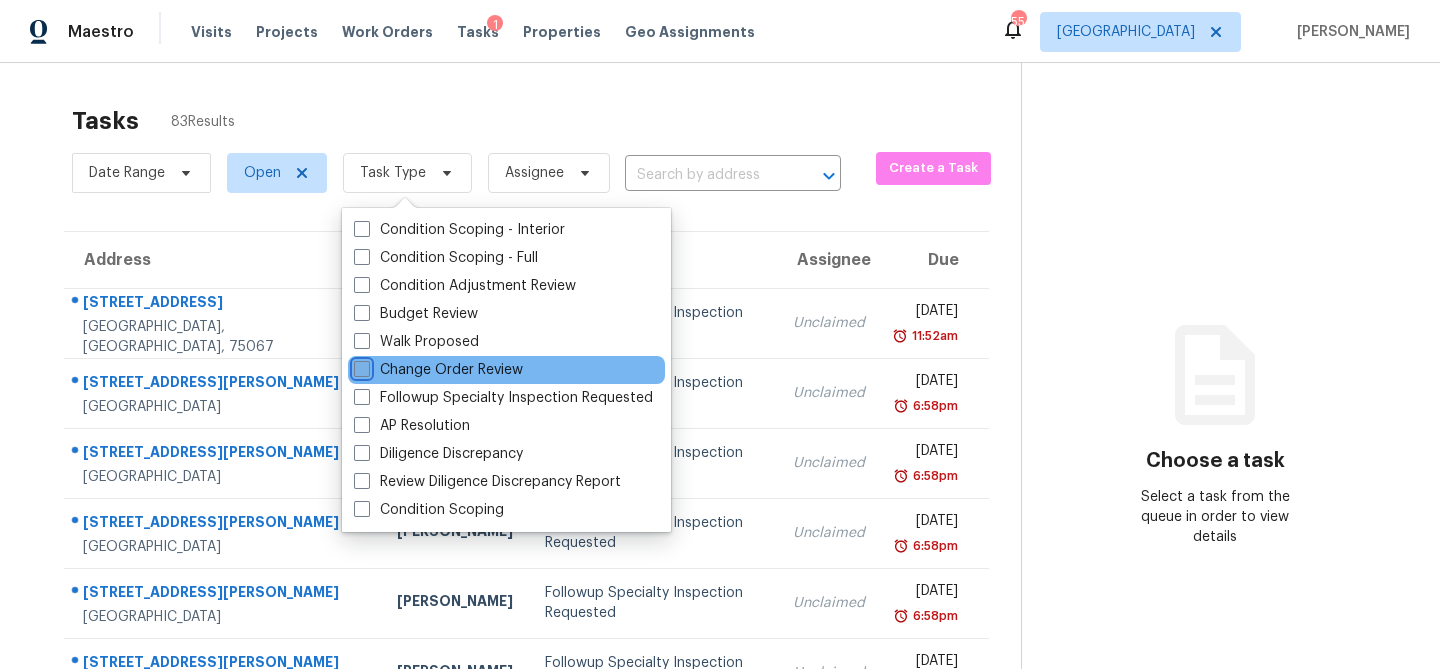 click on "Change Order Review" at bounding box center [360, 366] 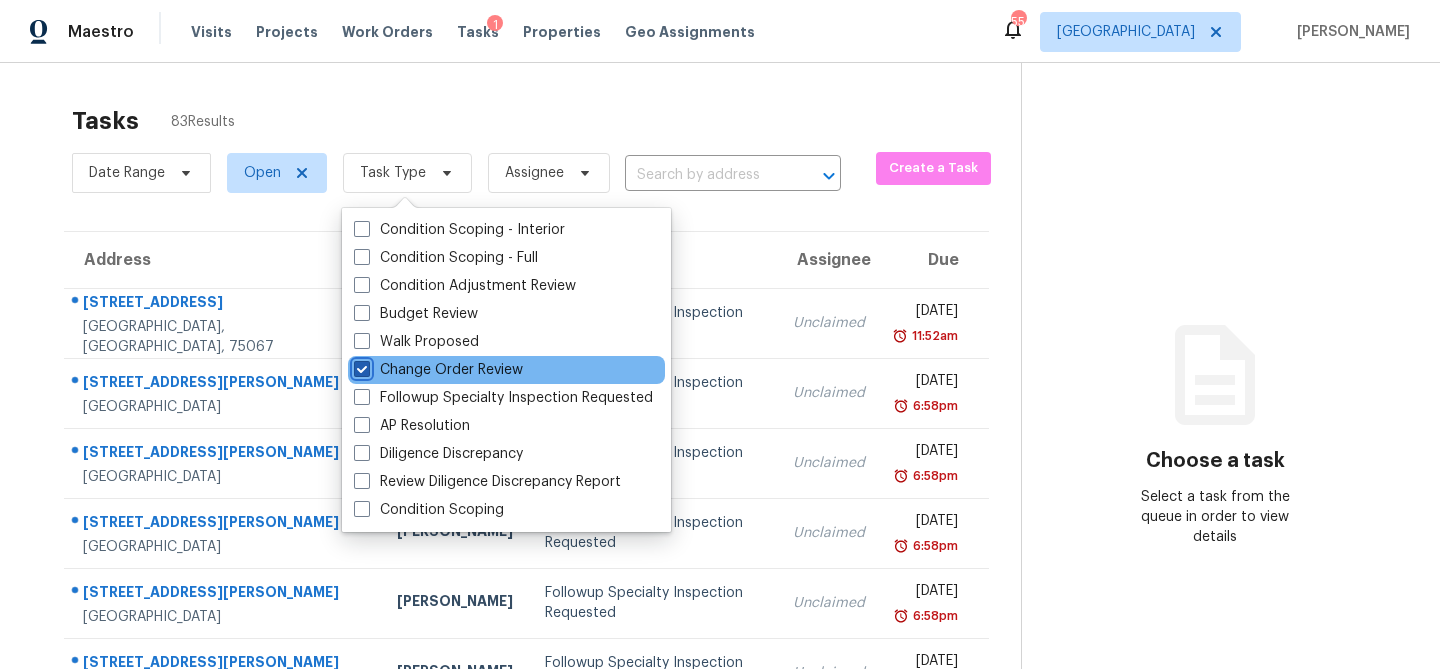 checkbox on "true" 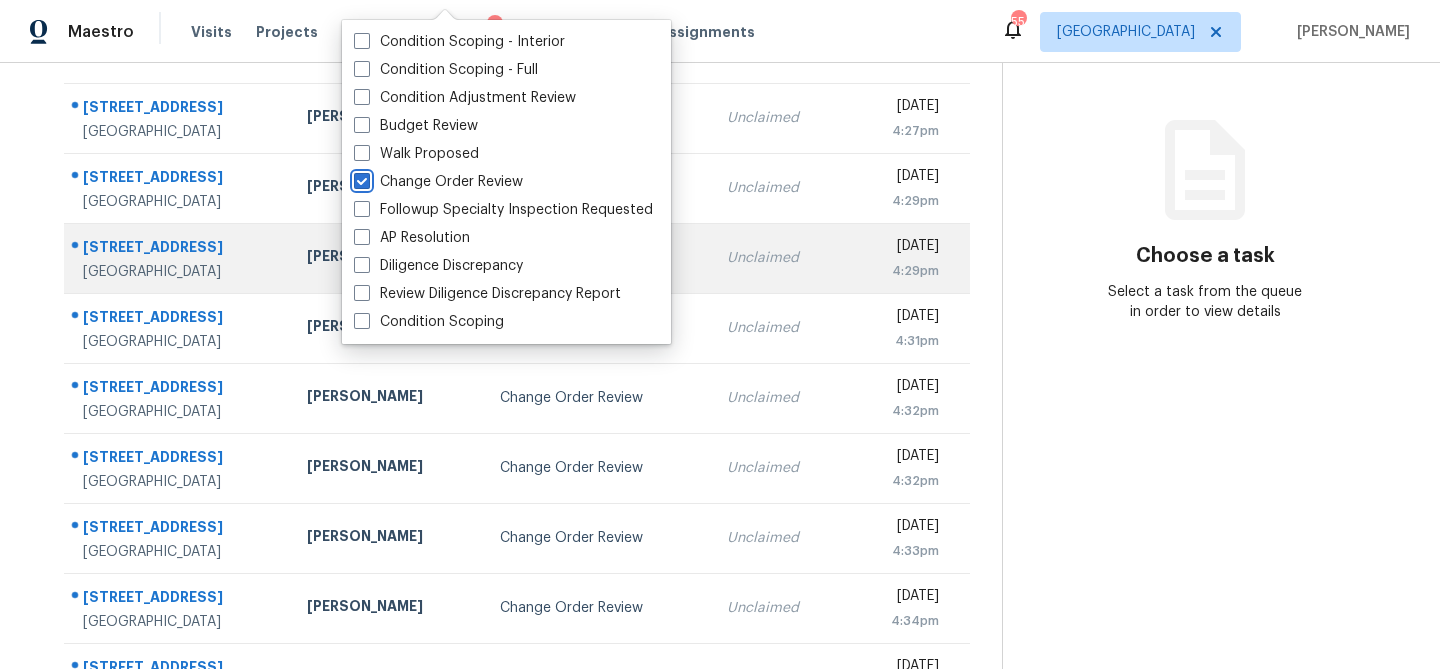 scroll, scrollTop: 372, scrollLeft: 0, axis: vertical 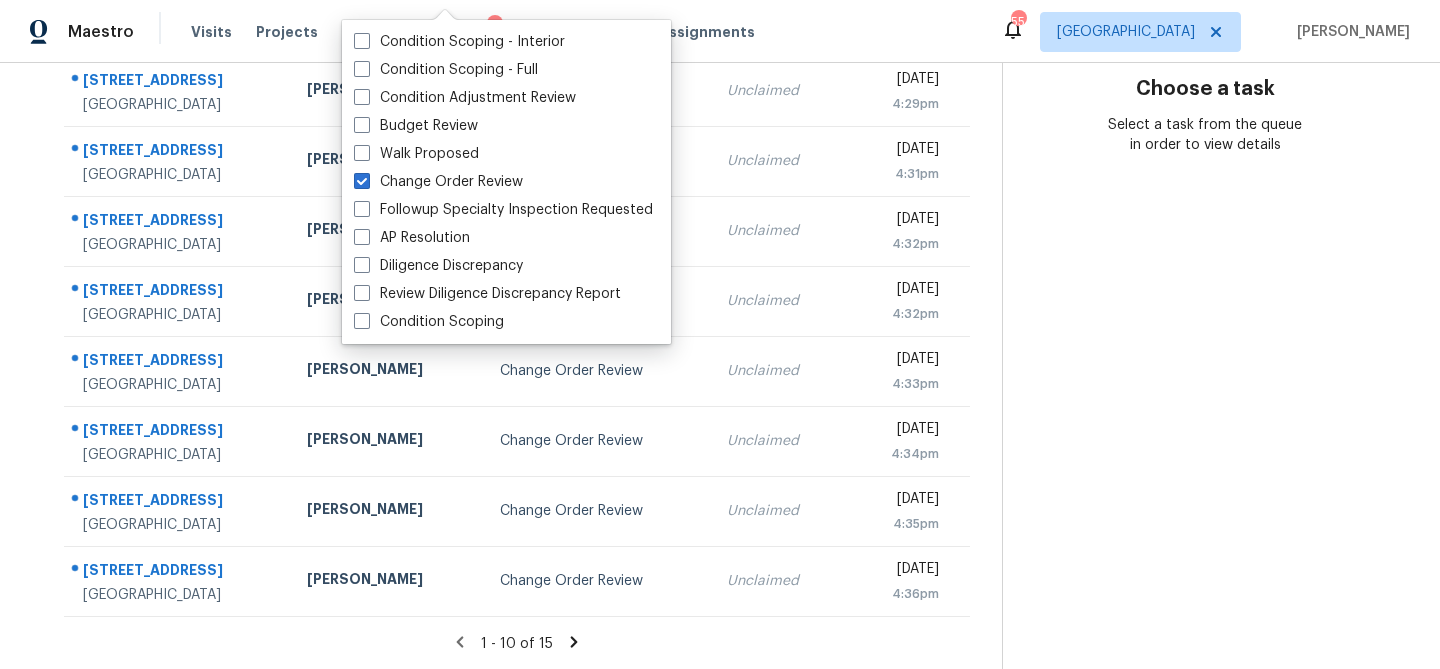 click 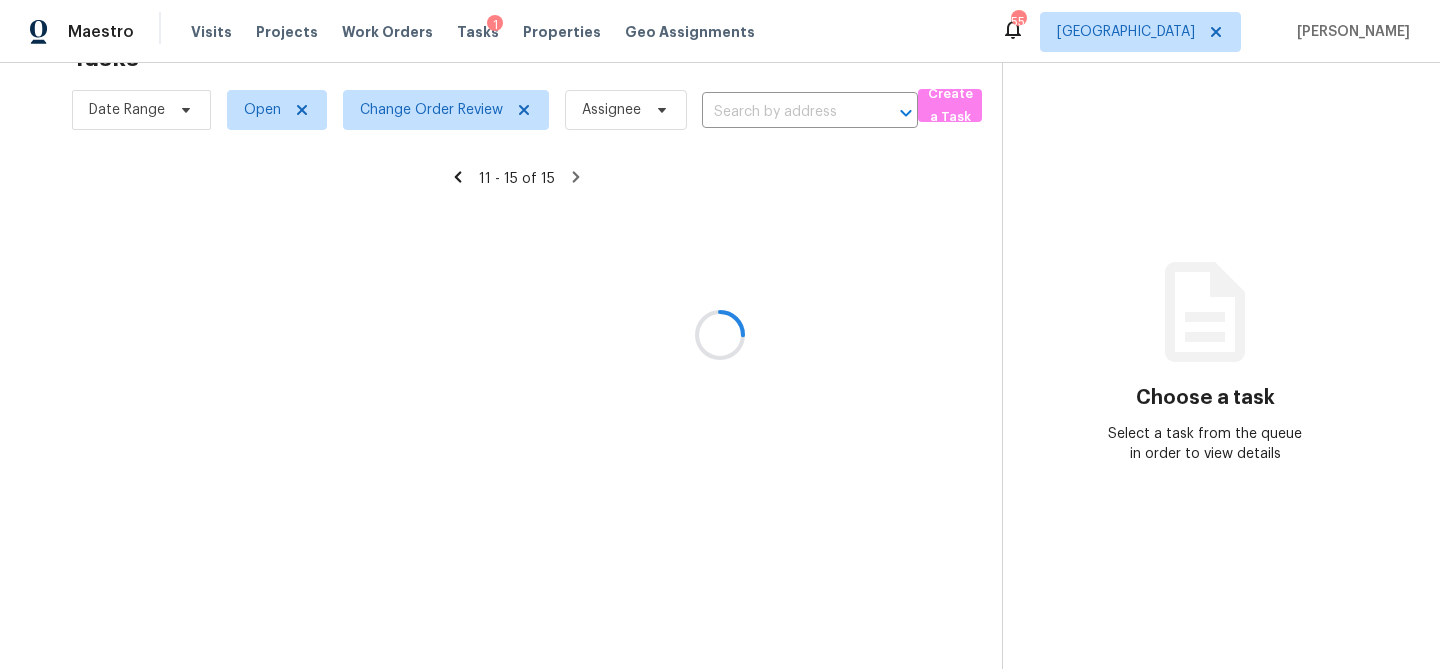 scroll, scrollTop: 63, scrollLeft: 0, axis: vertical 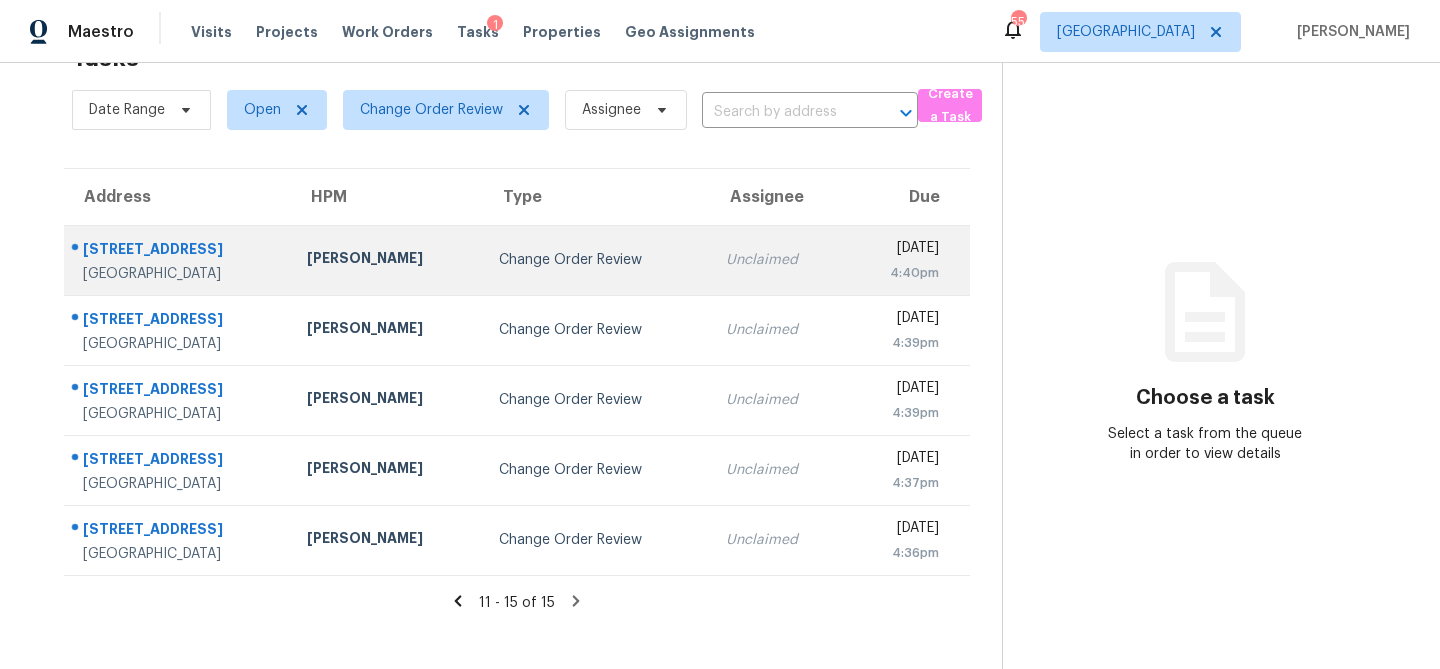 click on "[PERSON_NAME]" at bounding box center (387, 260) 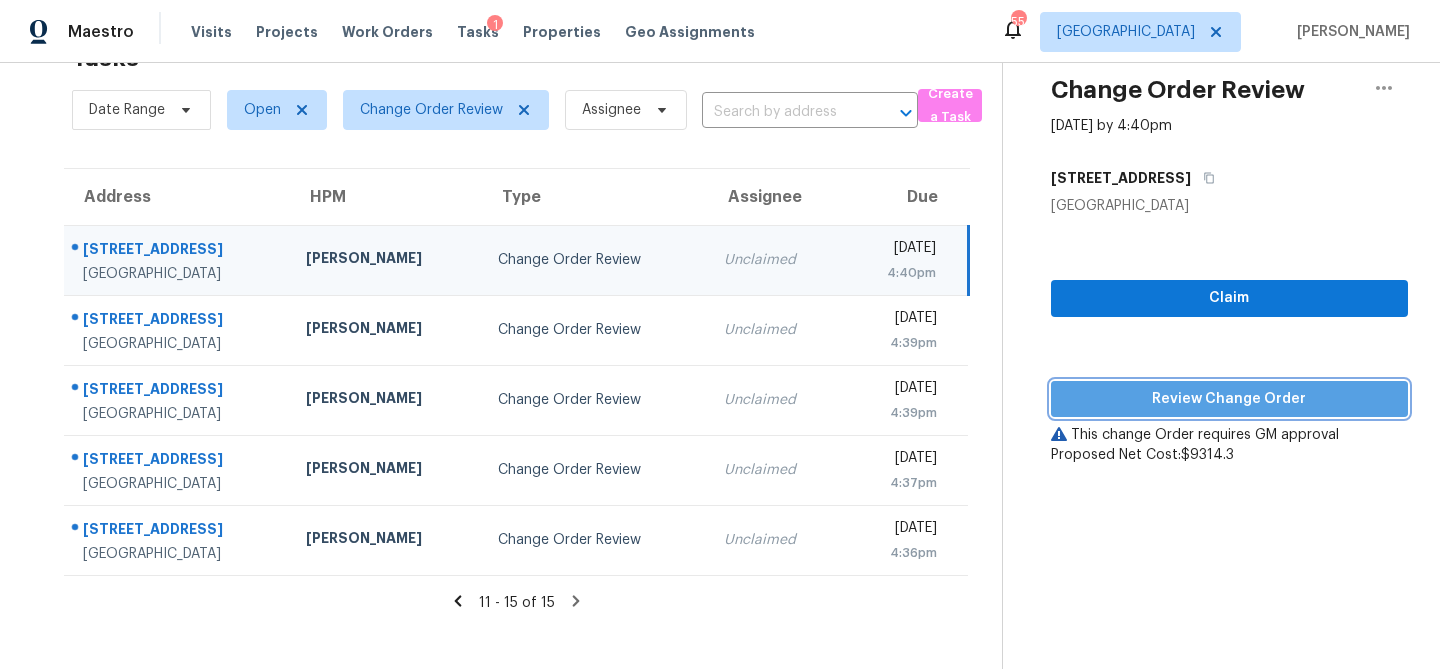 click on "Review Change Order" at bounding box center [1229, 399] 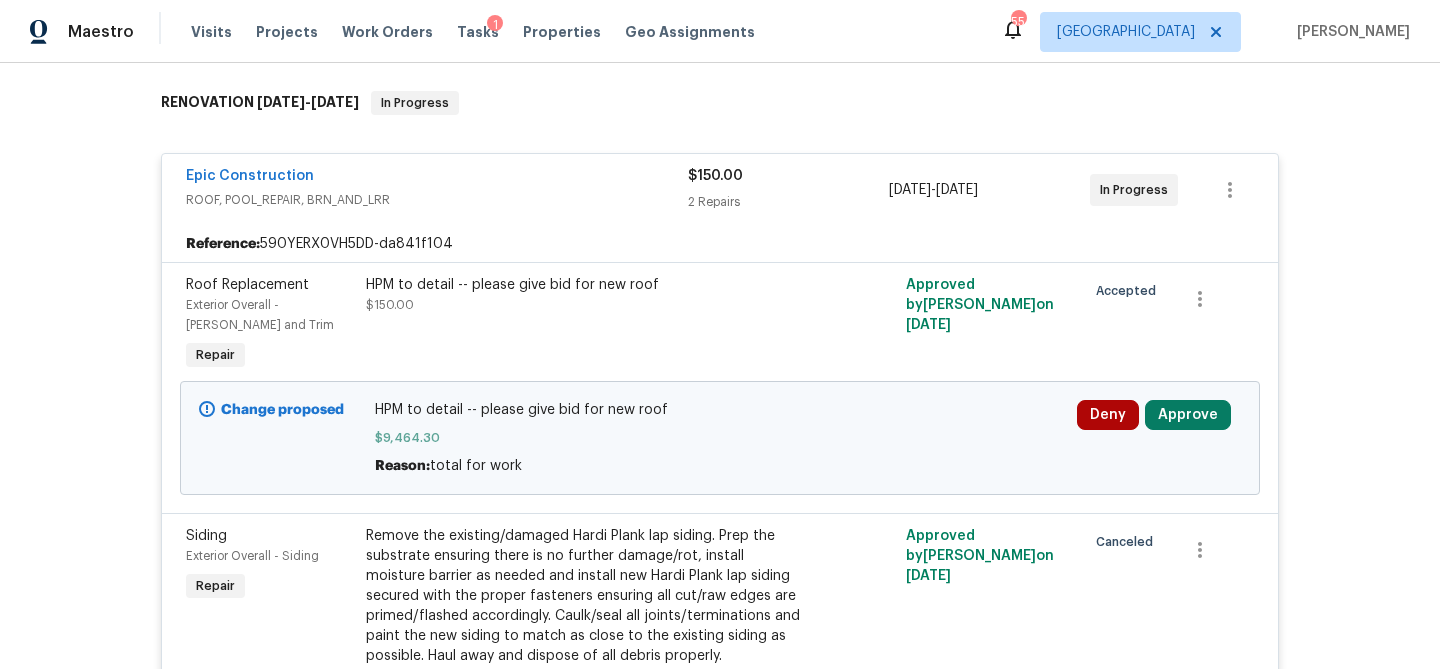 scroll, scrollTop: 366, scrollLeft: 0, axis: vertical 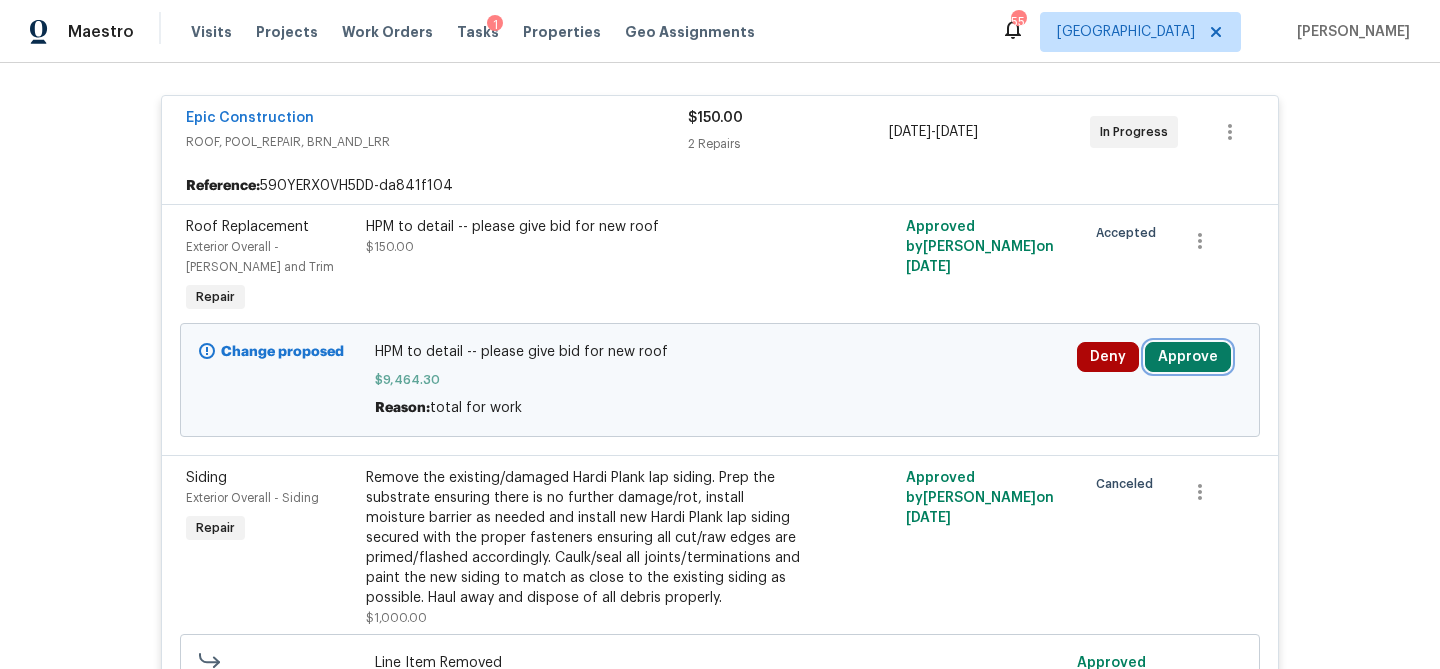 click on "Approve" at bounding box center (1188, 357) 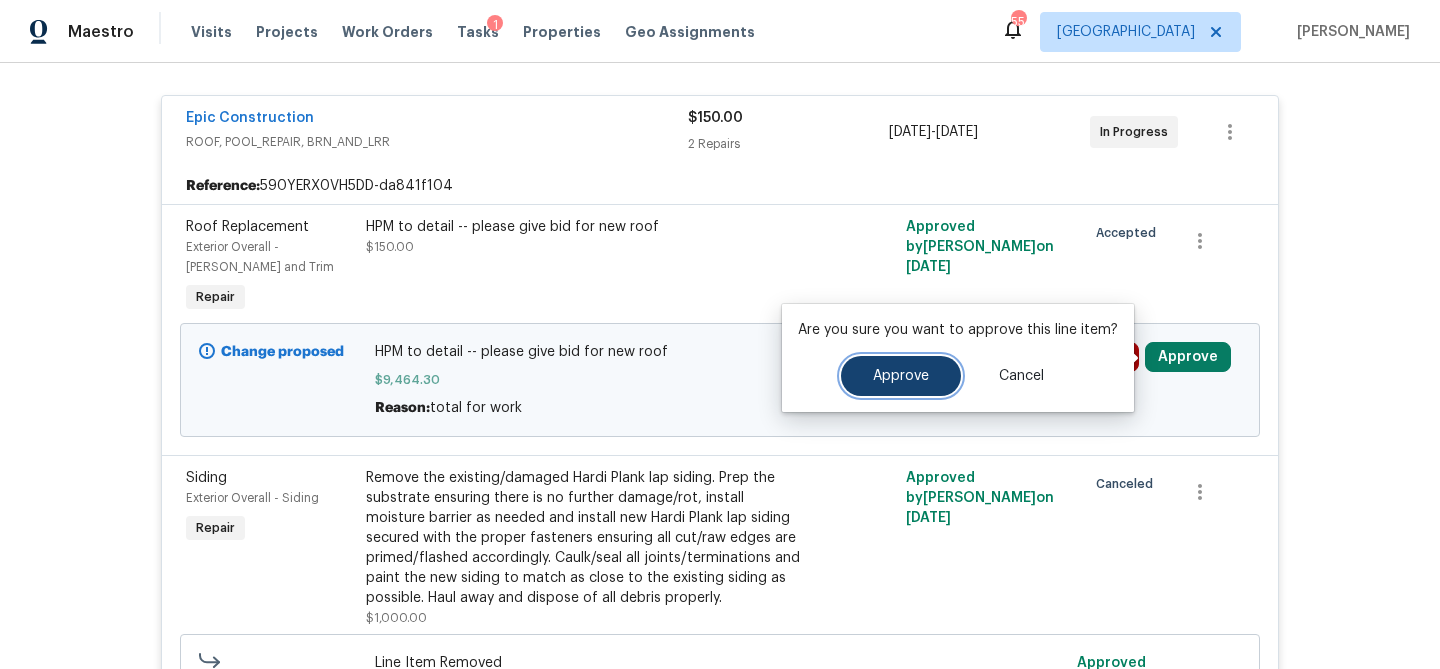click on "Approve" at bounding box center (901, 376) 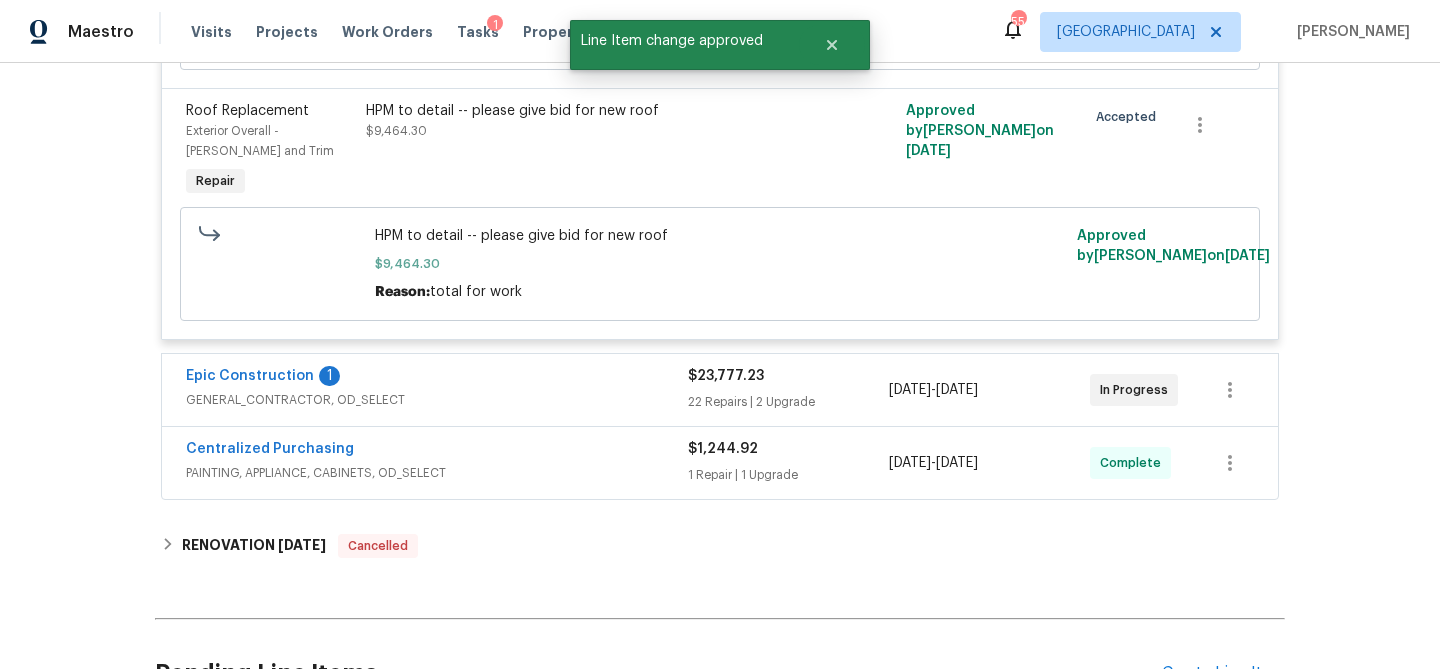 scroll, scrollTop: 966, scrollLeft: 0, axis: vertical 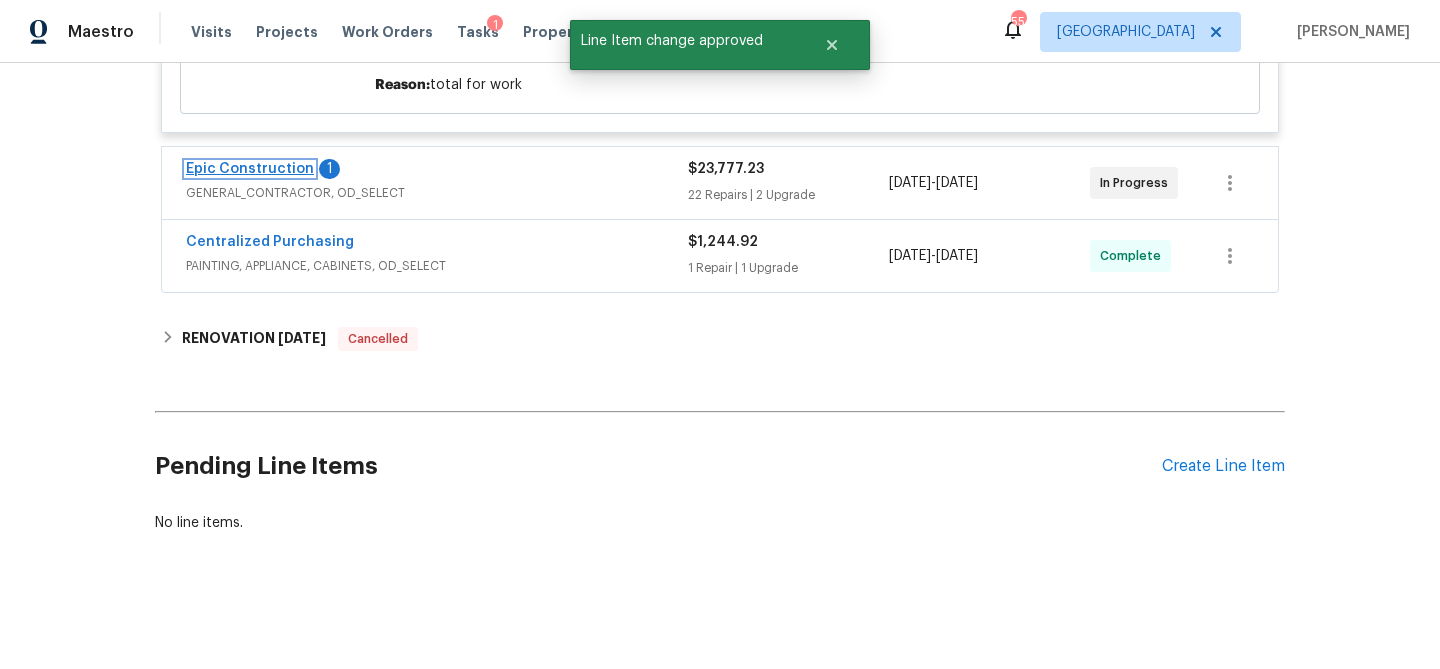 click on "Epic Construction" at bounding box center (250, 169) 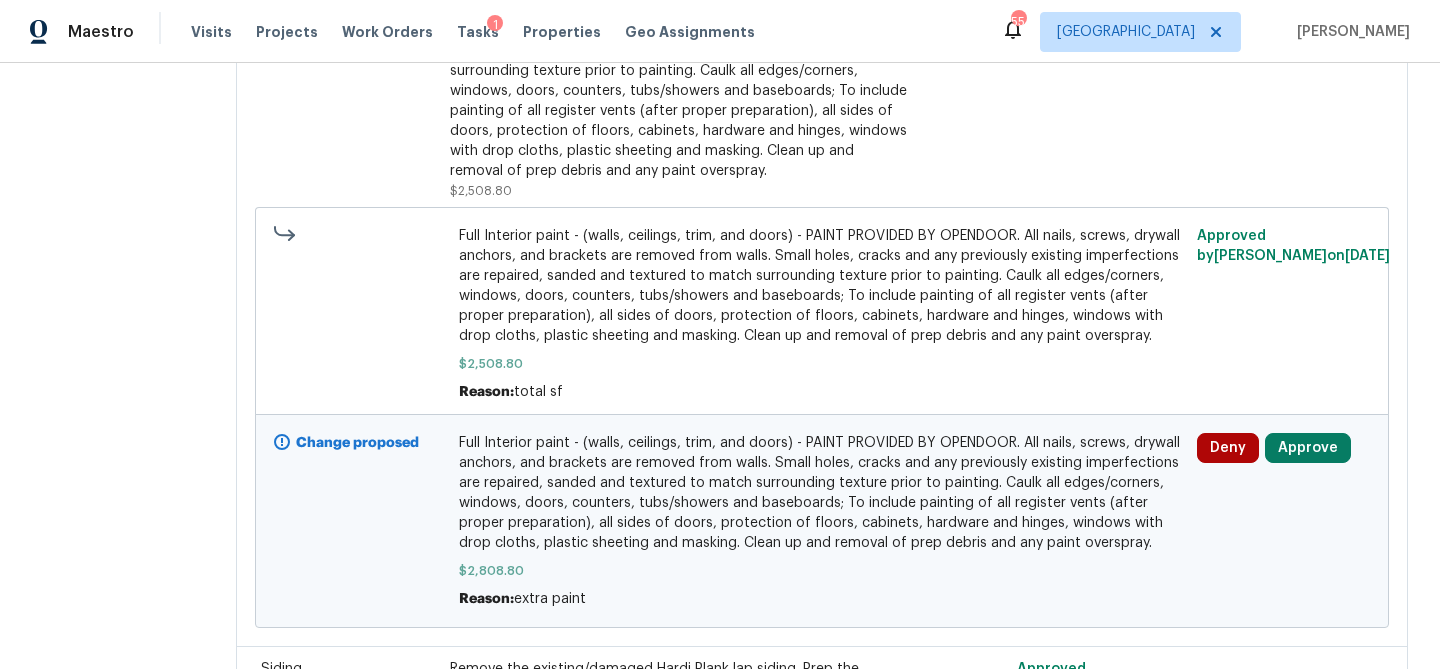 scroll, scrollTop: 434, scrollLeft: 0, axis: vertical 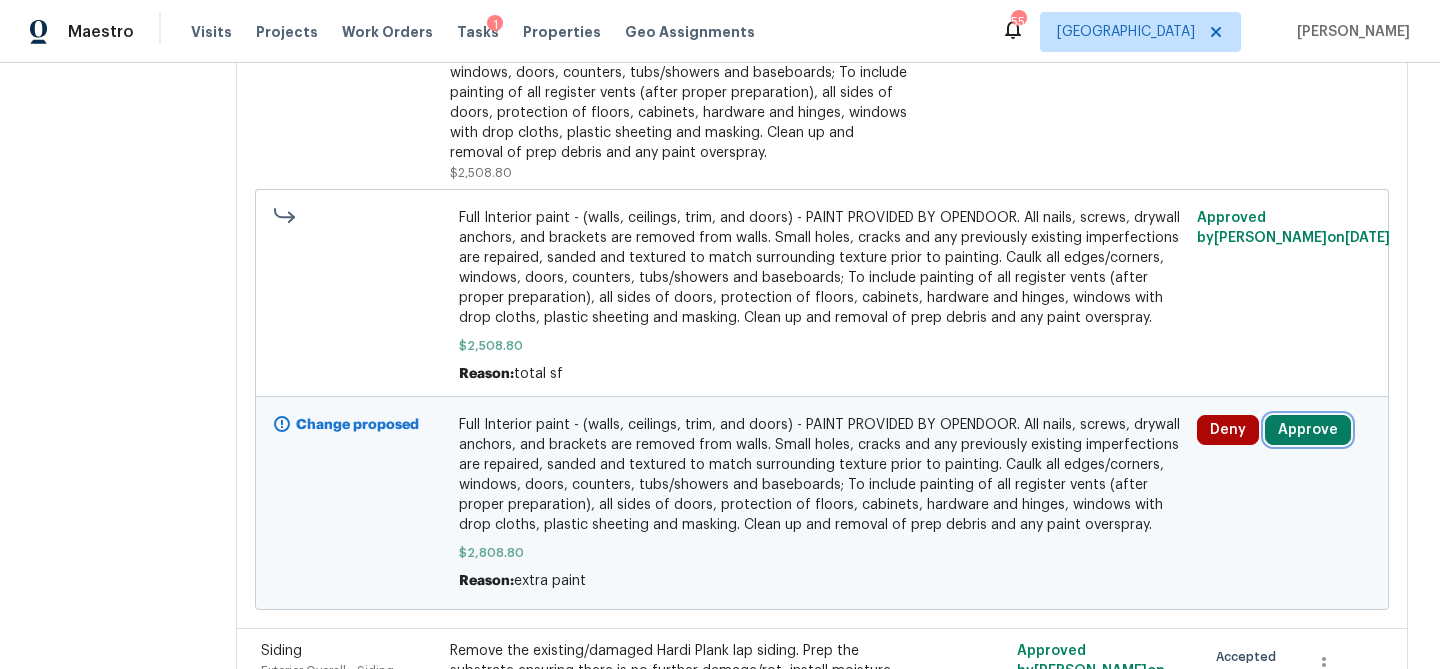 click on "Approve" at bounding box center (1308, 430) 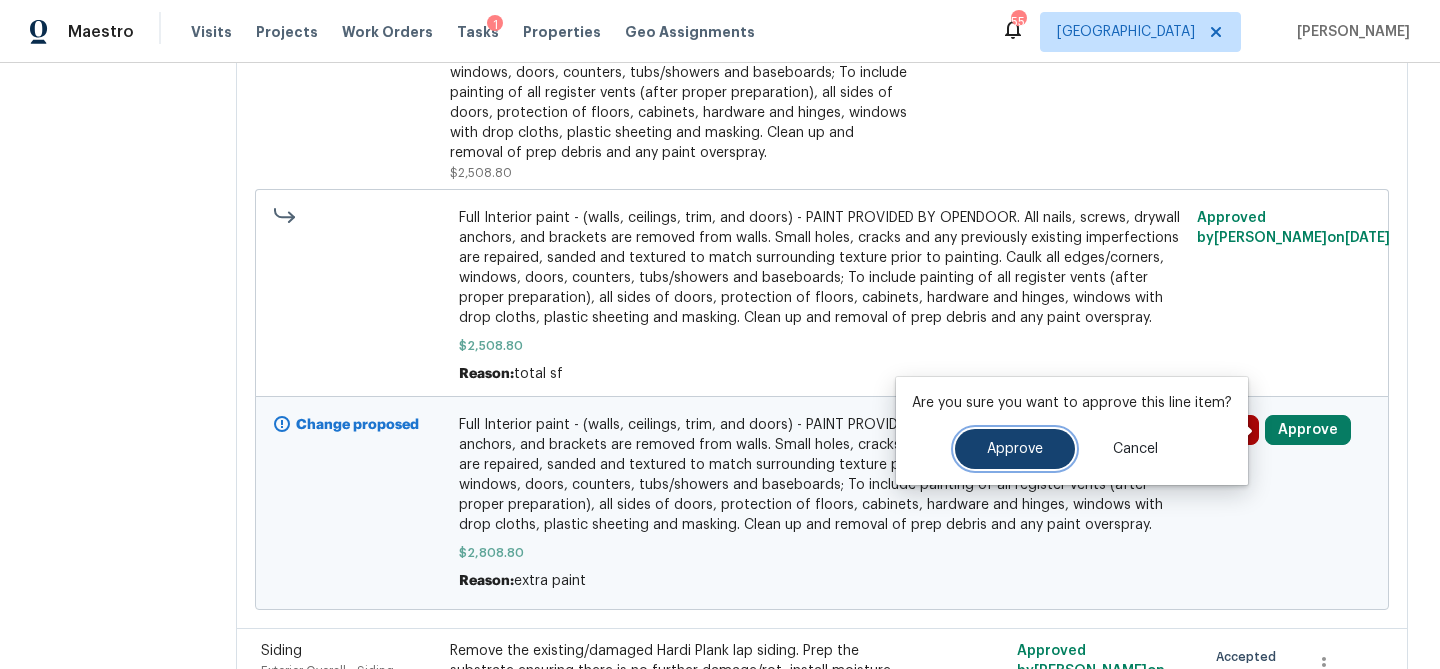 click on "Approve" at bounding box center [1015, 449] 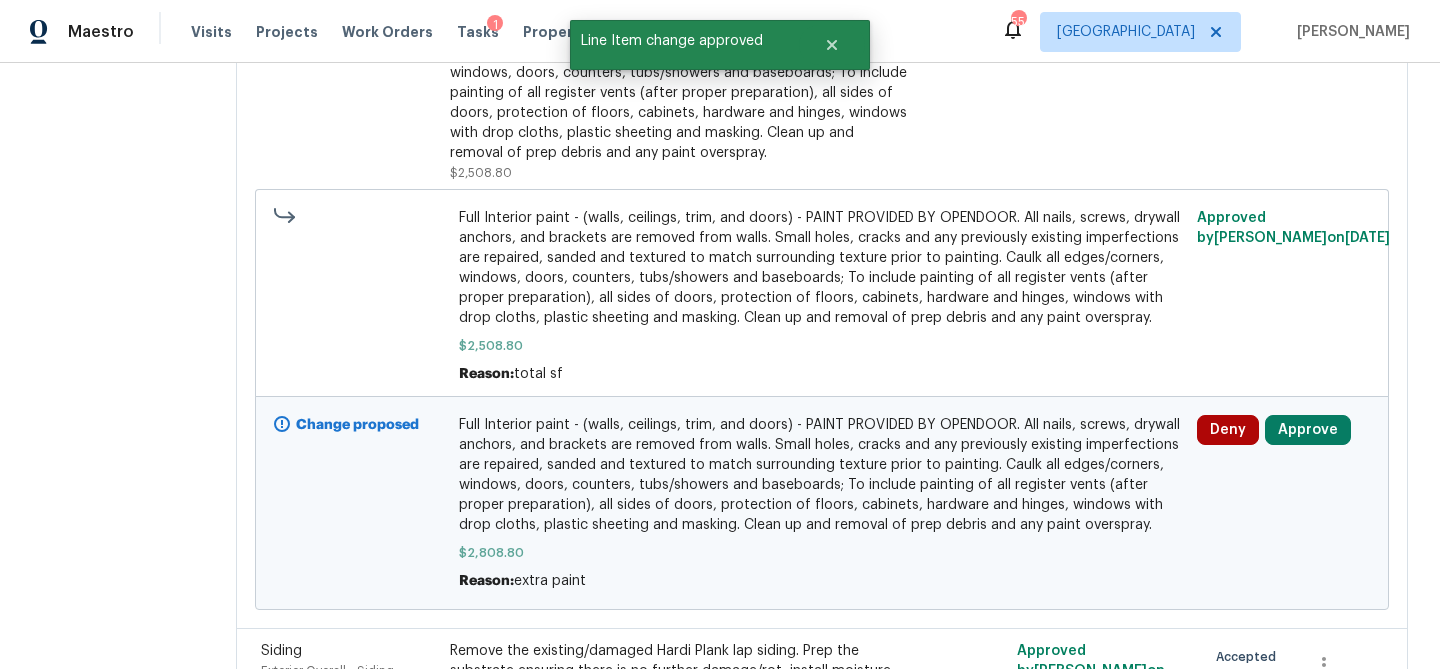 scroll, scrollTop: 0, scrollLeft: 0, axis: both 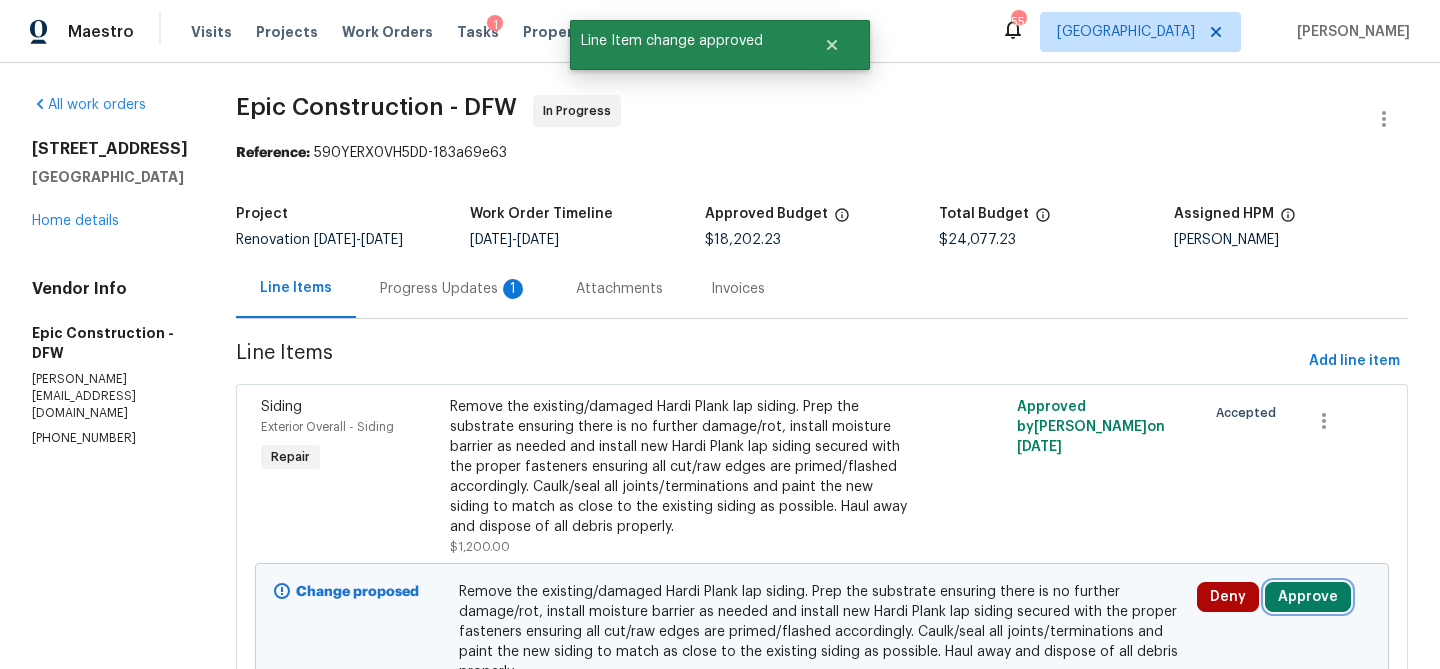 click on "Approve" at bounding box center [1308, 597] 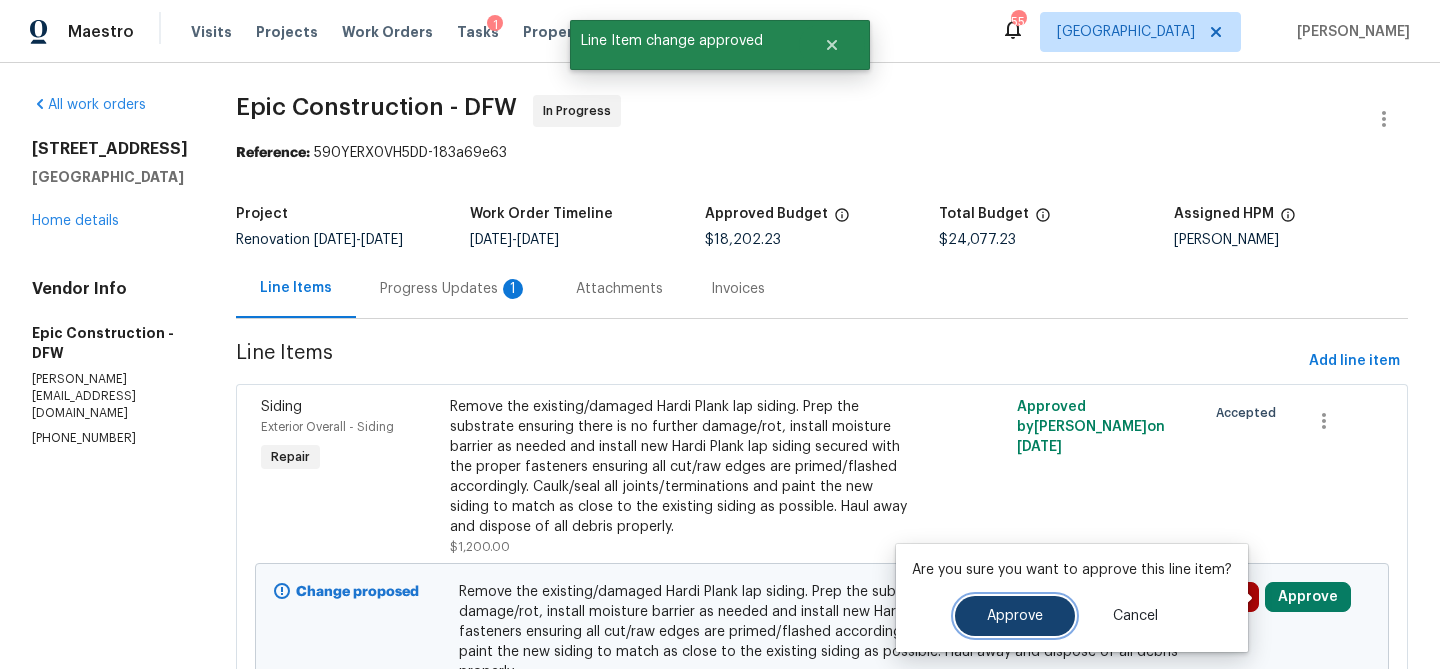 click on "Approve" at bounding box center (1015, 616) 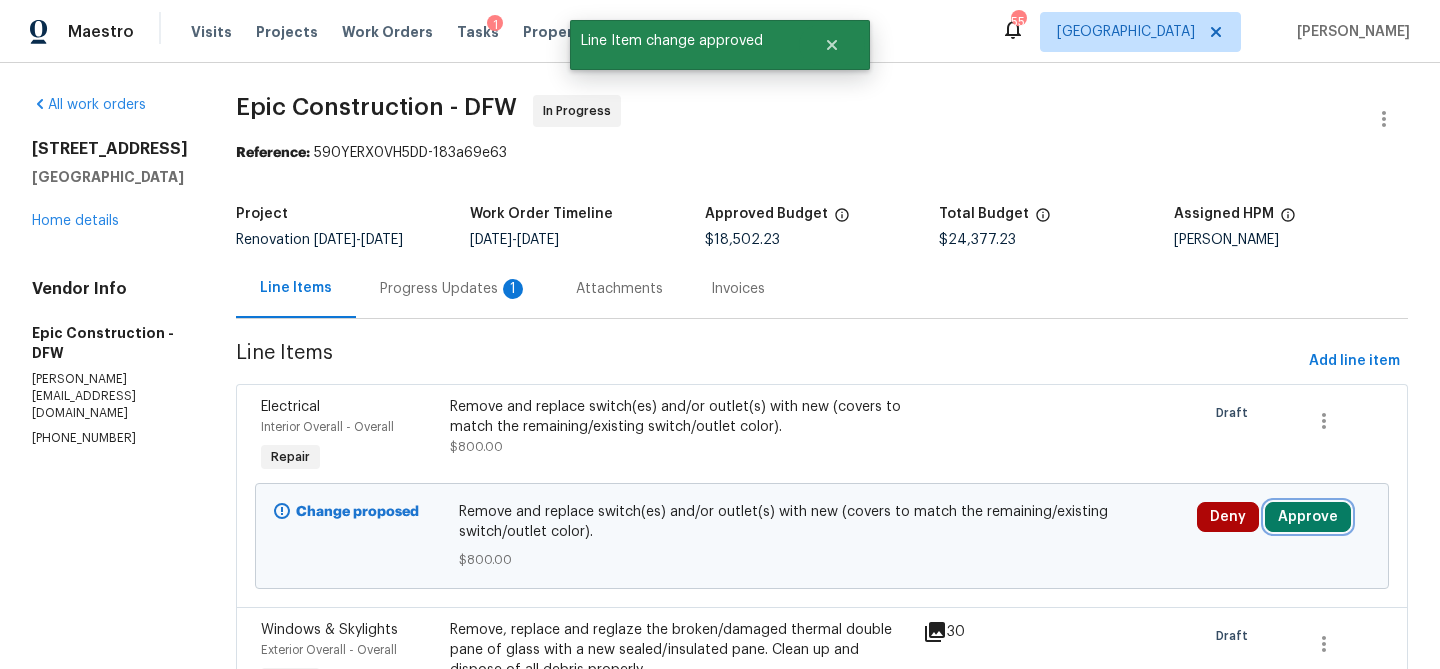 click on "Approve" at bounding box center [1308, 517] 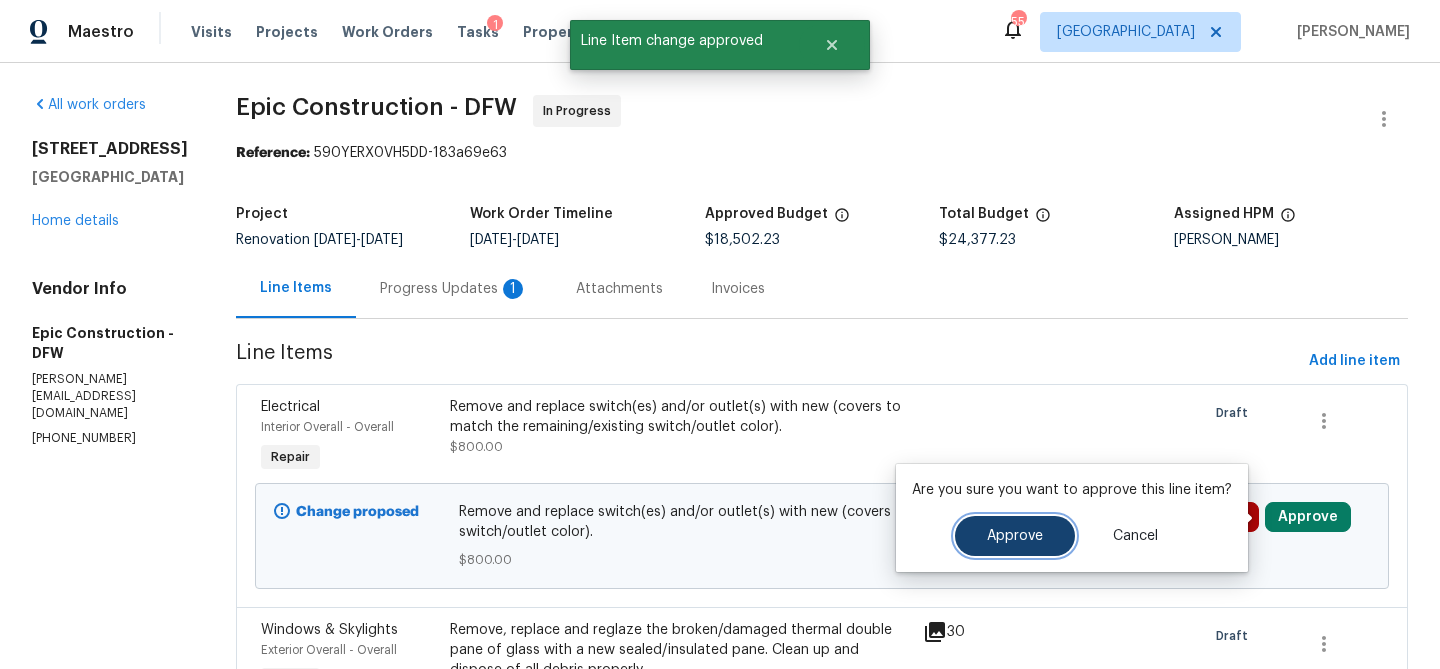 click on "Approve" at bounding box center (1015, 536) 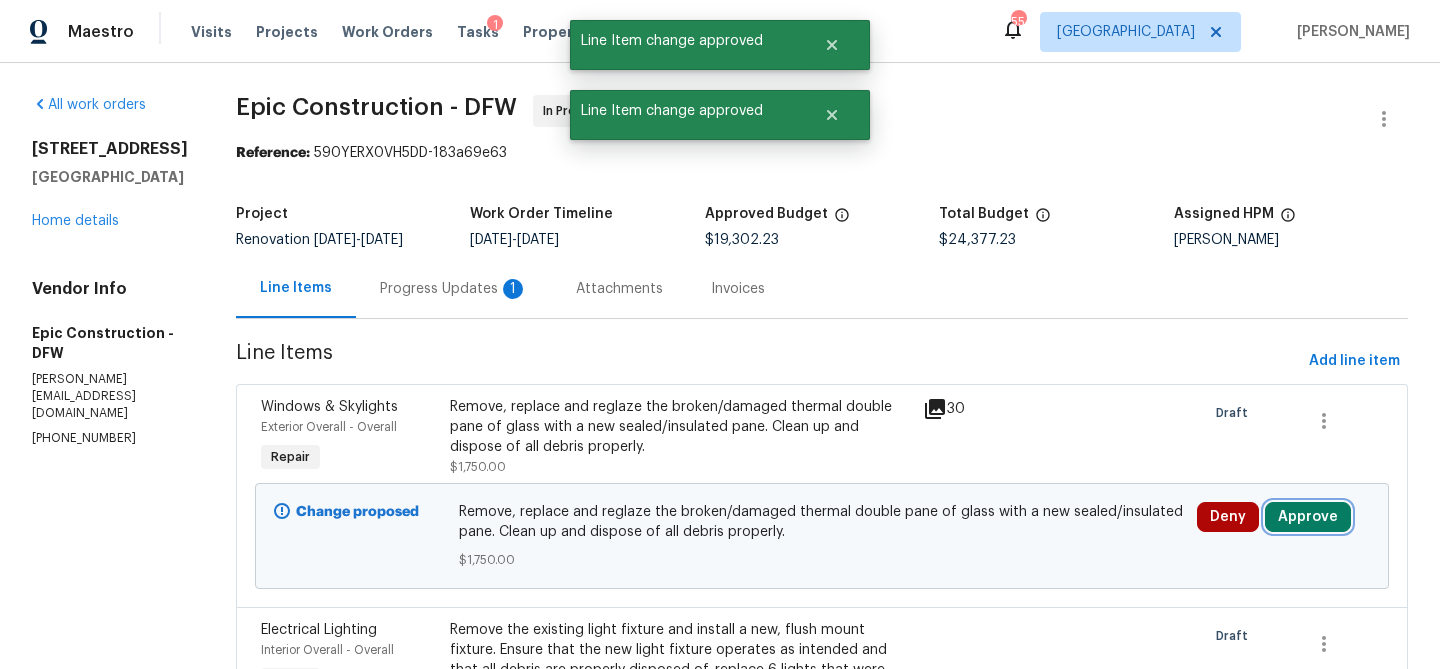 click on "Approve" at bounding box center (1308, 517) 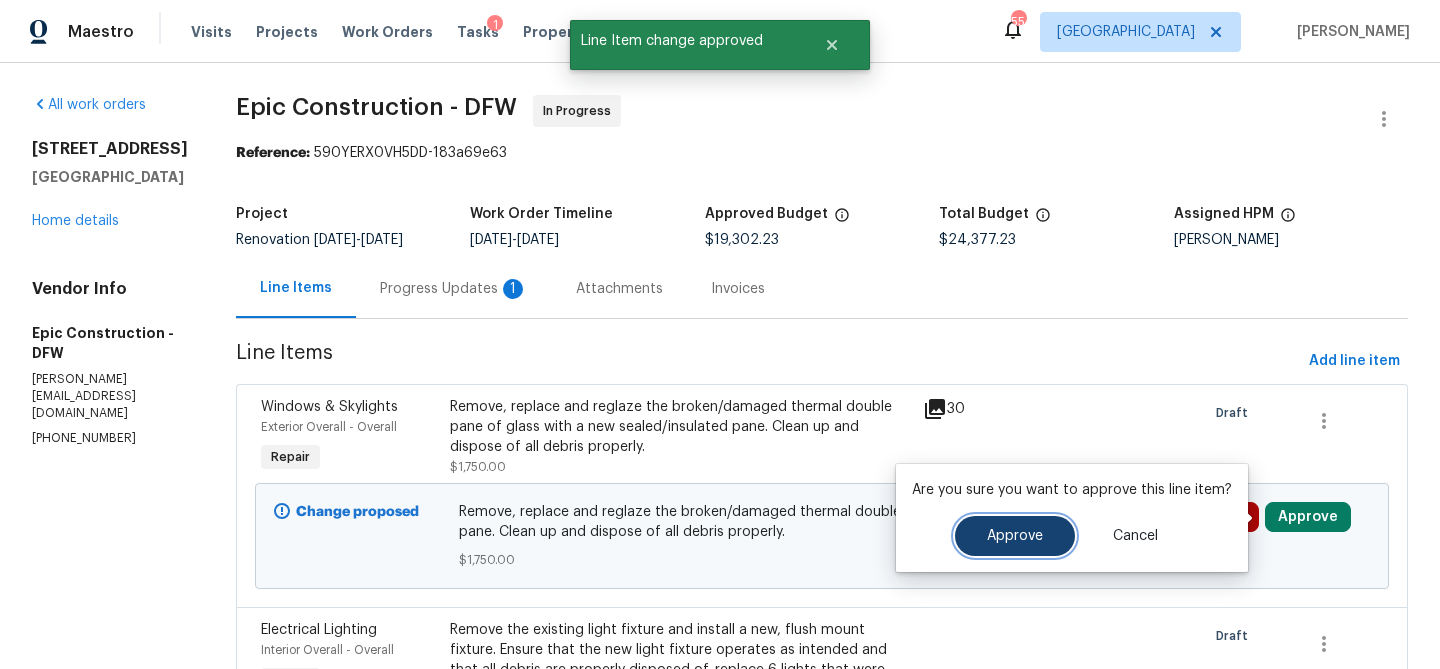 click on "Approve" at bounding box center [1015, 536] 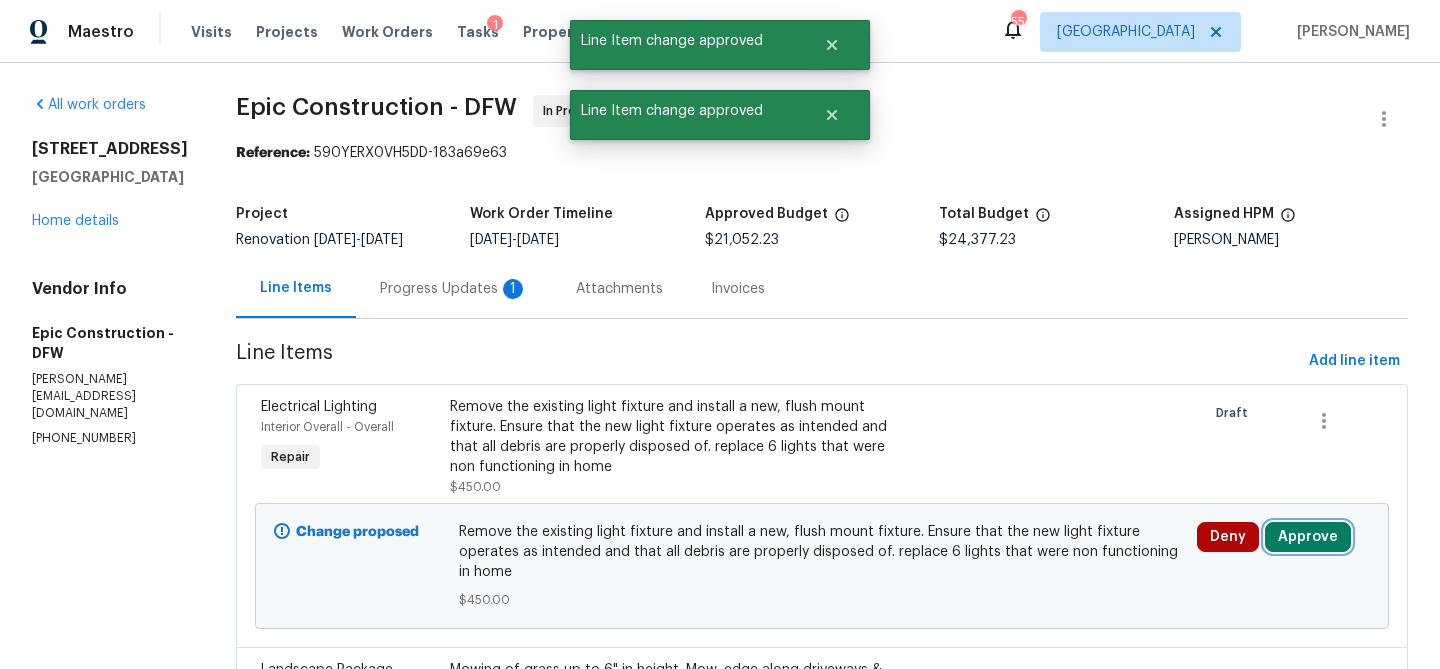 click on "Approve" at bounding box center (1308, 537) 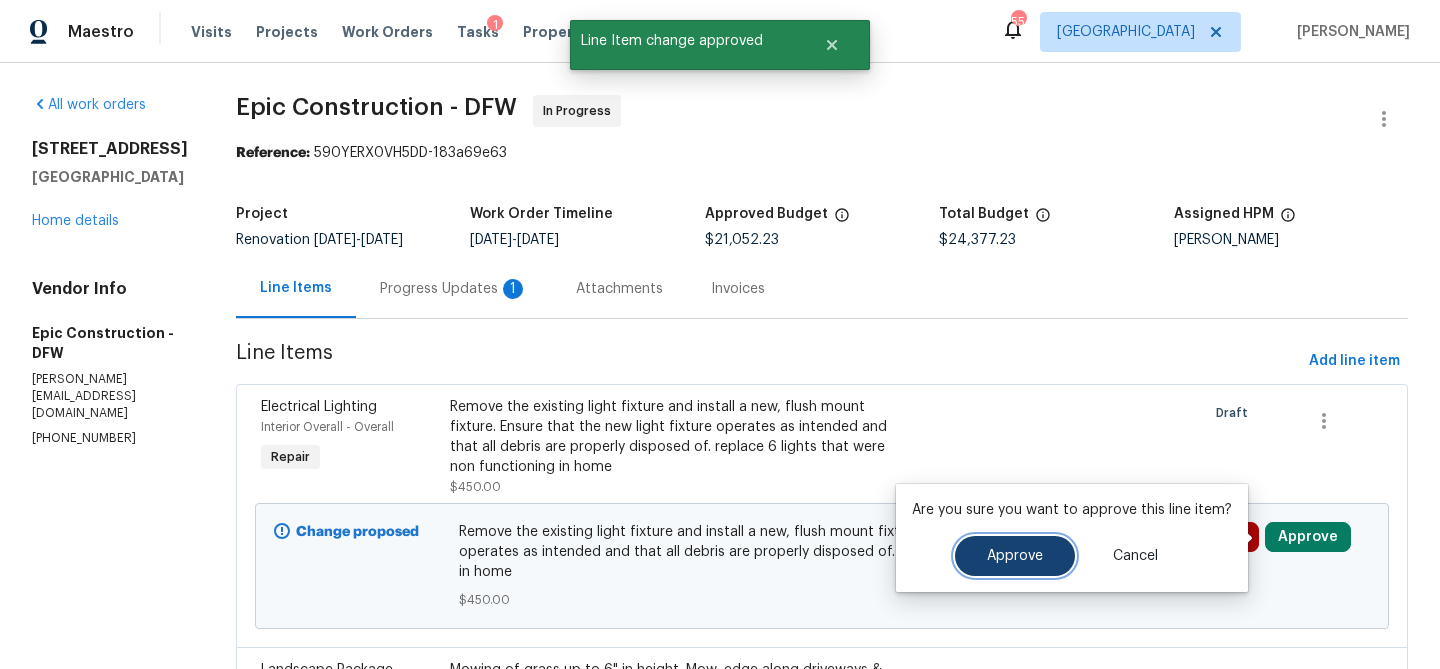 click on "Approve" at bounding box center [1015, 556] 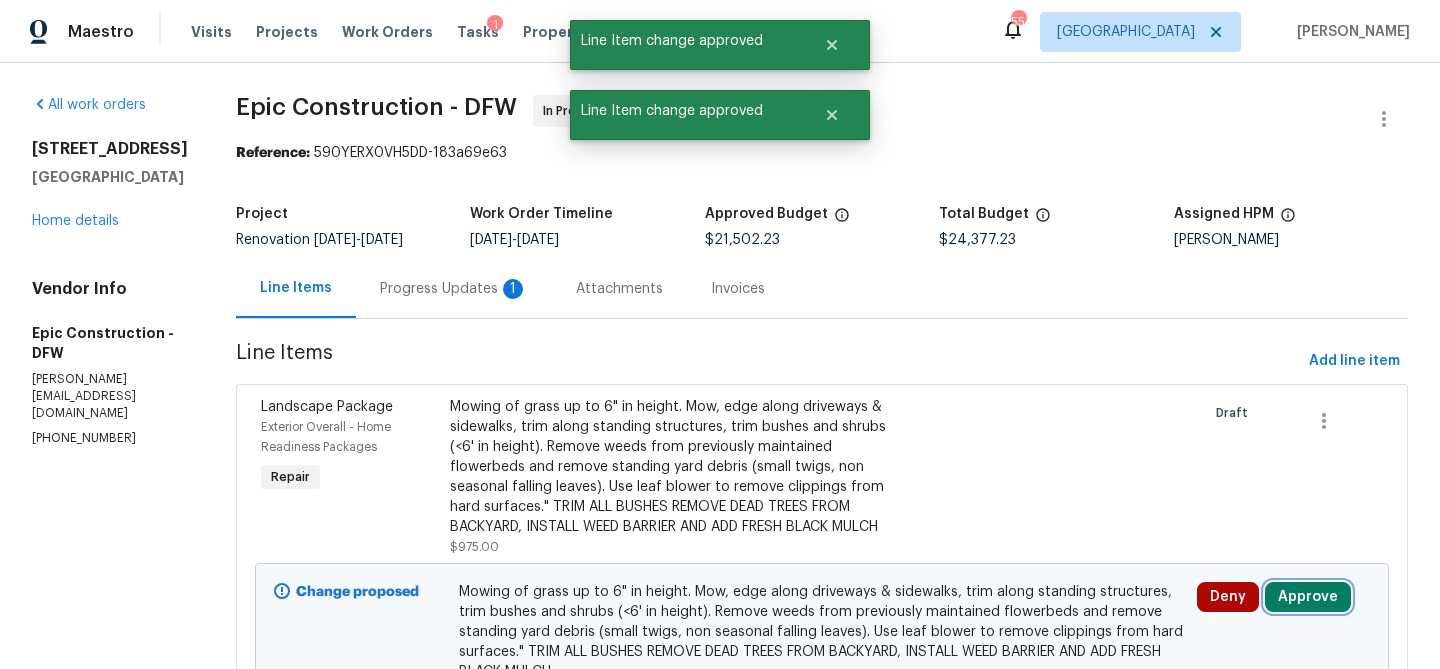 click on "Approve" at bounding box center [1308, 597] 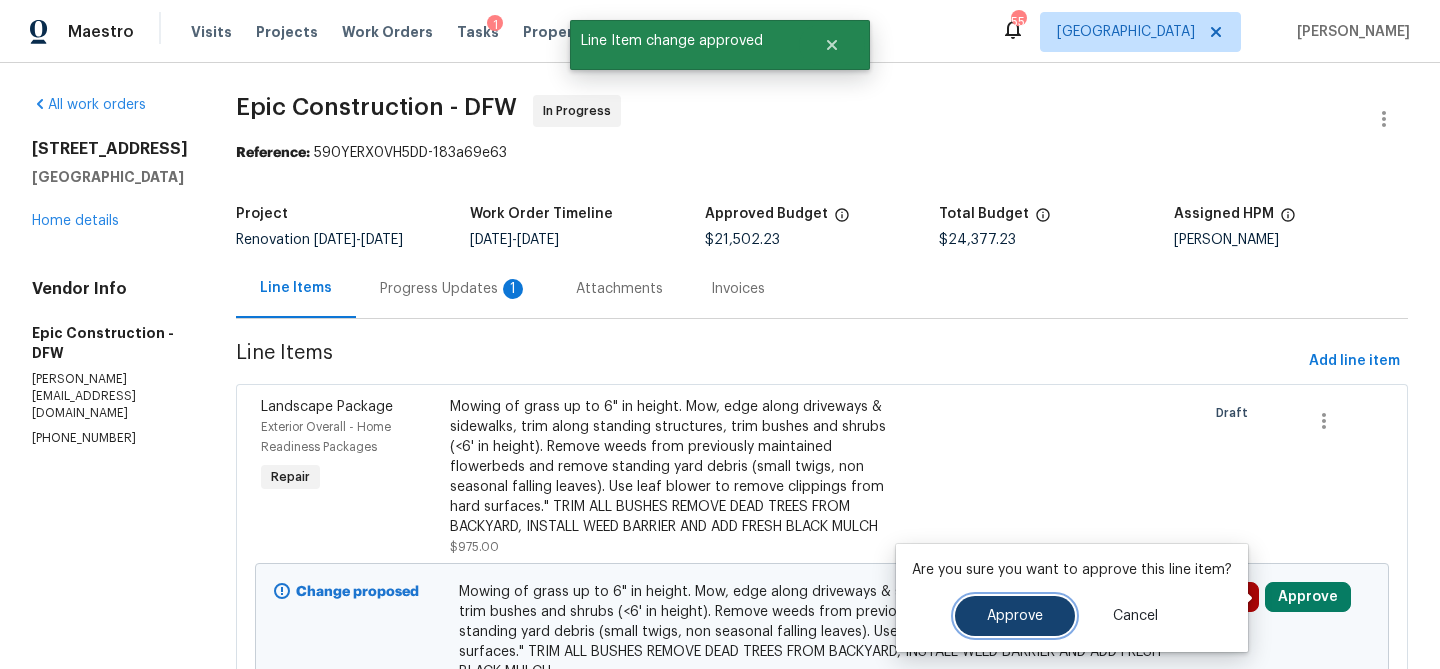 click on "Approve" at bounding box center (1015, 616) 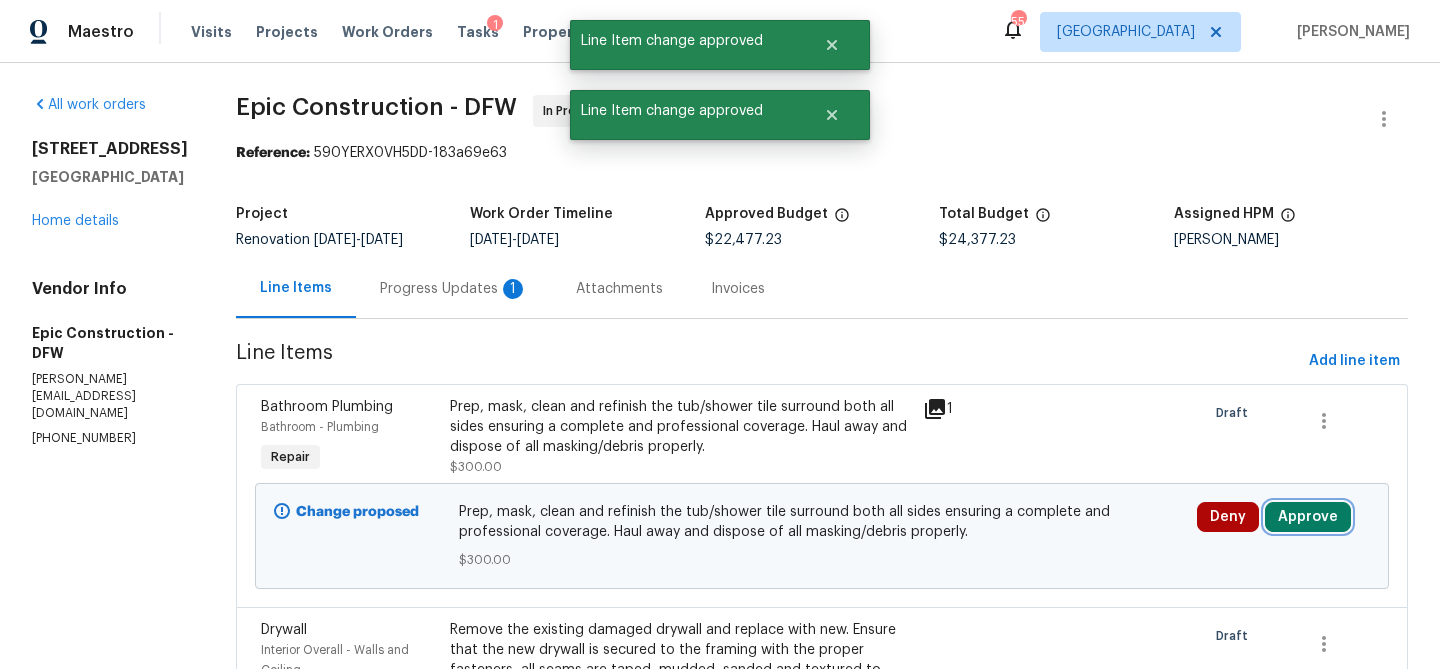 click on "Approve" at bounding box center [1308, 517] 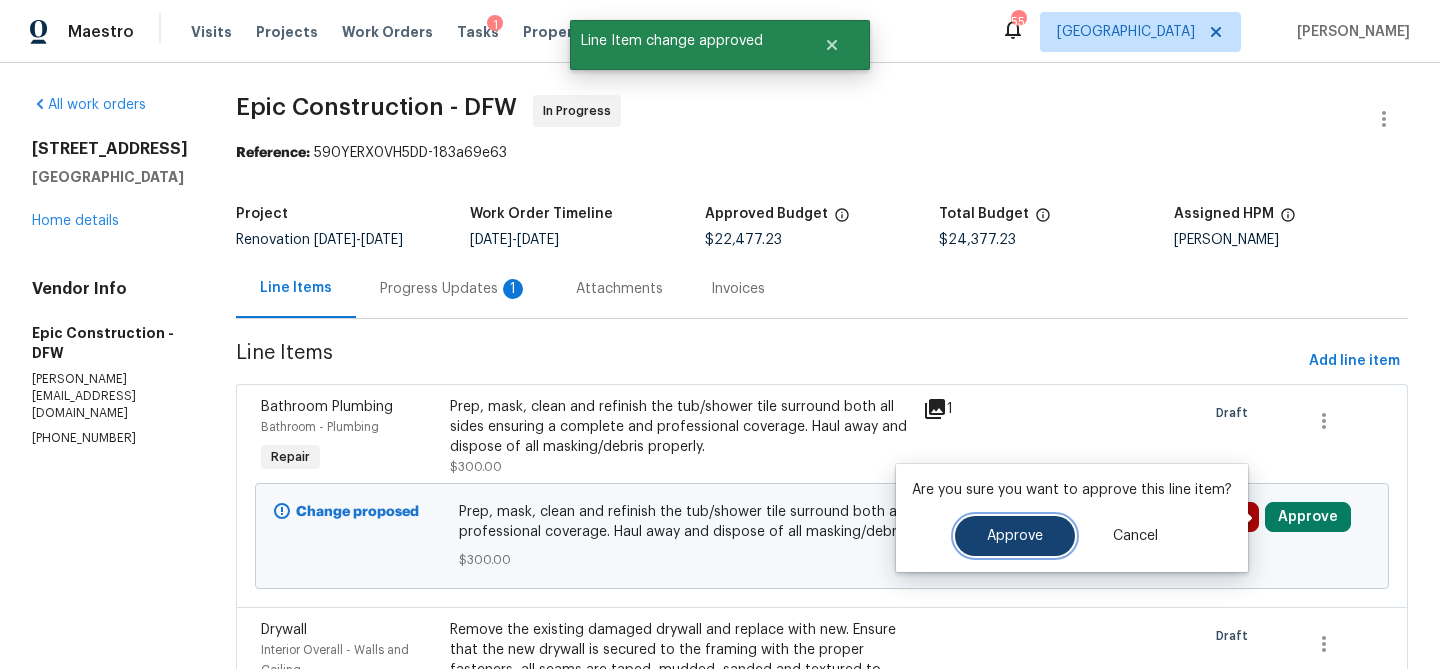 click on "Approve" at bounding box center [1015, 536] 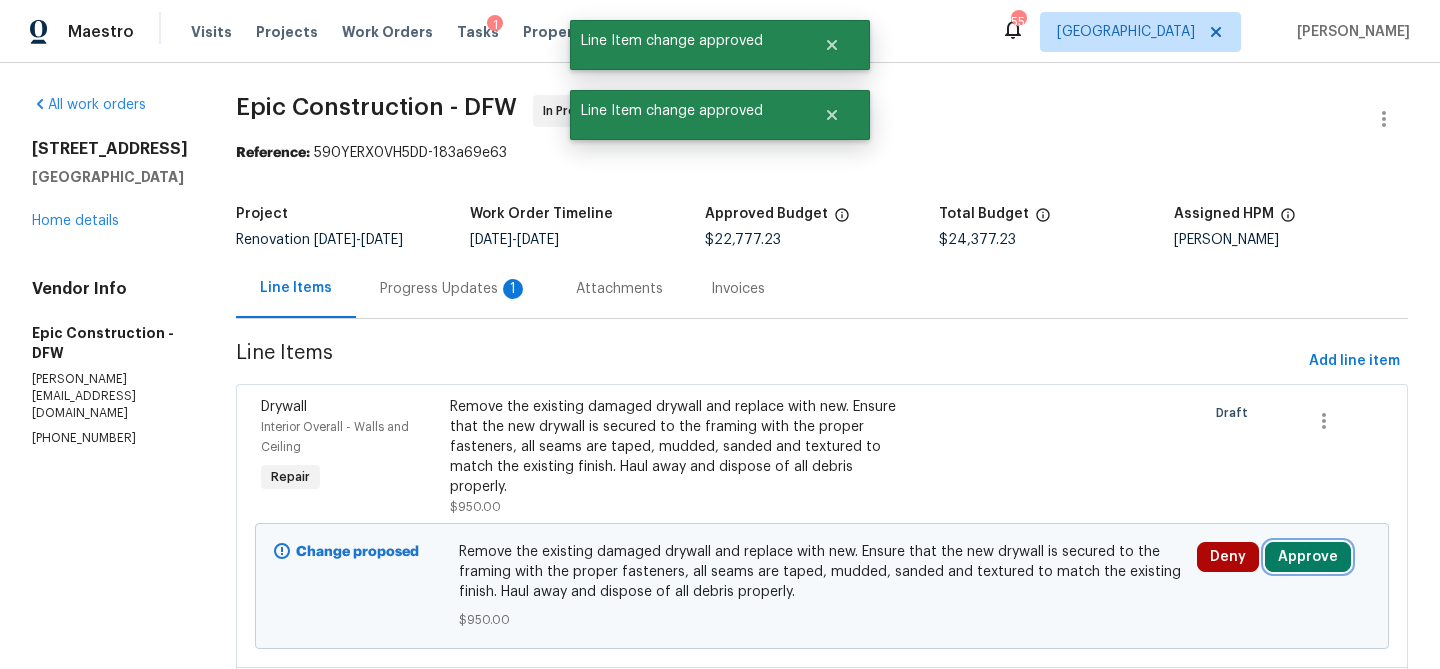 click on "Approve" at bounding box center (1308, 557) 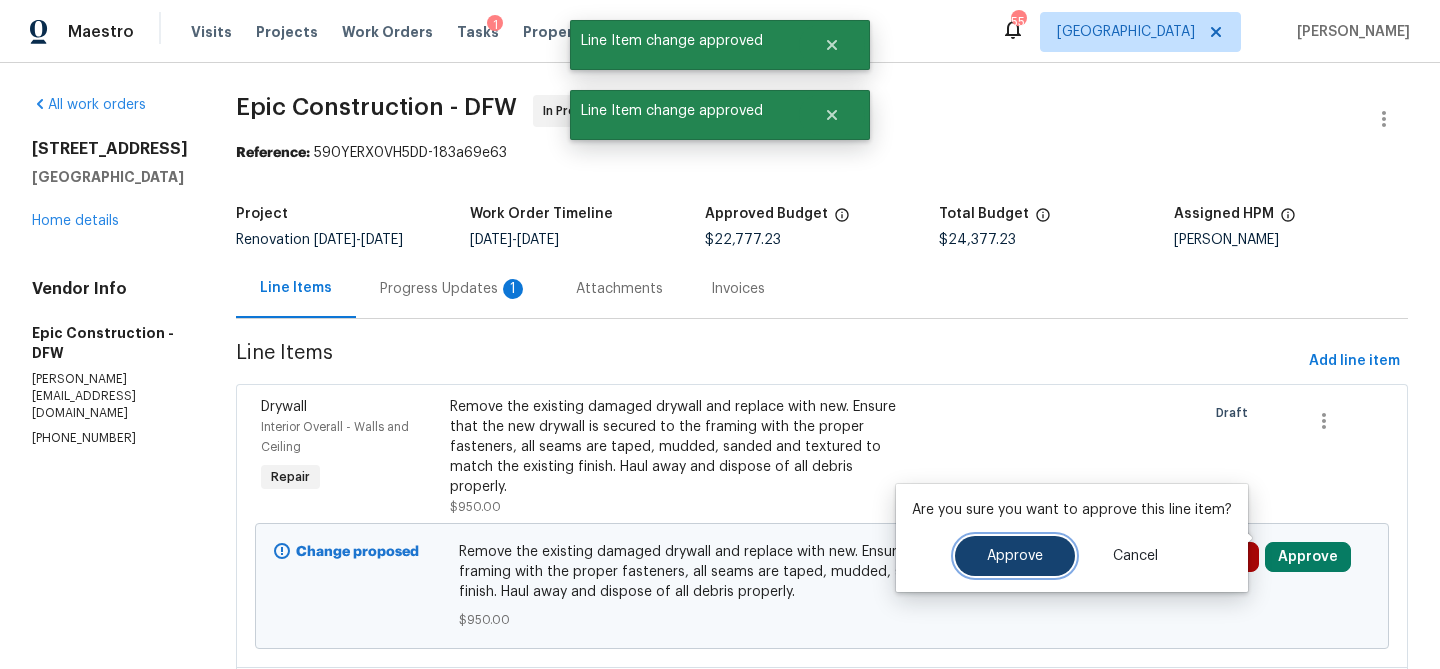 click on "Approve" at bounding box center (1015, 556) 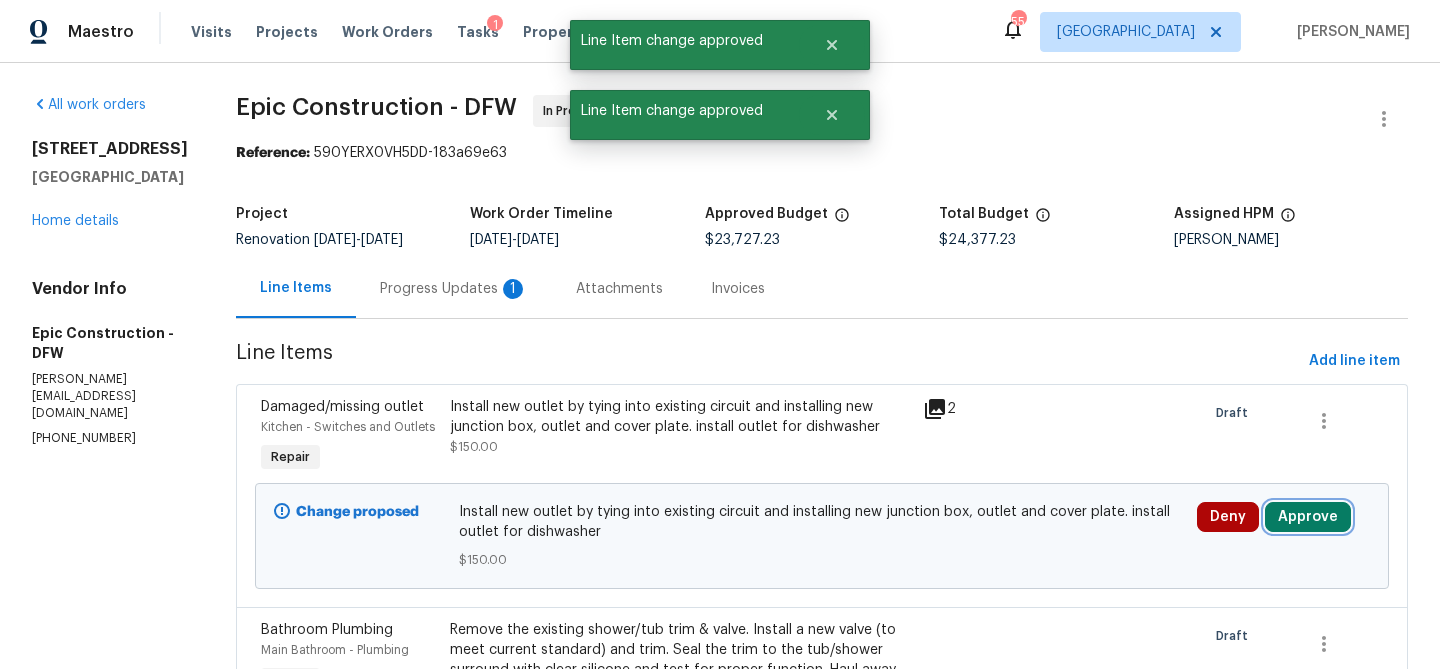 click on "Approve" at bounding box center (1308, 517) 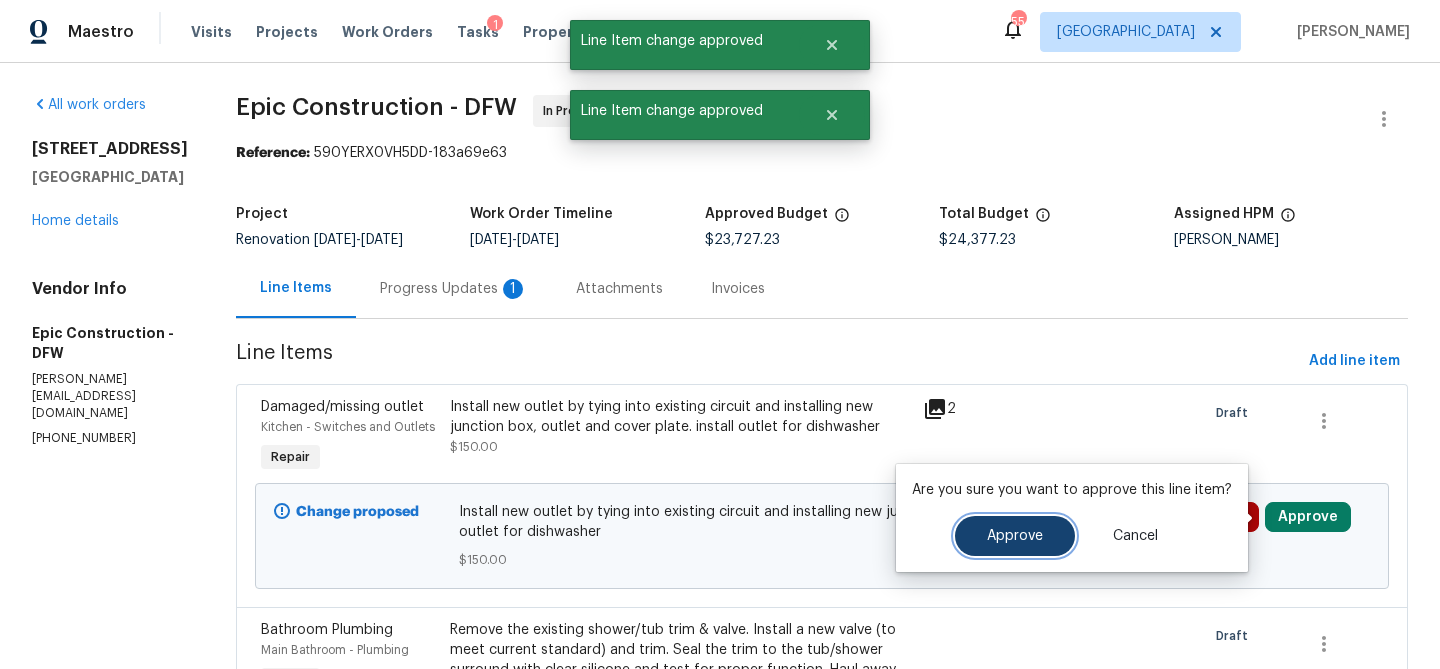 click on "Approve" at bounding box center [1015, 536] 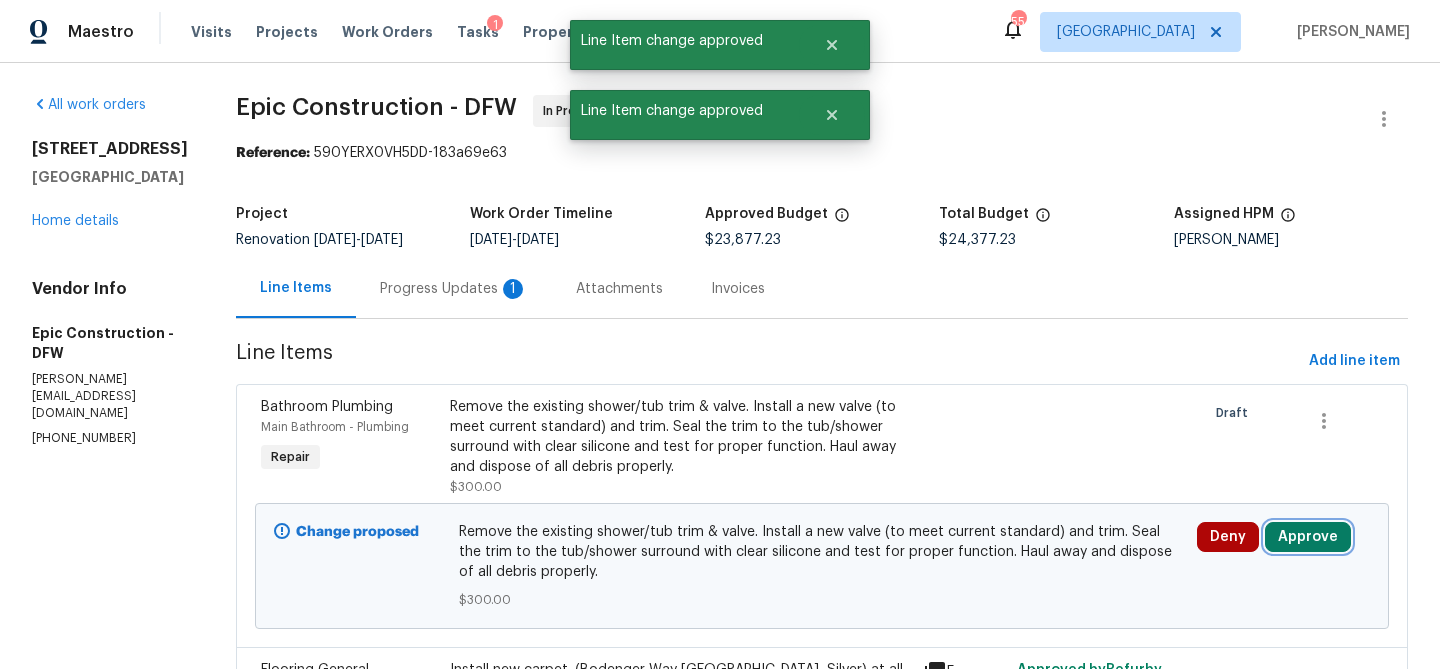 click on "Approve" at bounding box center [1308, 537] 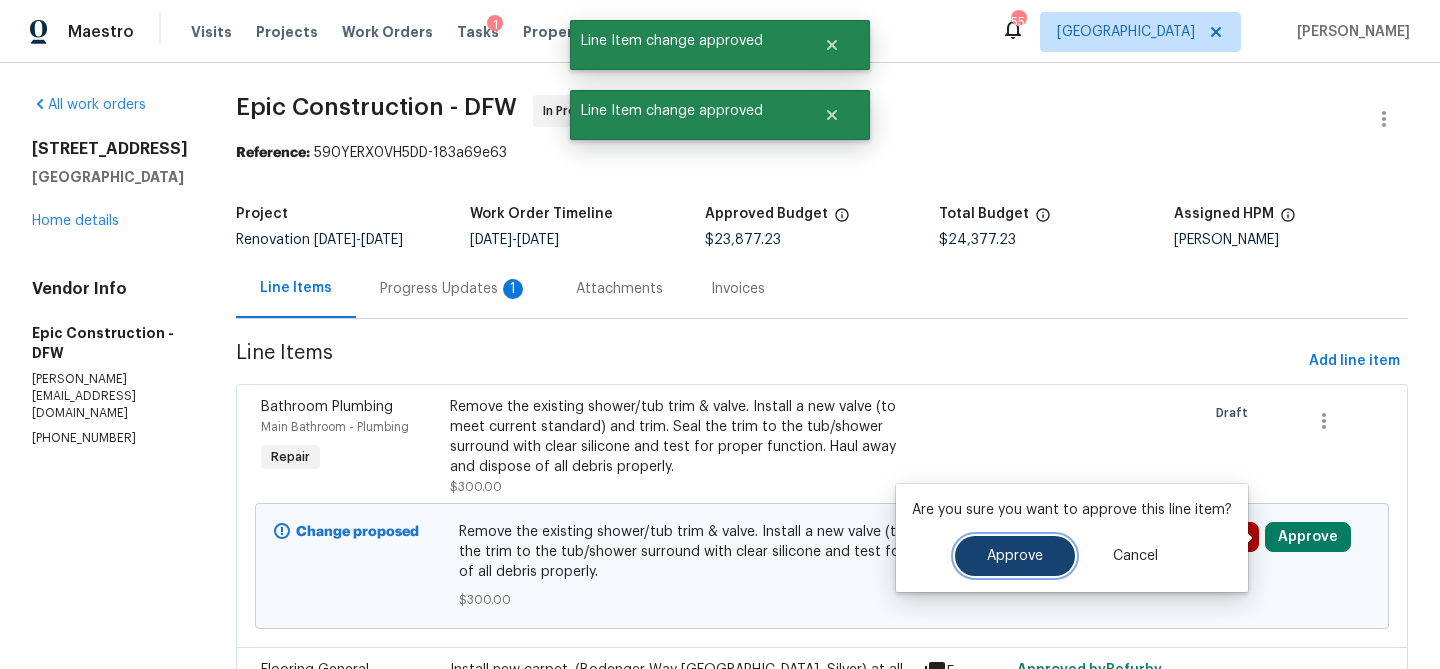click on "Approve" at bounding box center [1015, 556] 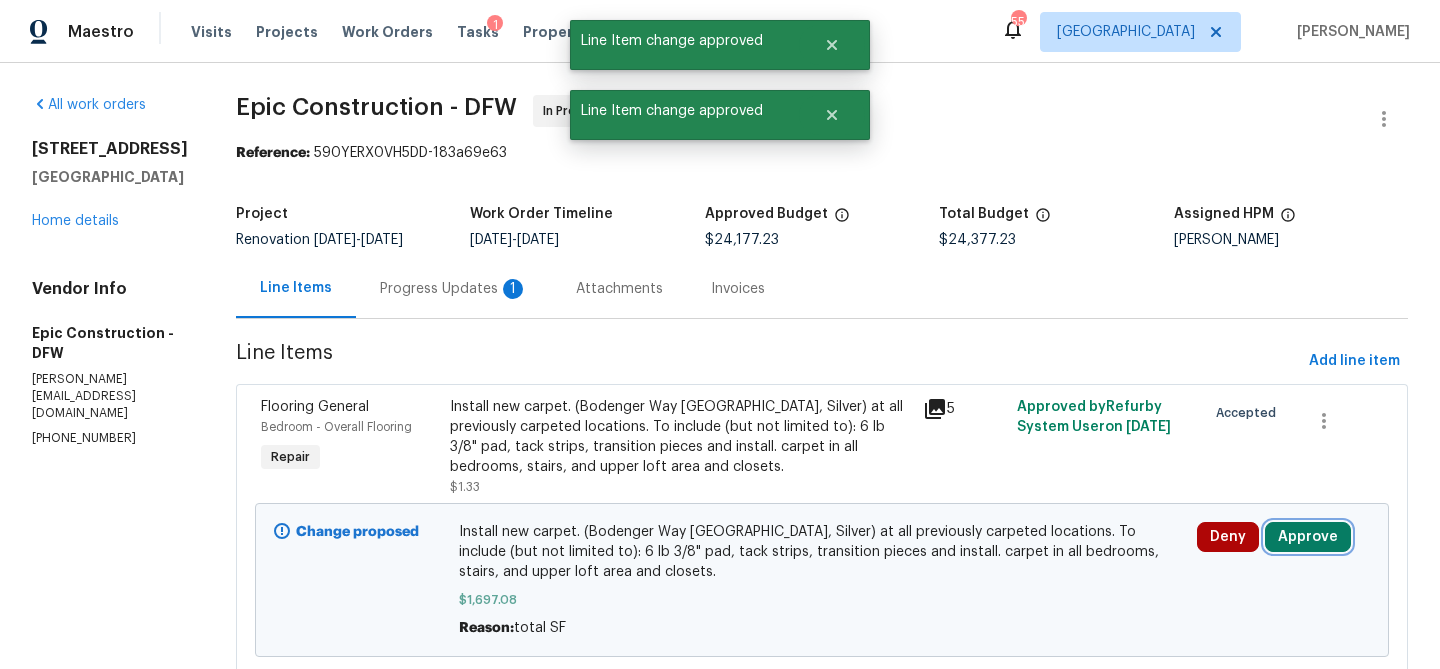 click on "Approve" at bounding box center [1308, 537] 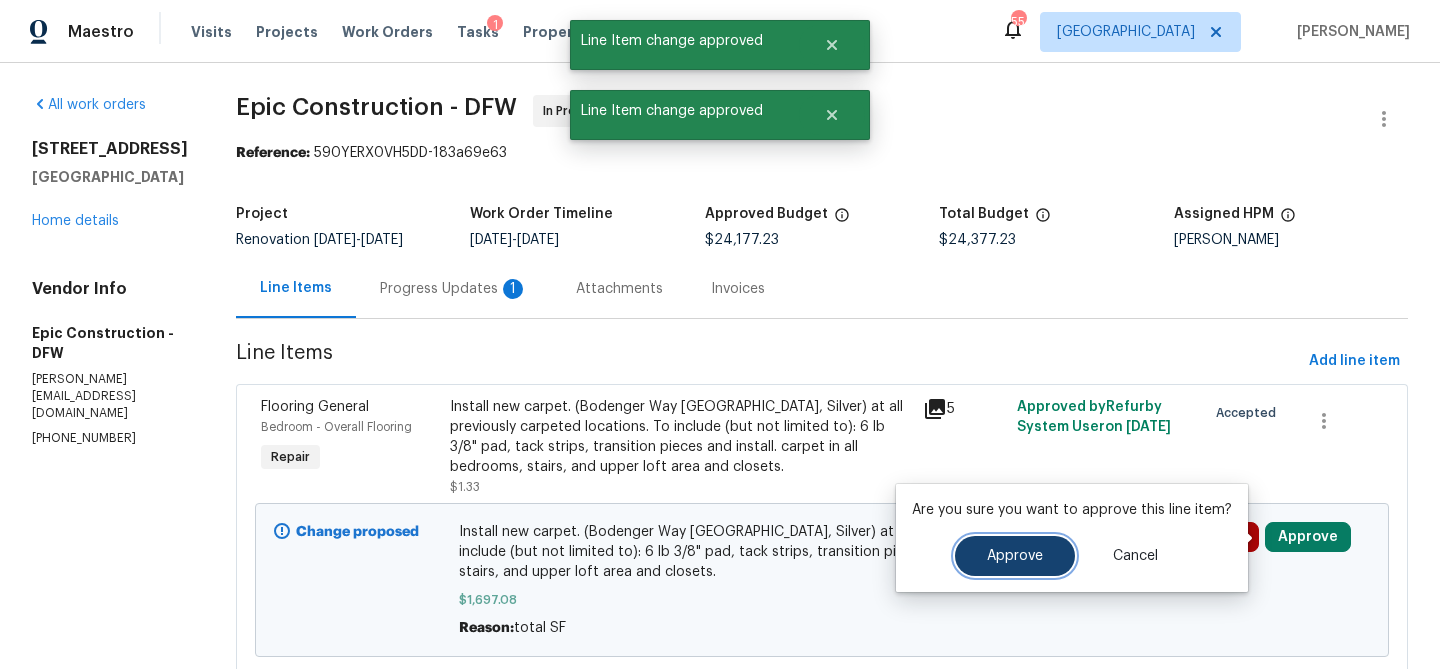 click on "Approve" at bounding box center (1015, 556) 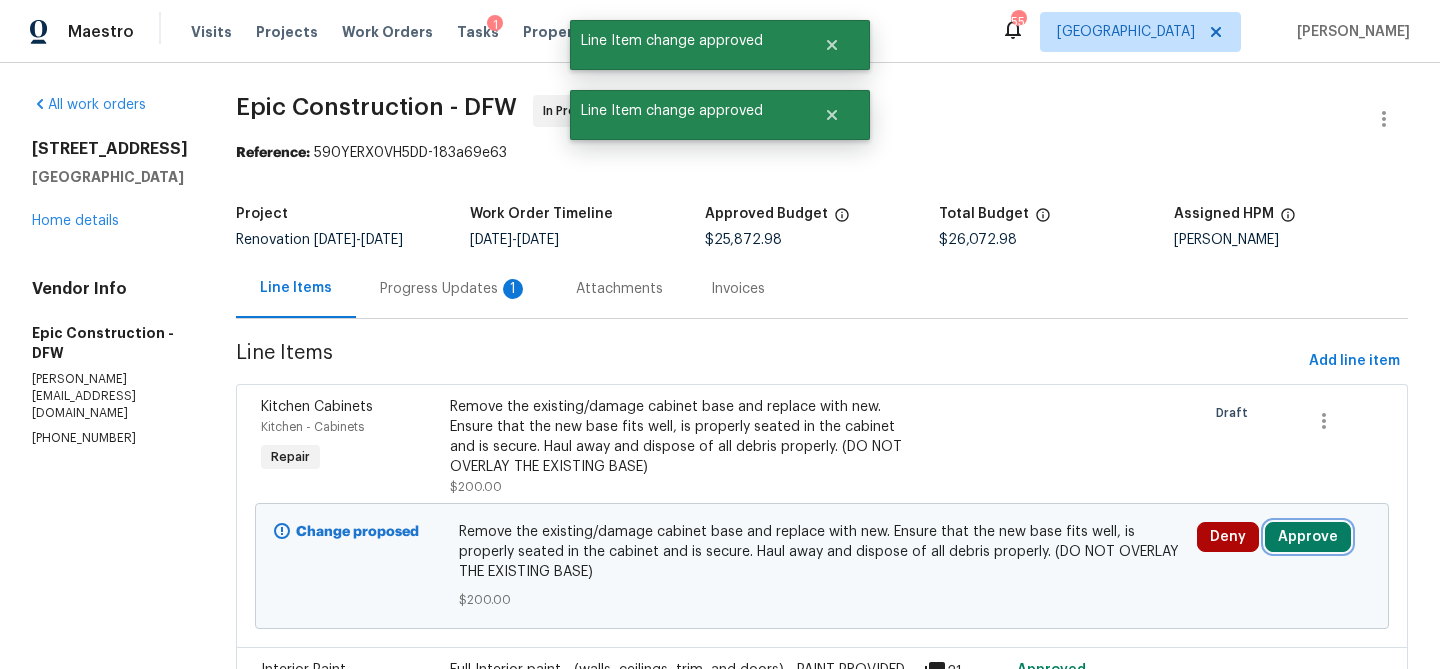 click on "Approve" at bounding box center (1308, 537) 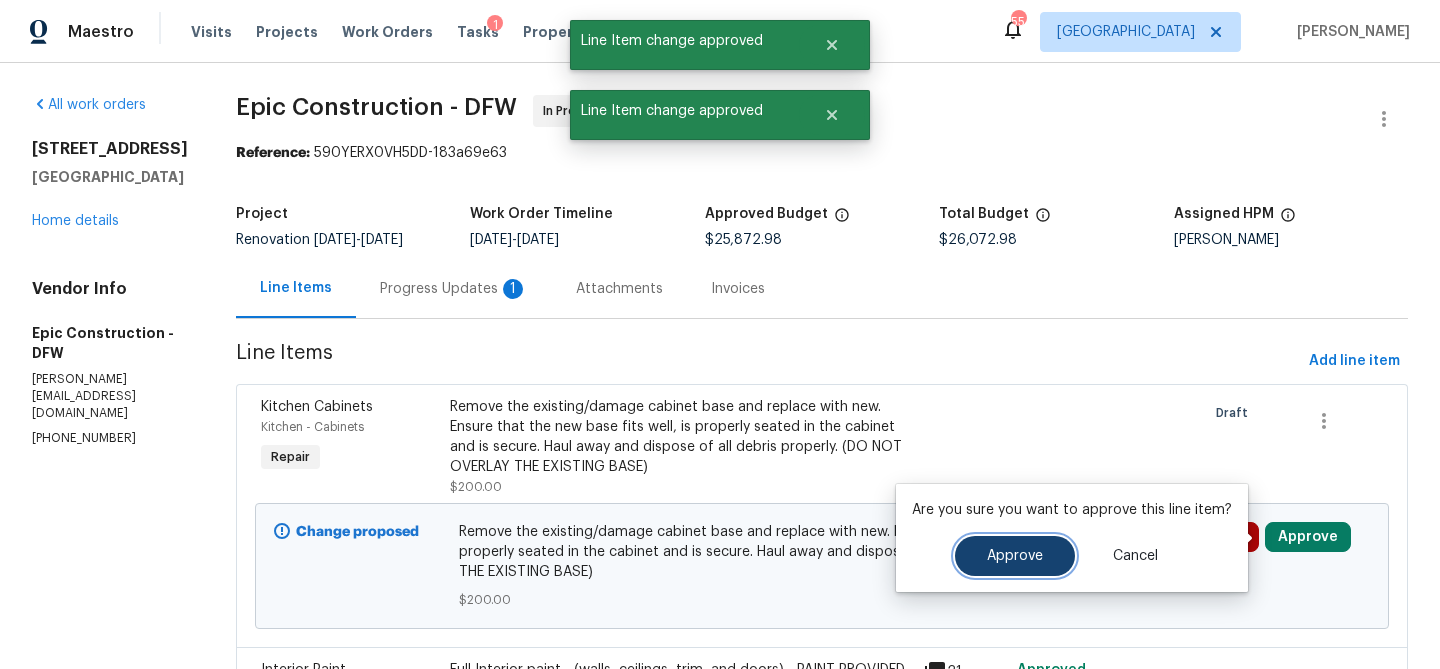 click on "Approve" at bounding box center [1015, 556] 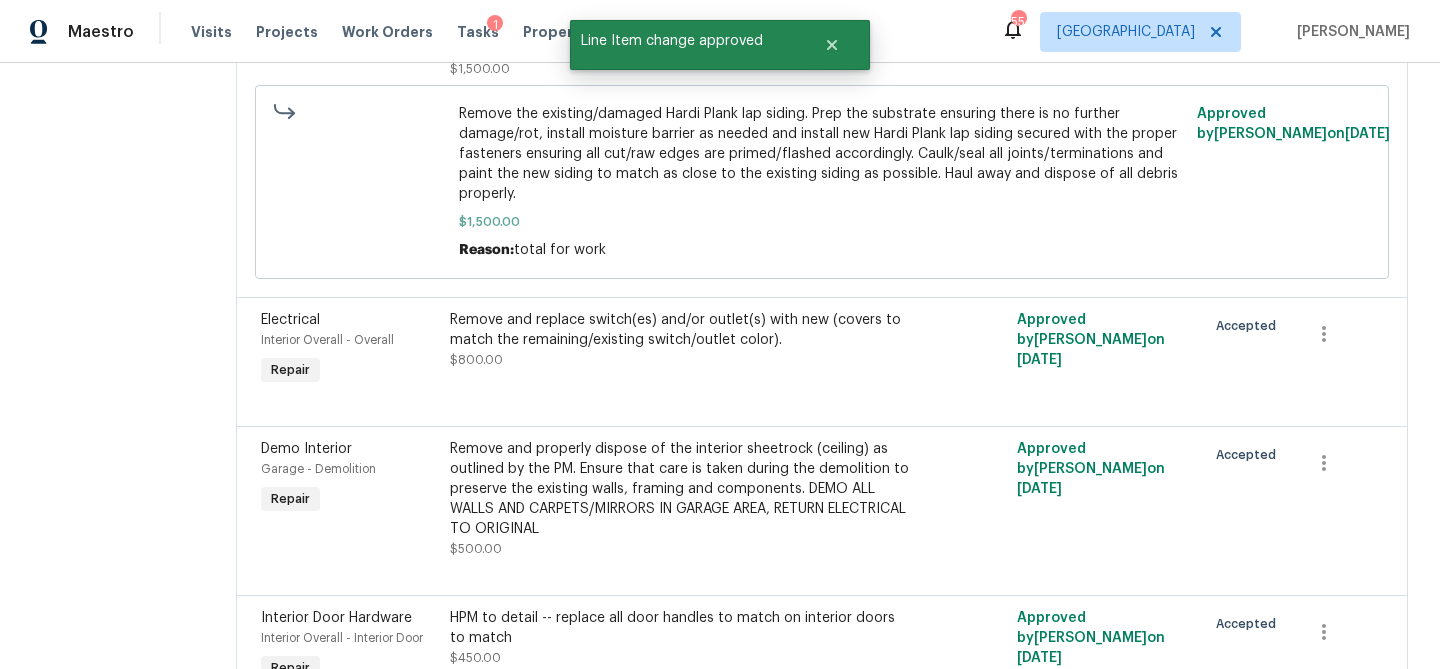 scroll, scrollTop: 0, scrollLeft: 0, axis: both 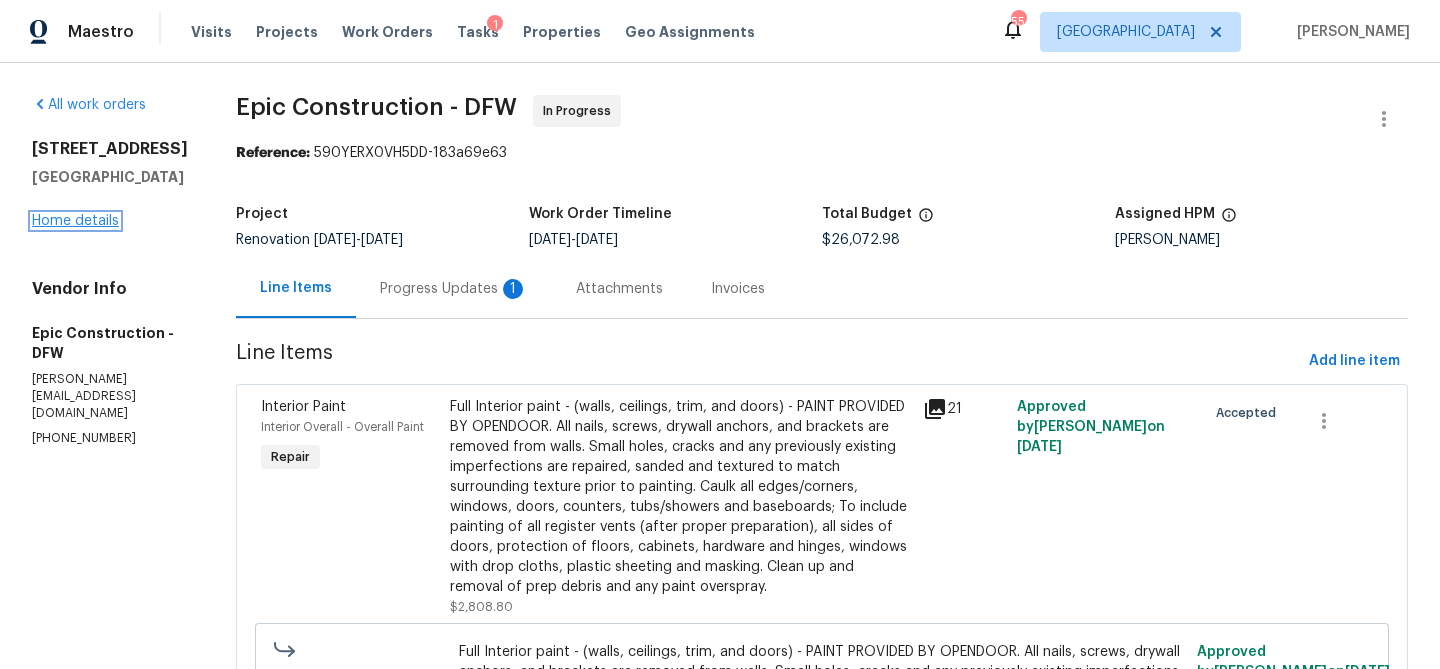 click on "Home details" at bounding box center (75, 221) 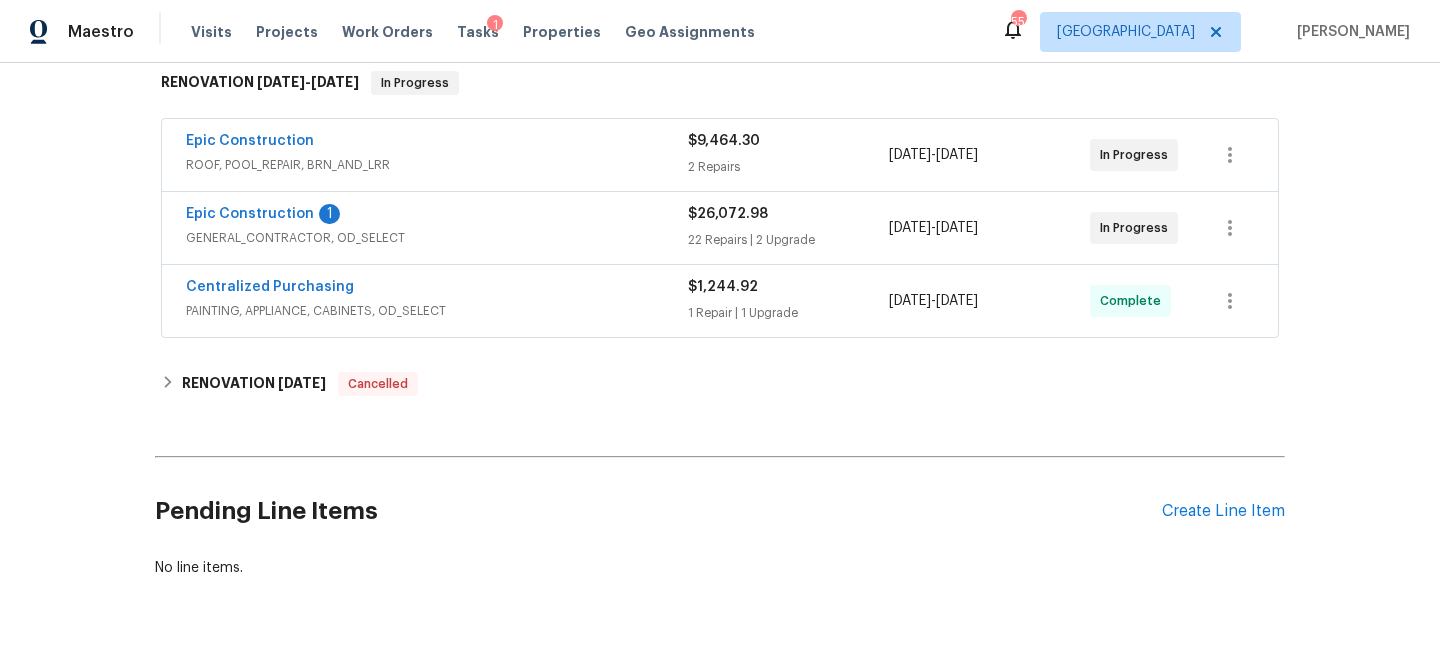 scroll, scrollTop: 330, scrollLeft: 0, axis: vertical 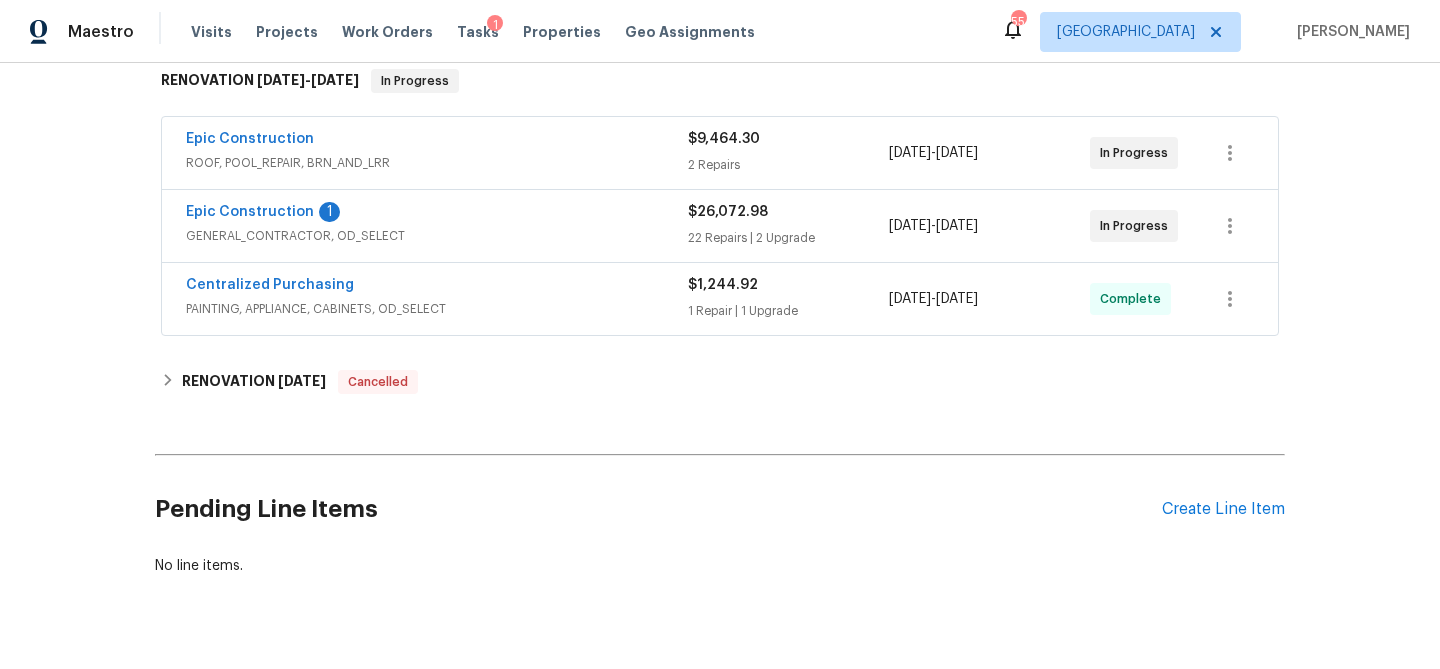 click on "Centralized Purchasing" at bounding box center [270, 285] 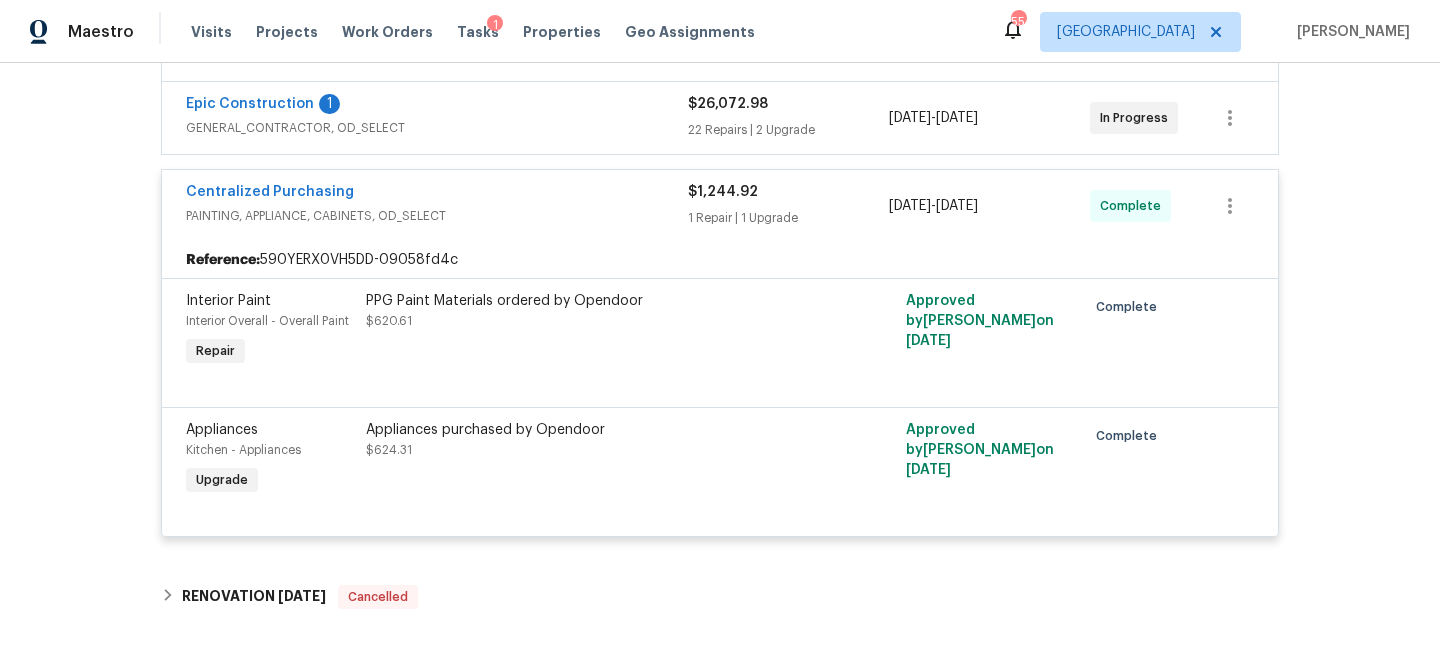 scroll, scrollTop: 0, scrollLeft: 0, axis: both 